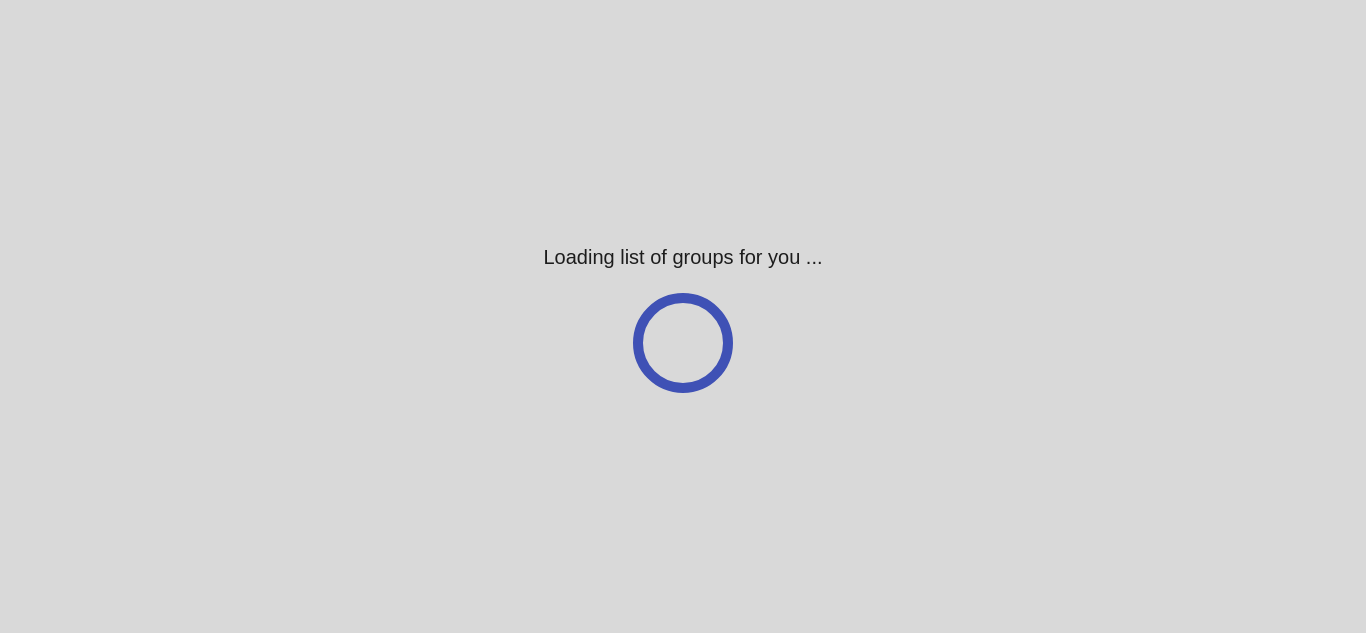 scroll, scrollTop: 0, scrollLeft: 0, axis: both 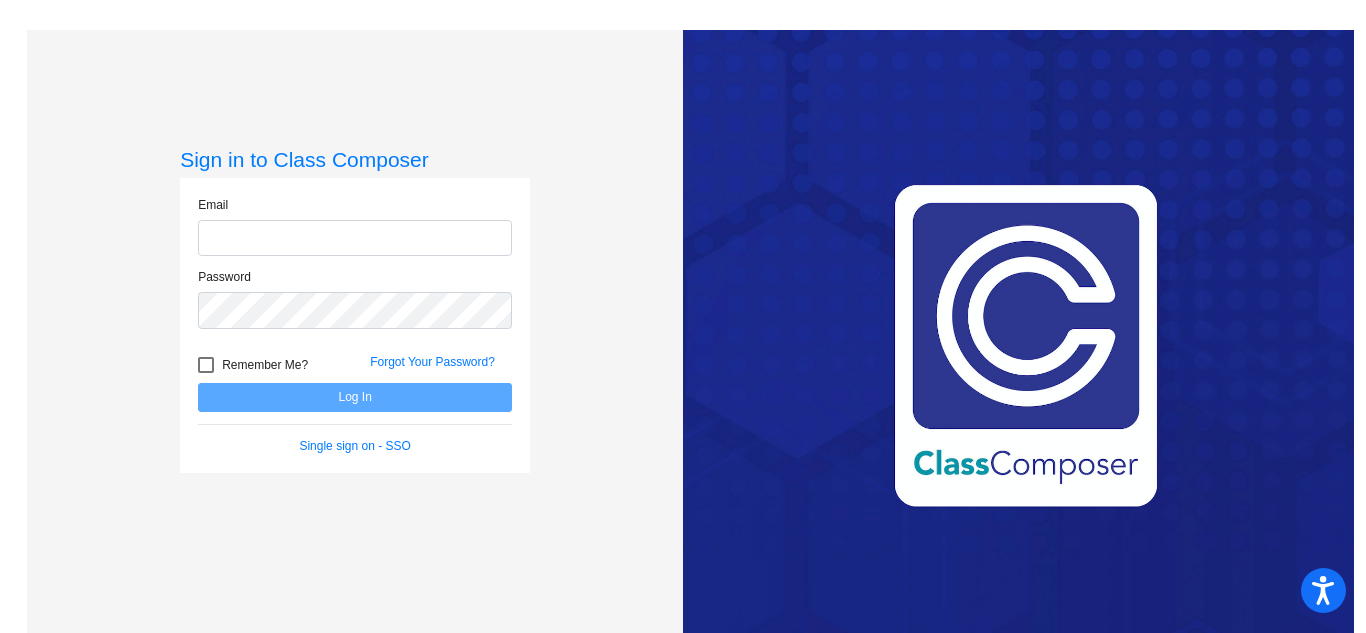 type on "[EMAIL_ADDRESS][DOMAIN_NAME]" 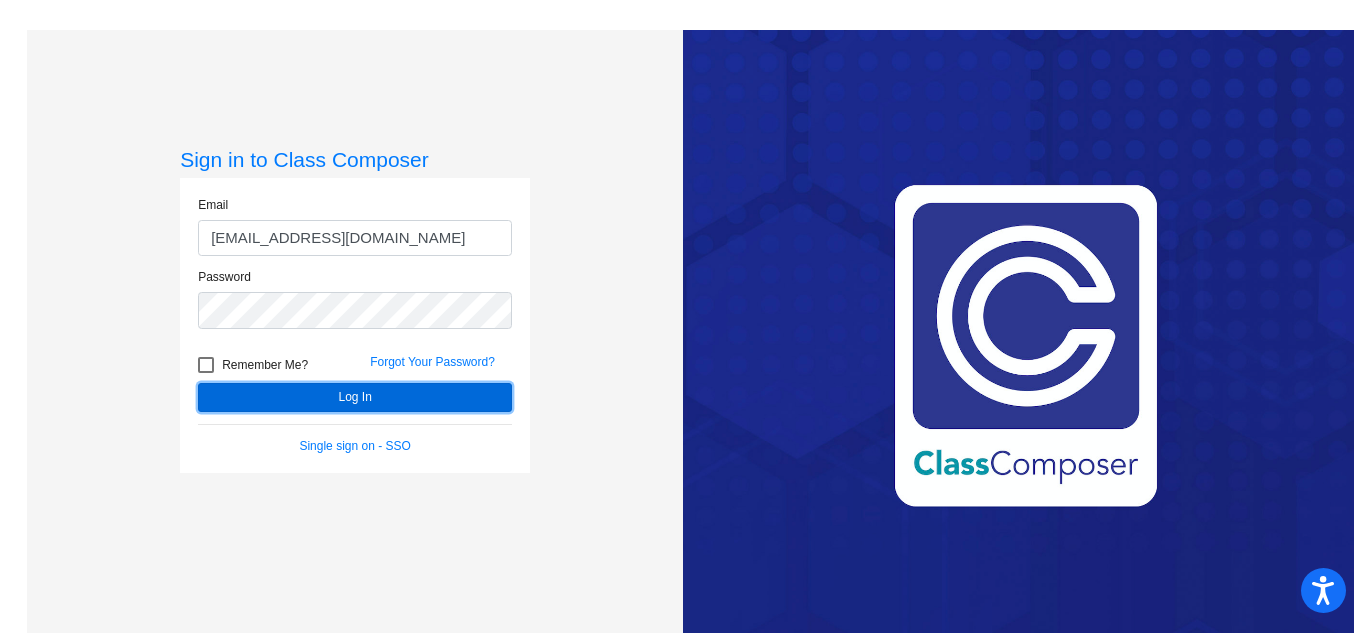 click on "Log In" 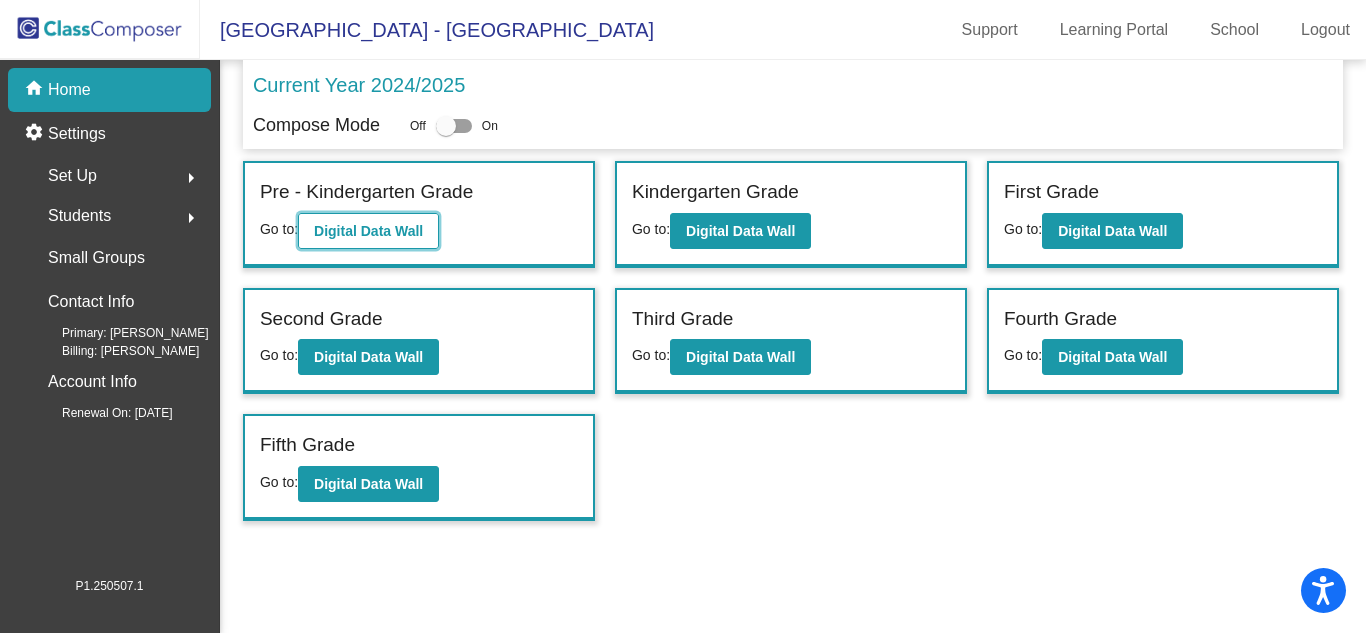 click on "Digital Data Wall" 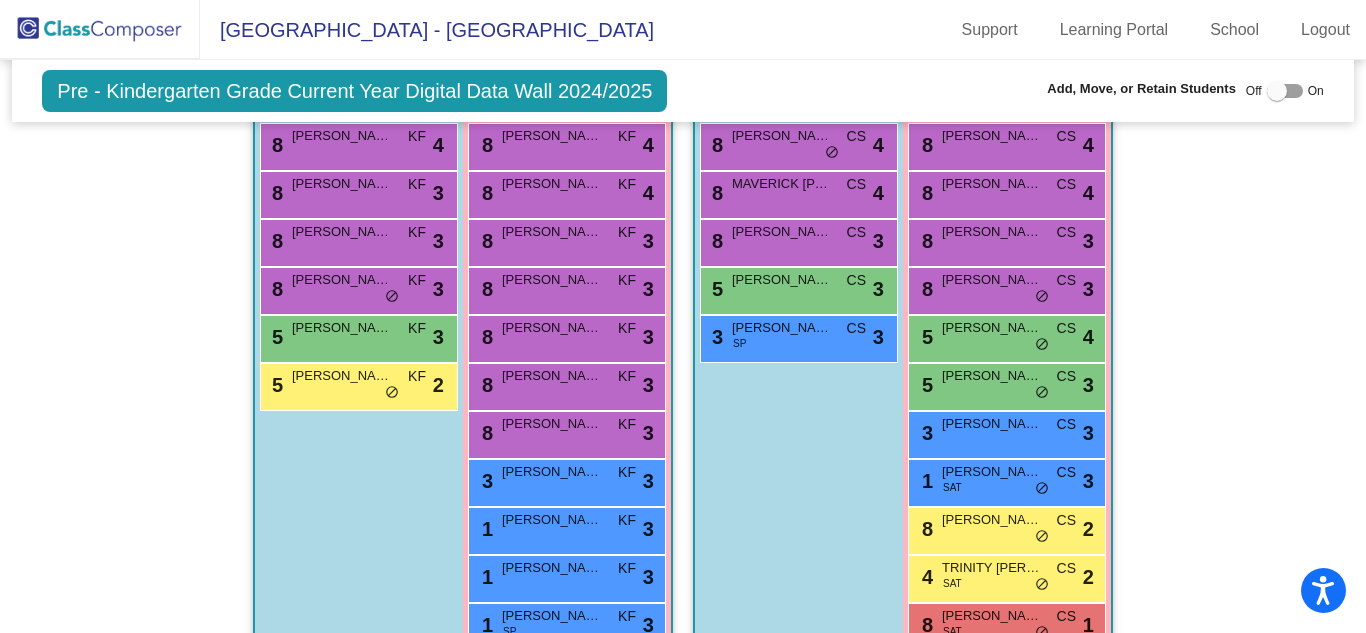 scroll, scrollTop: 567, scrollLeft: 0, axis: vertical 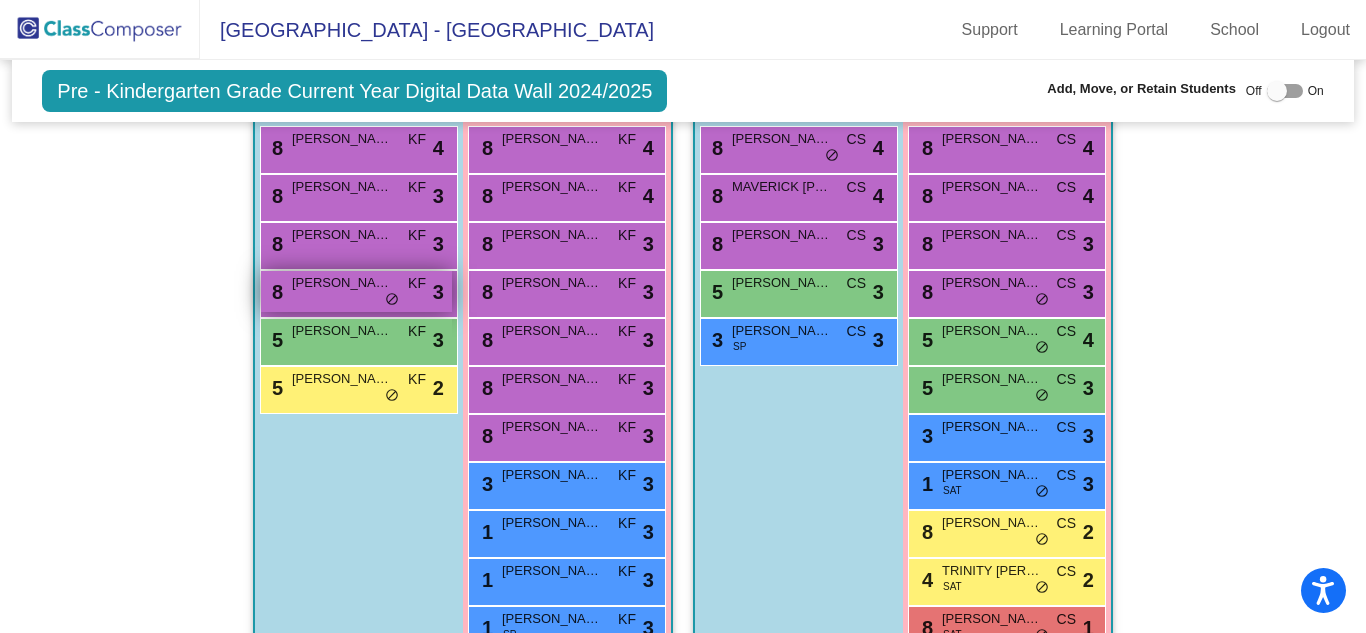 click on "8 KASE [PERSON_NAME] lock do_not_disturb_alt 3" at bounding box center [356, 291] 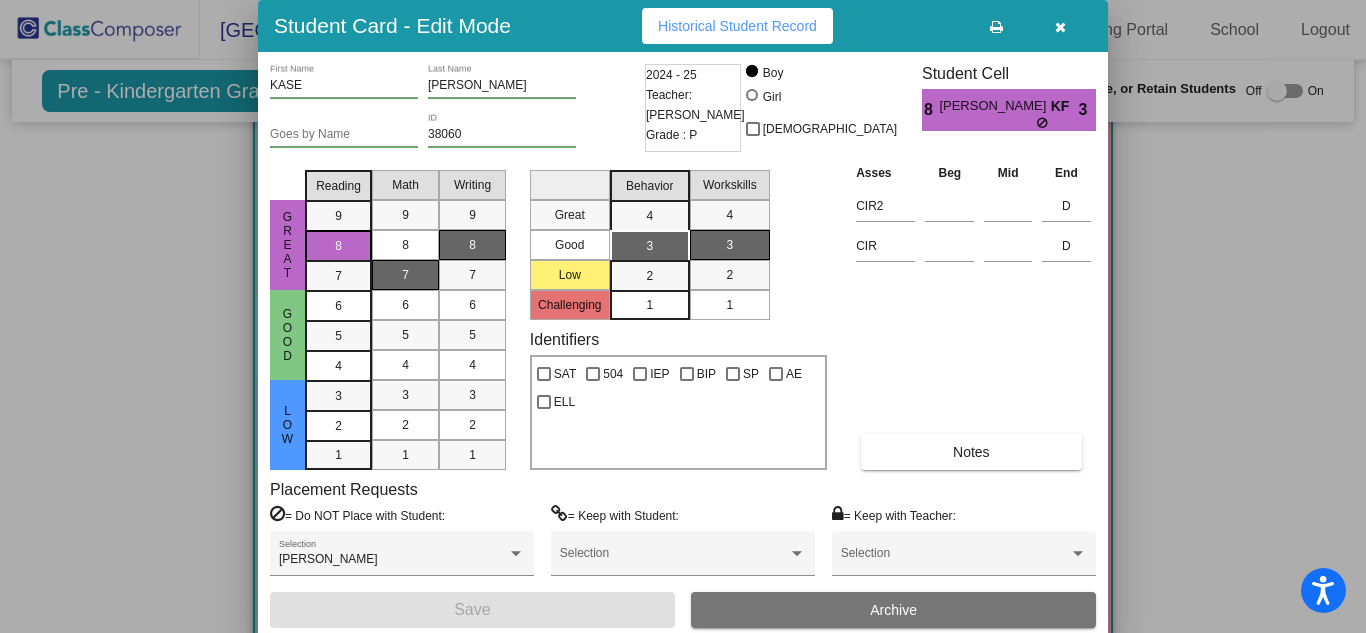 click at bounding box center [1060, 27] 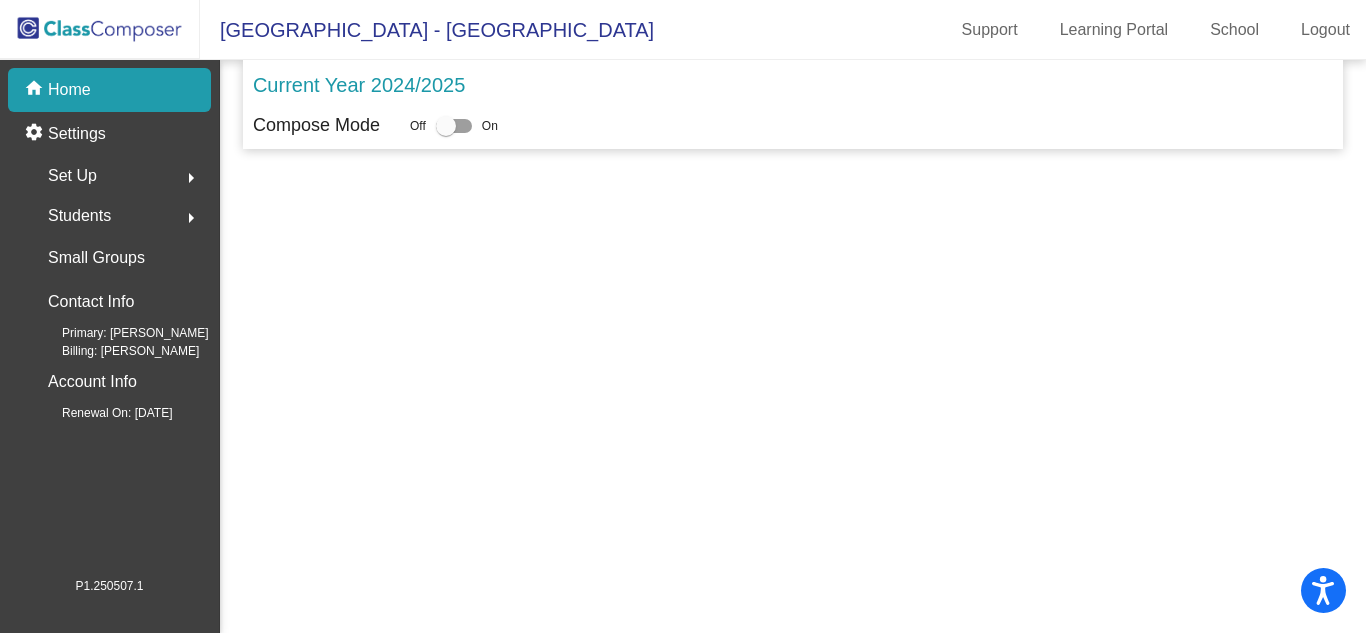 scroll, scrollTop: 0, scrollLeft: 0, axis: both 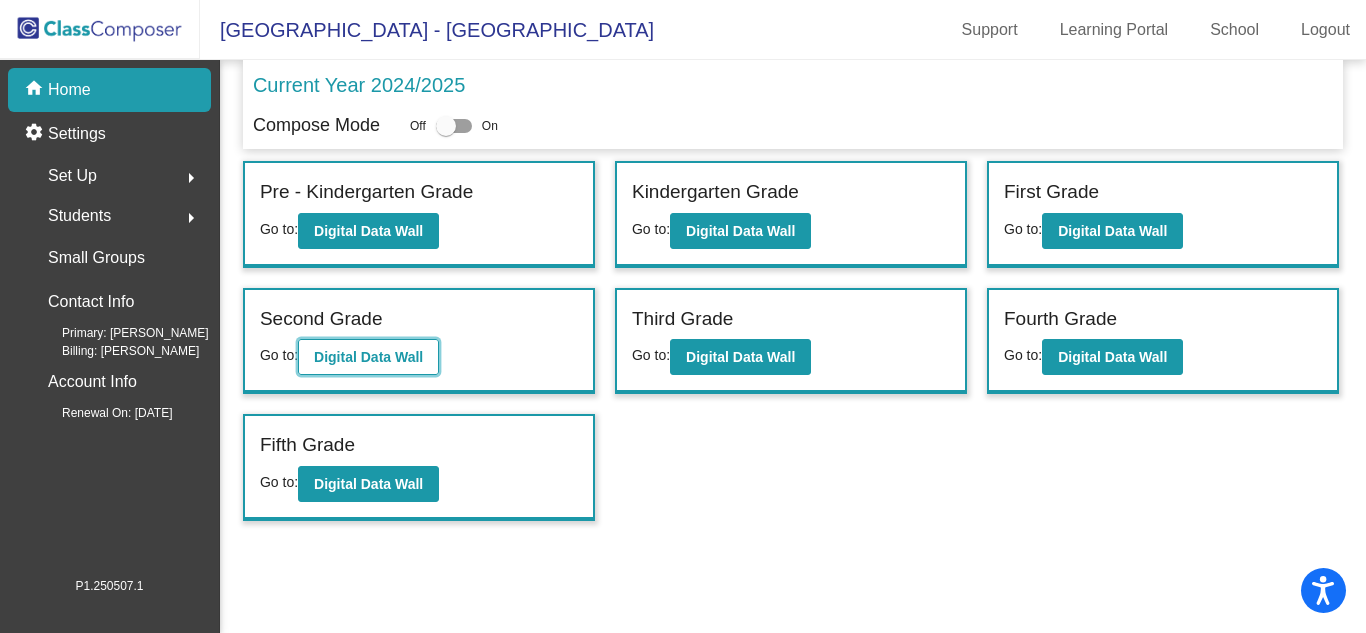 click on "Digital Data Wall" 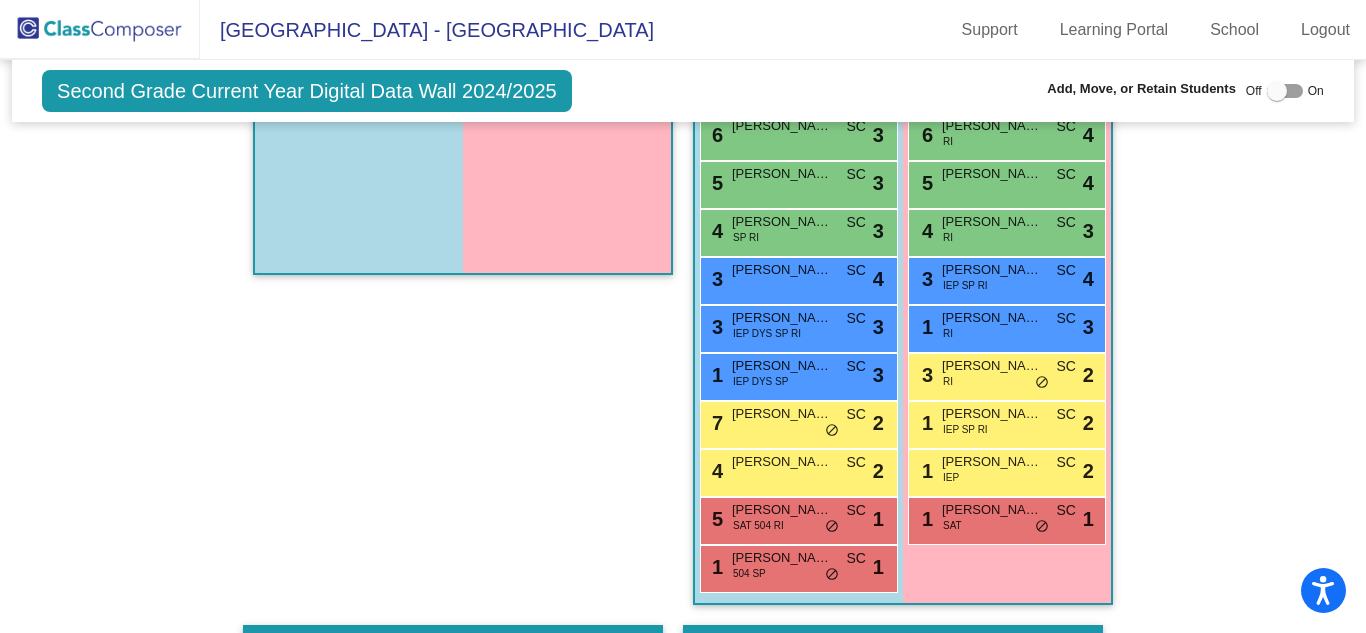 scroll, scrollTop: 738, scrollLeft: 0, axis: vertical 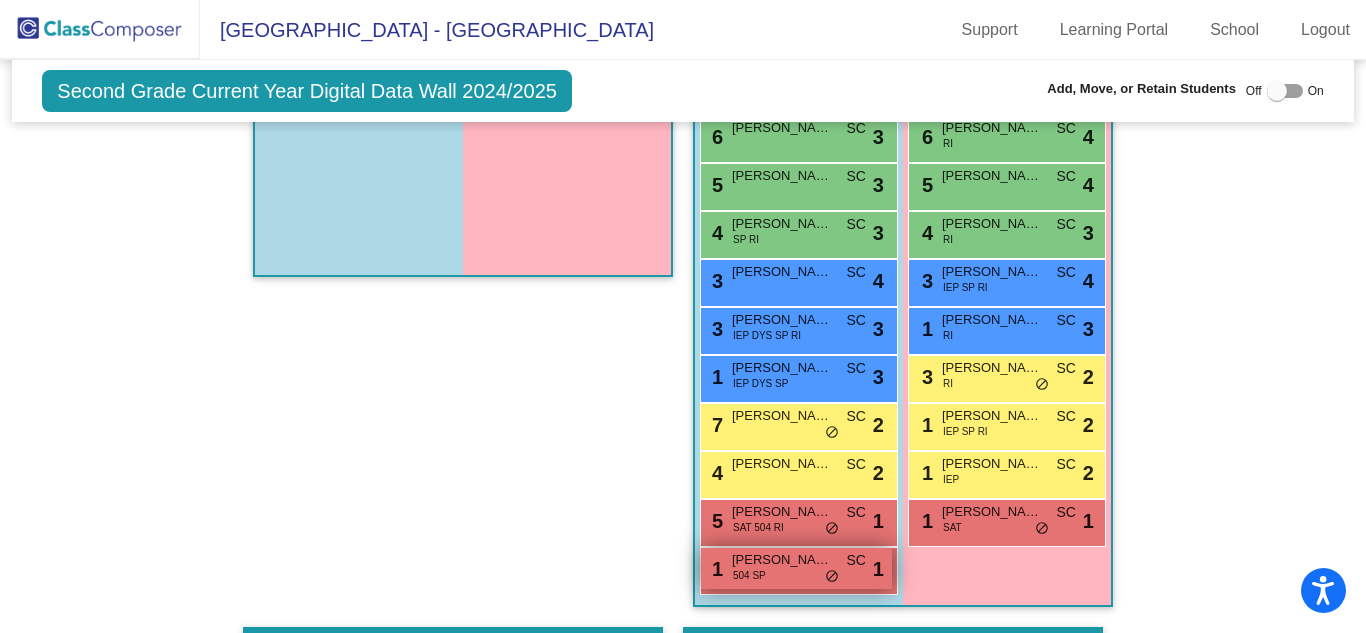 click on "504 SP" at bounding box center [749, 575] 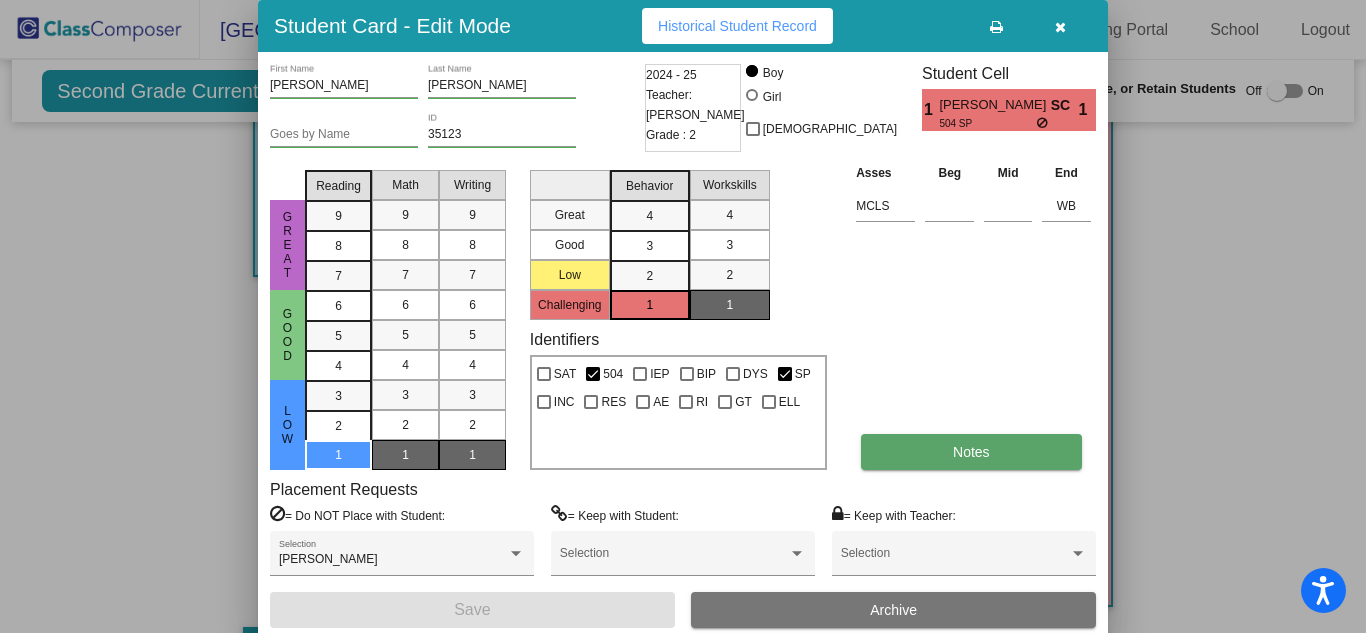 click on "Notes" at bounding box center (971, 452) 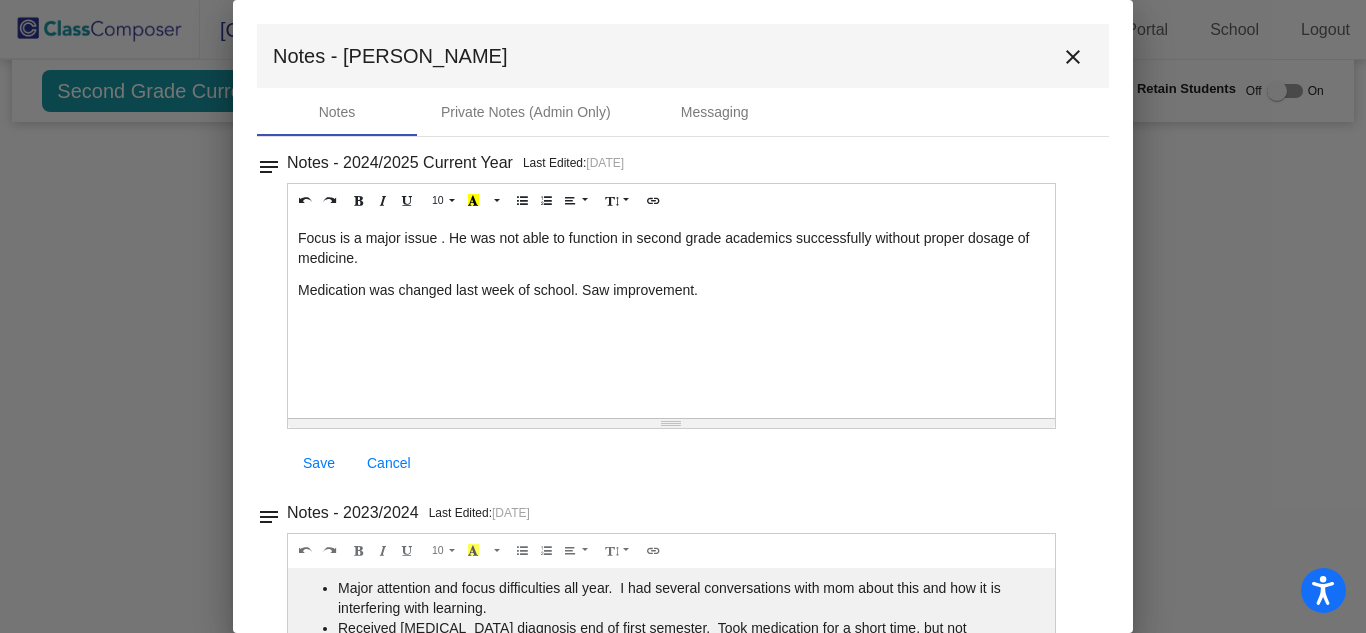 click on "close" at bounding box center (1073, 57) 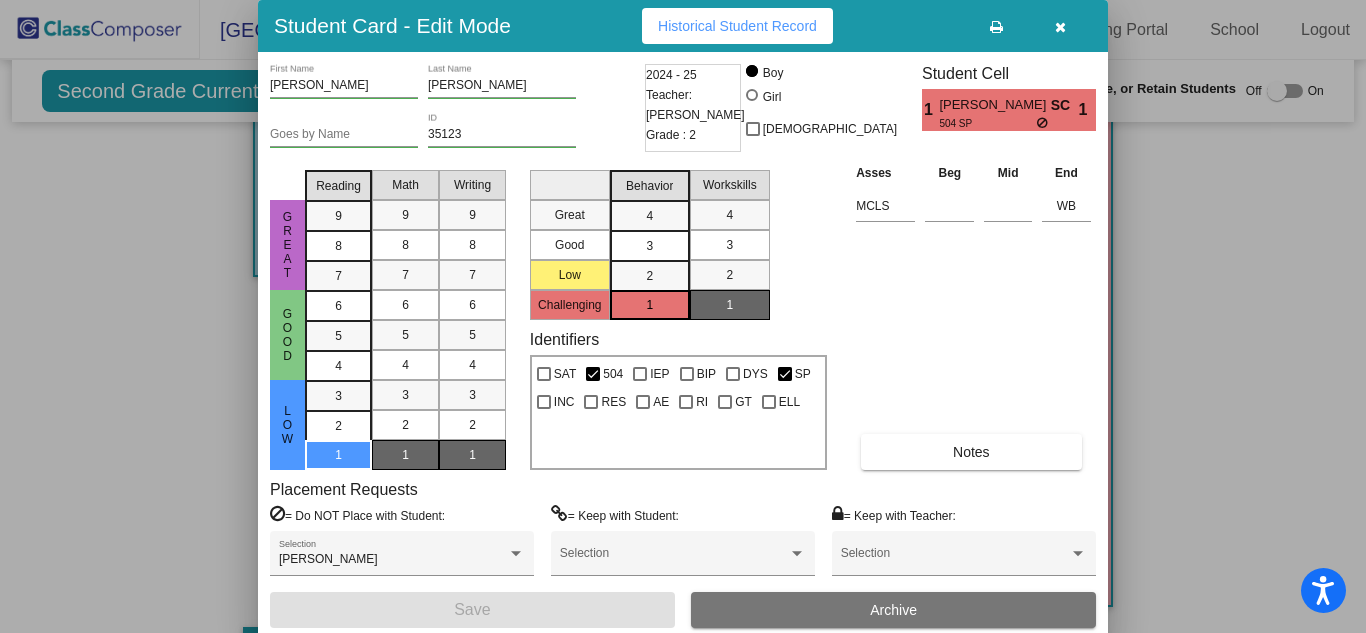 click on "Asses Beg Mid End MCLS WB  Notes" at bounding box center [973, 316] 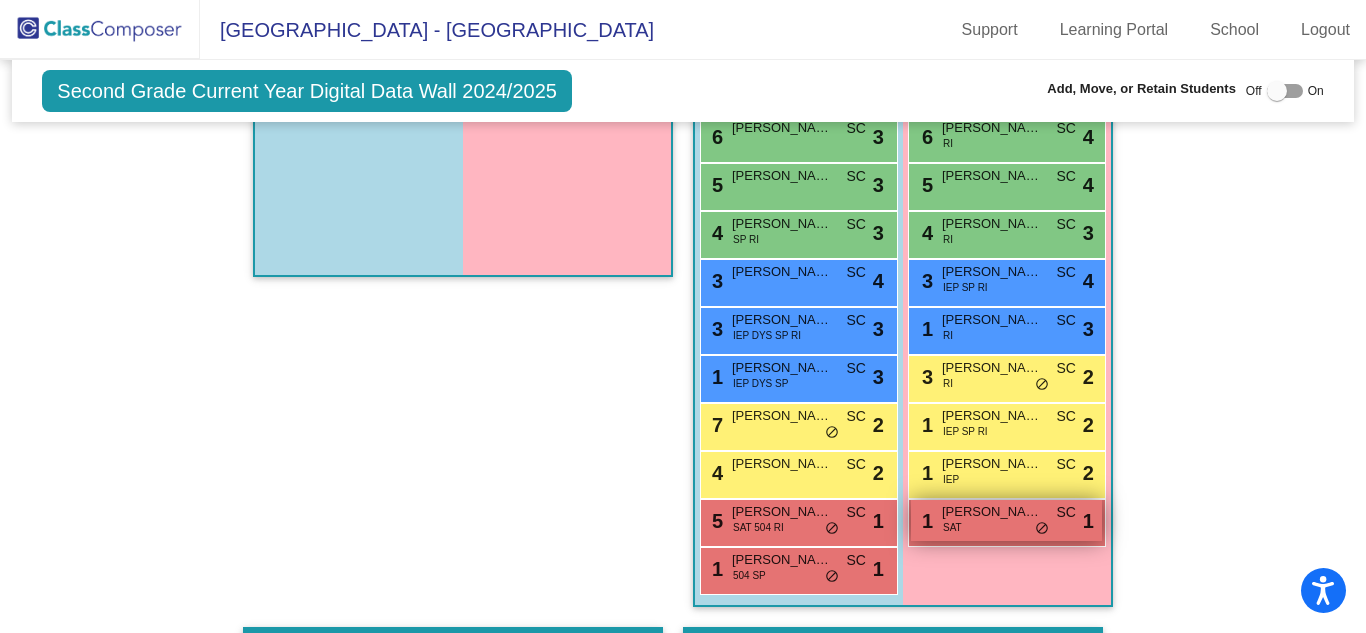 click on "[PERSON_NAME]" at bounding box center [992, 512] 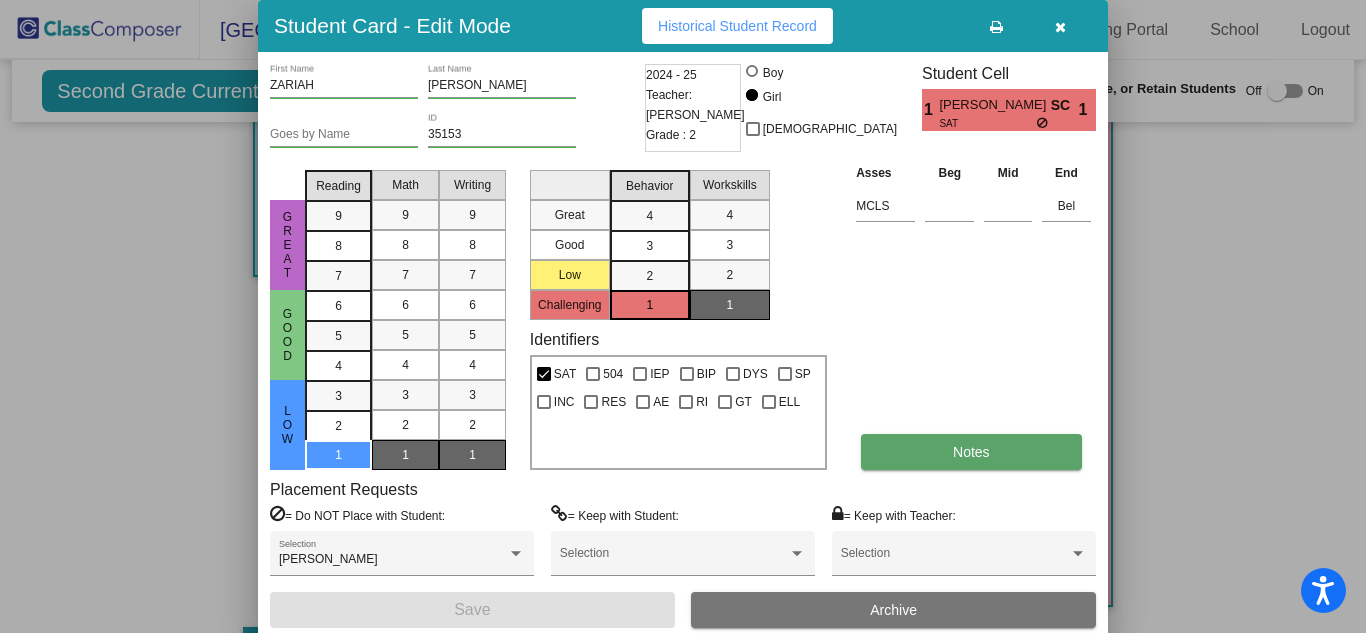 click on "Notes" at bounding box center (971, 452) 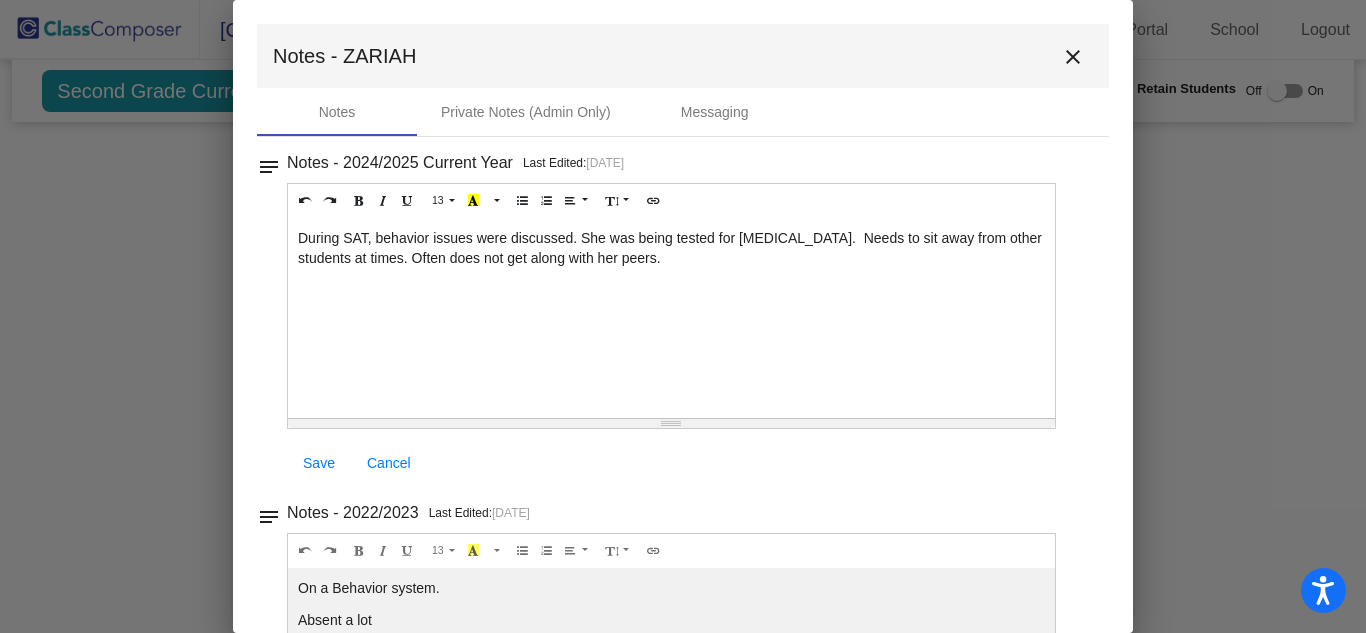 click on "close" at bounding box center [1073, 57] 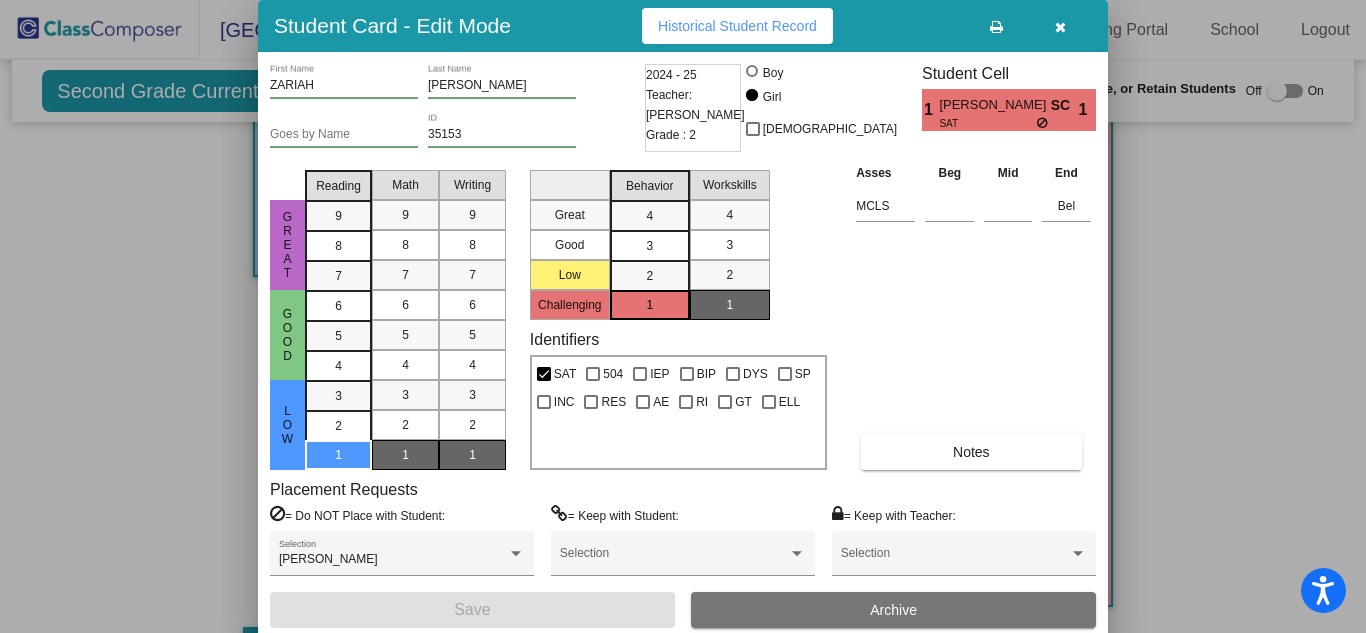 click at bounding box center [1060, 27] 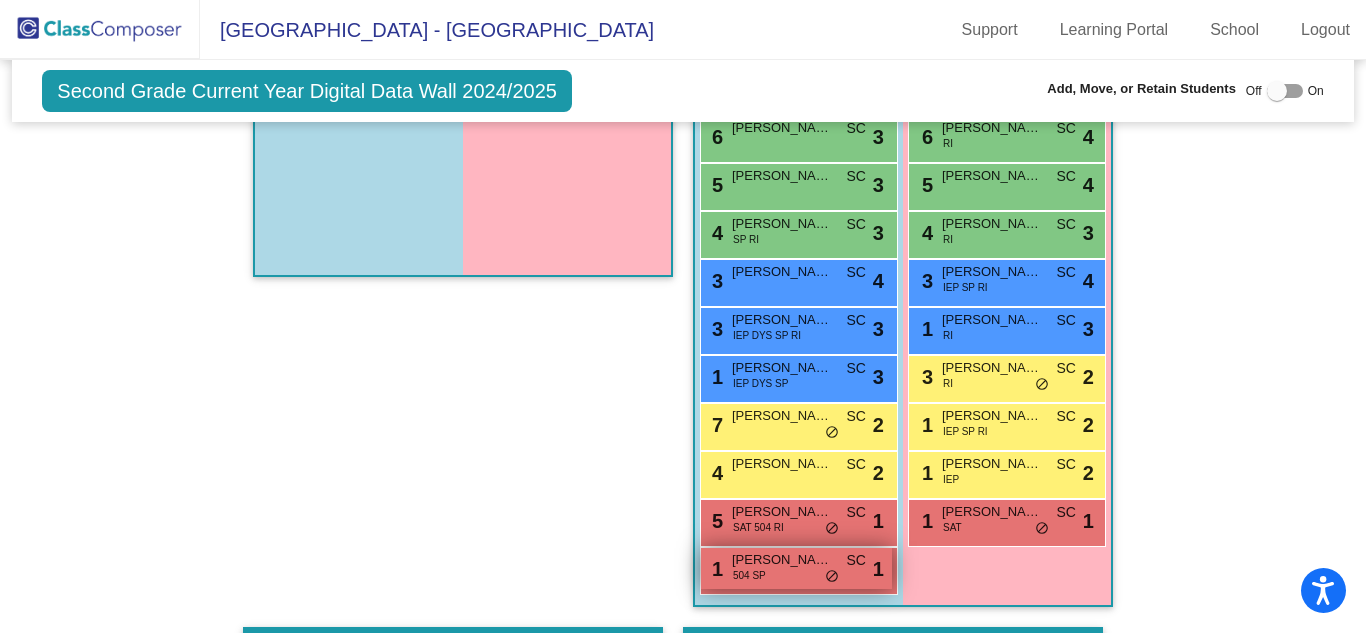 click on "1 [PERSON_NAME] 504 SP SC lock do_not_disturb_alt 1" at bounding box center [796, 568] 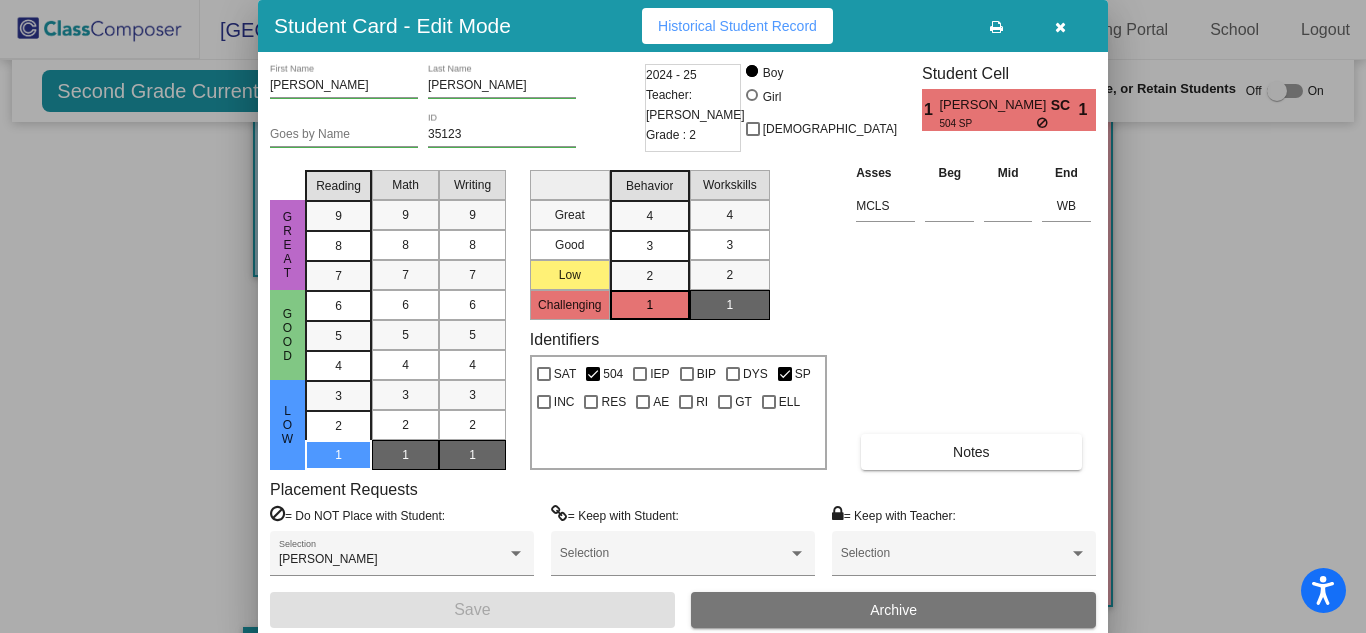 click at bounding box center (1060, 27) 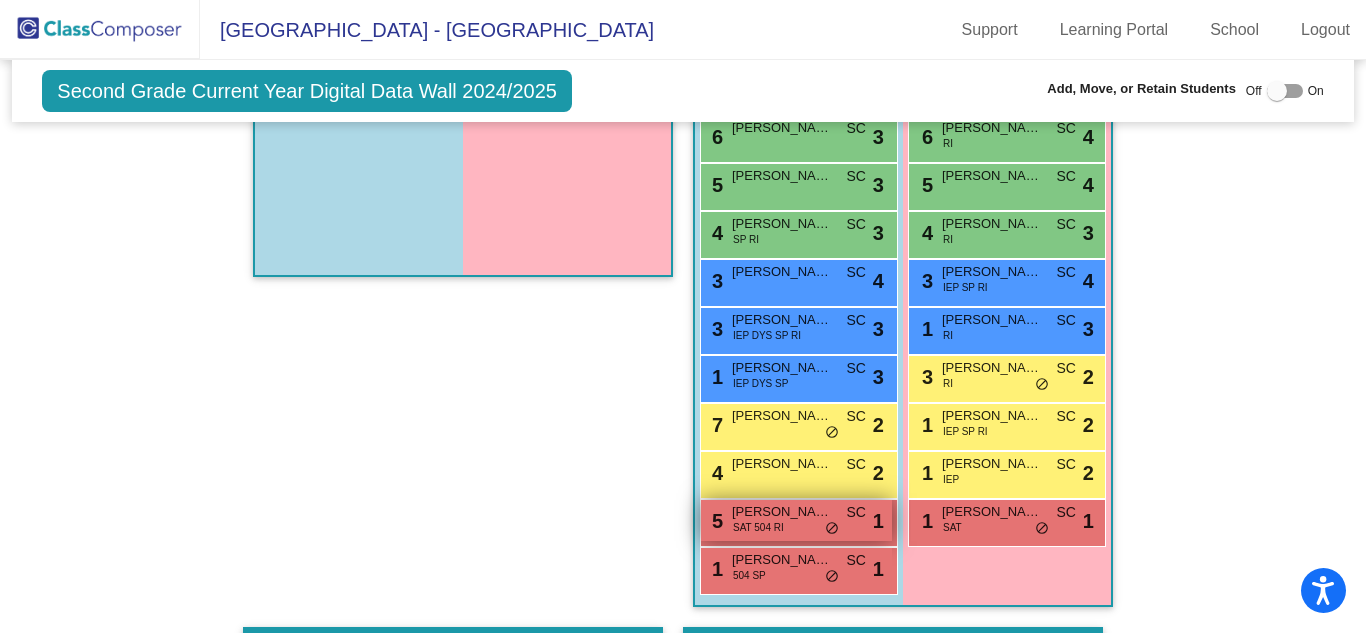 click on "SAT 504 RI" at bounding box center [758, 527] 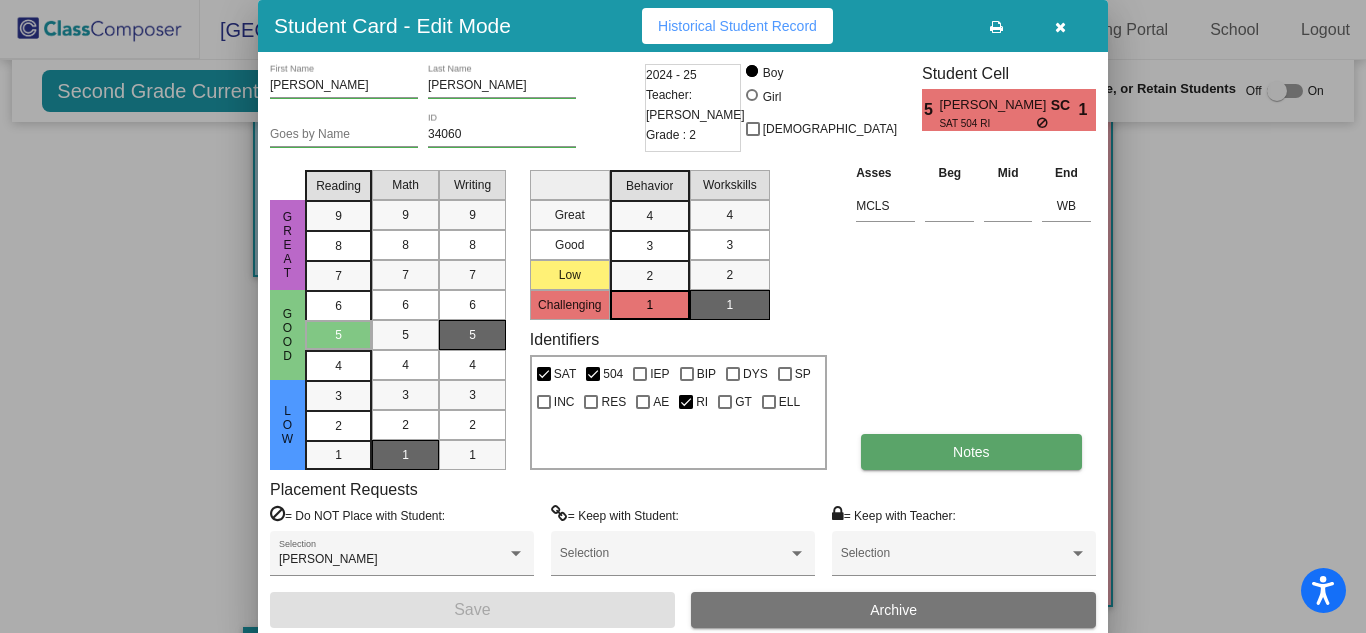 click on "Notes" at bounding box center (971, 452) 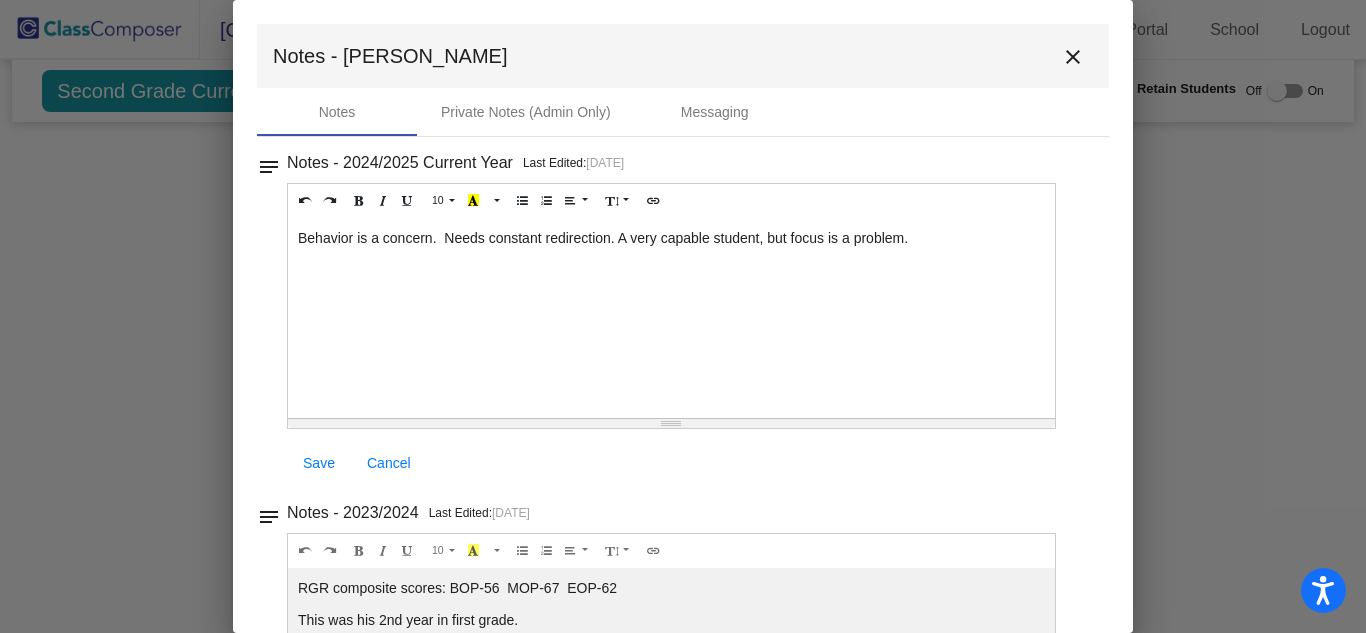 click on "close" at bounding box center (1073, 57) 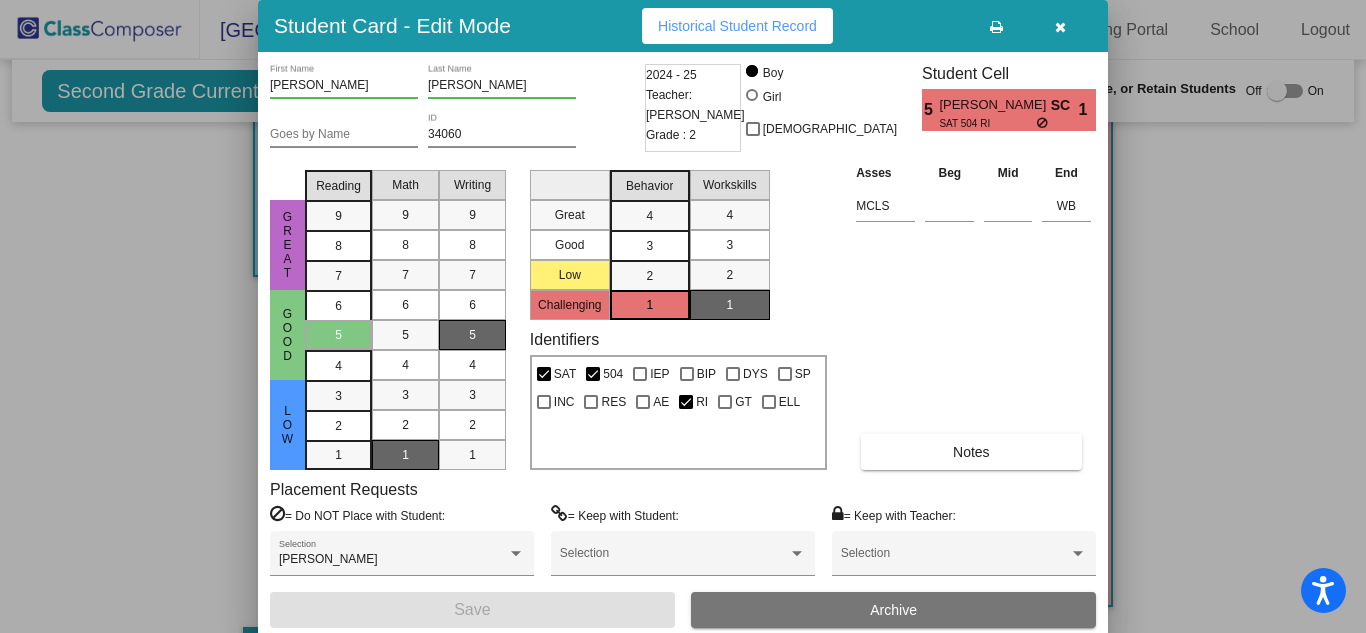 click at bounding box center (1060, 26) 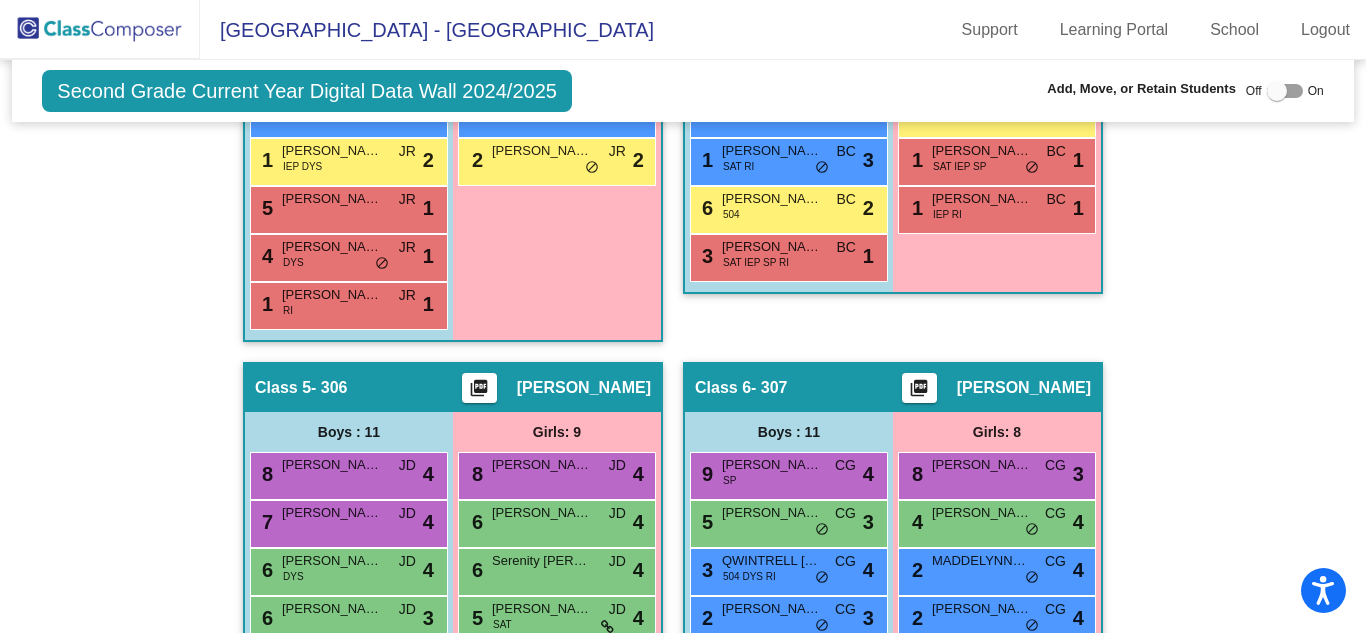 scroll, scrollTop: 1699, scrollLeft: 0, axis: vertical 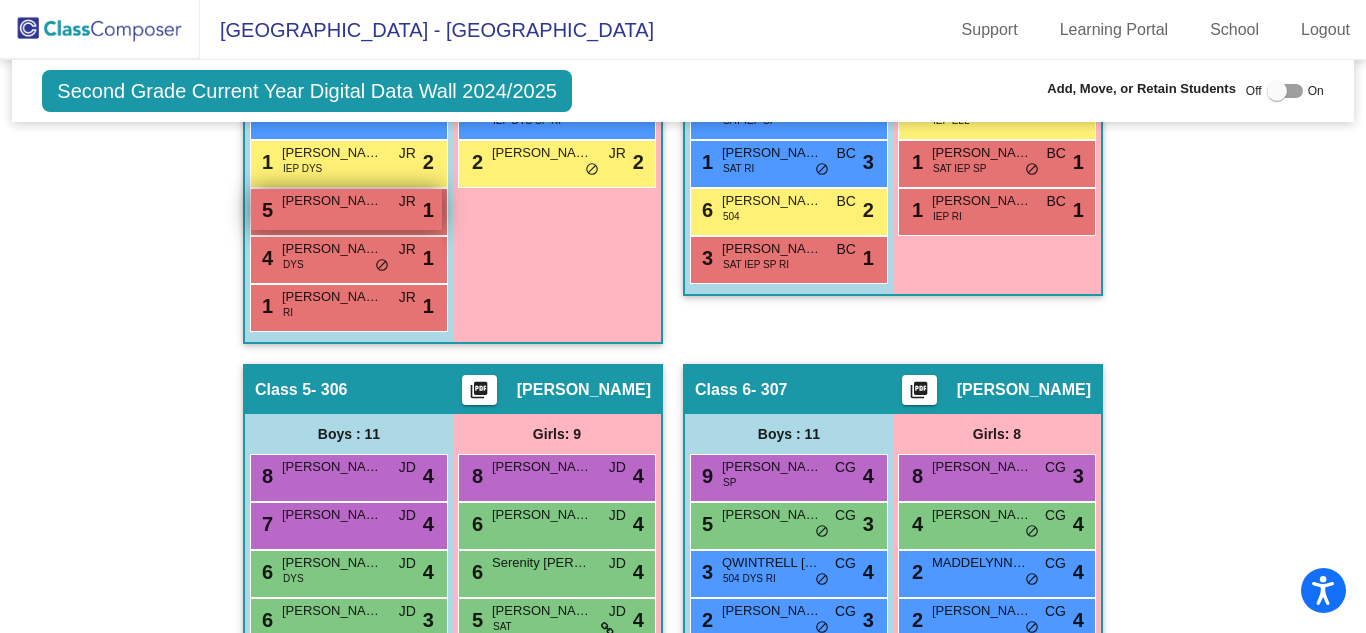 click on "5 [PERSON_NAME] lock do_not_disturb_alt 1" at bounding box center [346, 209] 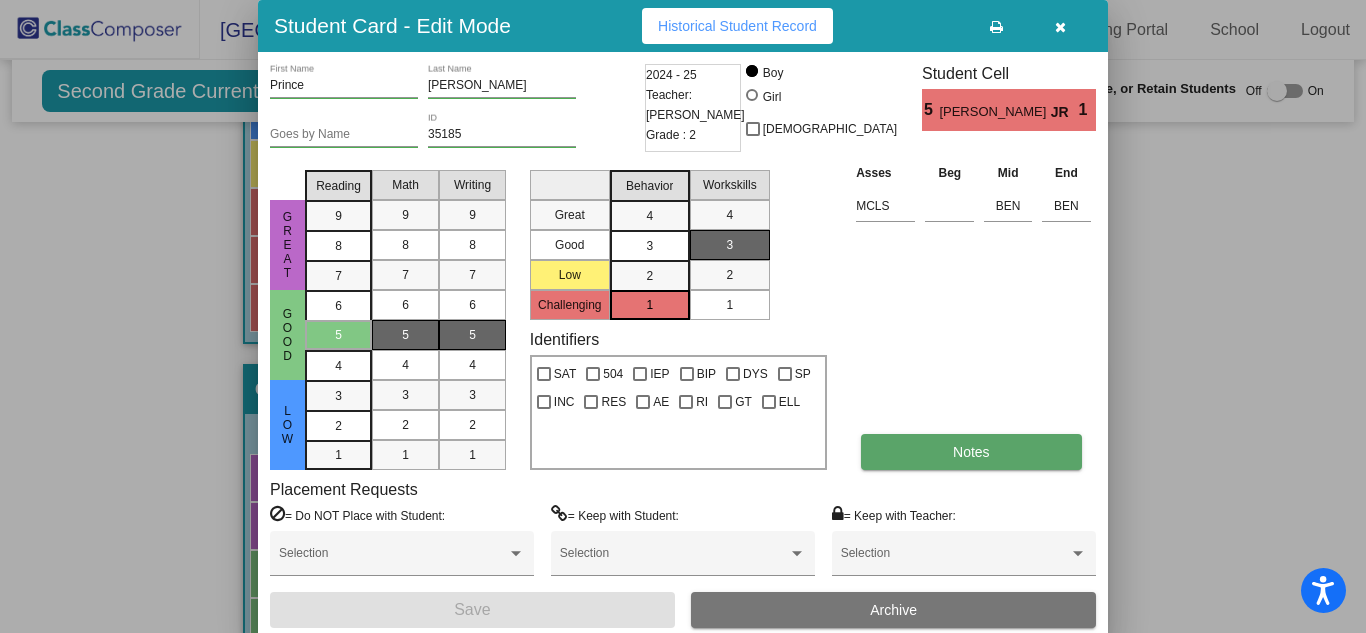 click on "Notes" at bounding box center (971, 452) 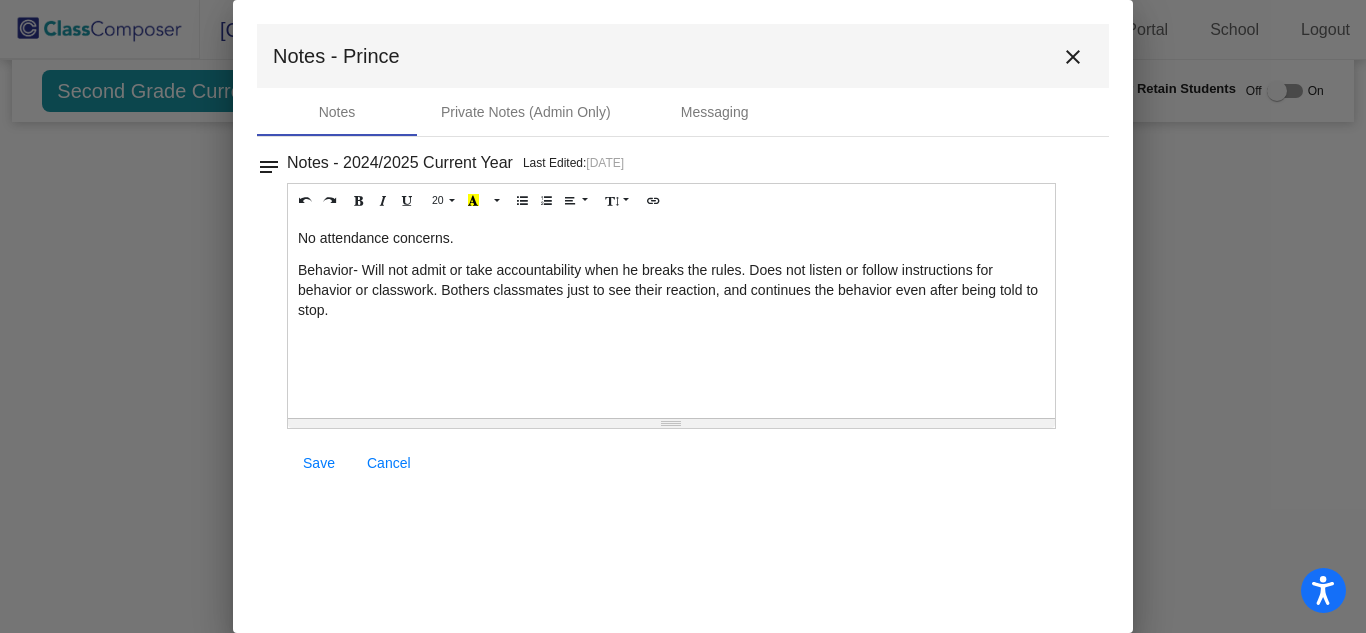 click on "close" at bounding box center [1073, 57] 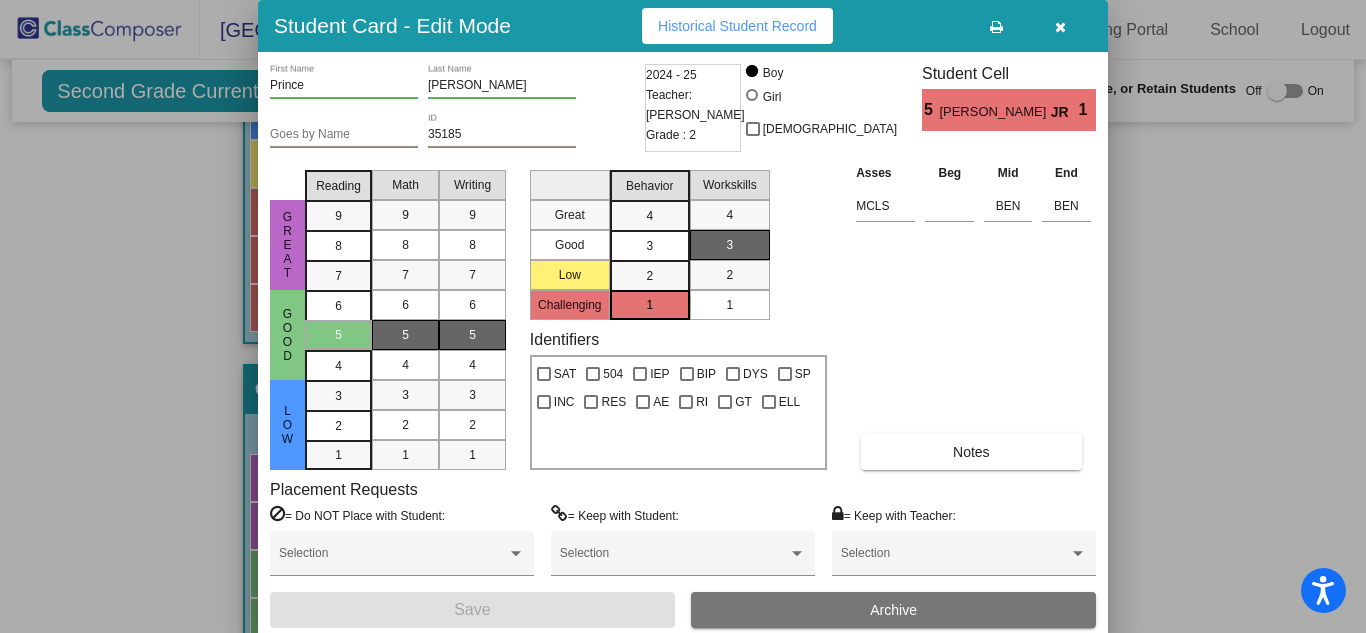 click at bounding box center (1060, 27) 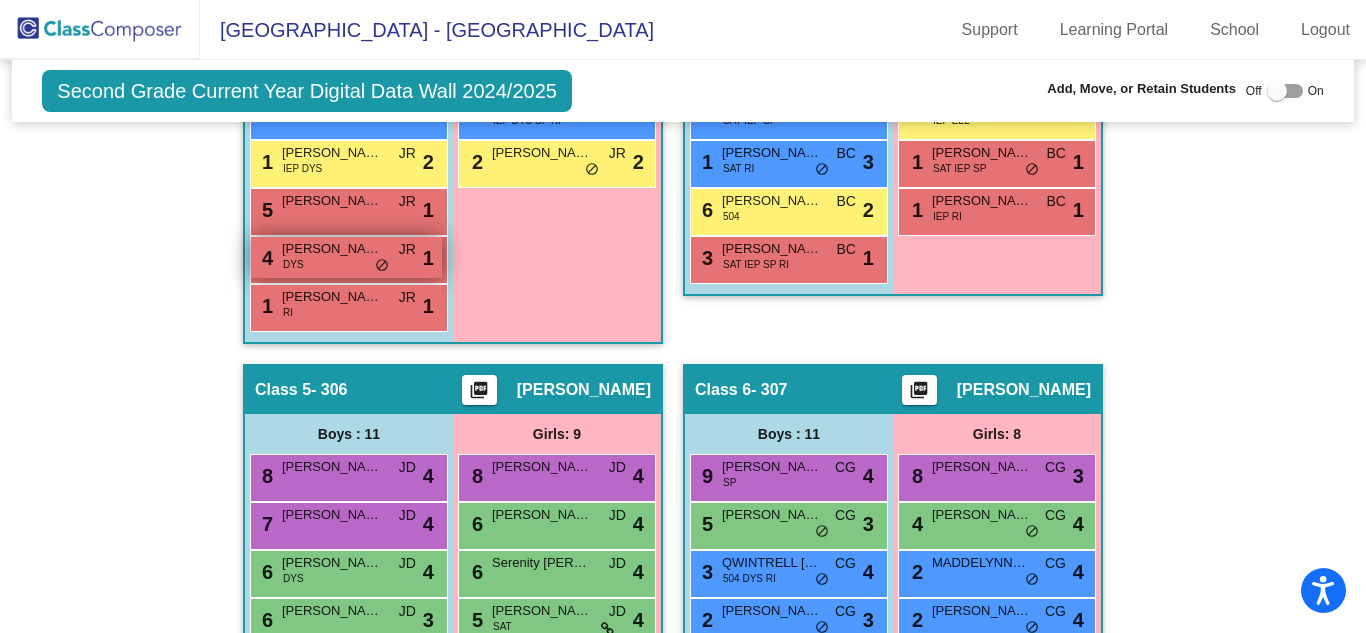 click on "4 [PERSON_NAME] DYS JR lock do_not_disturb_alt 1" at bounding box center [346, 257] 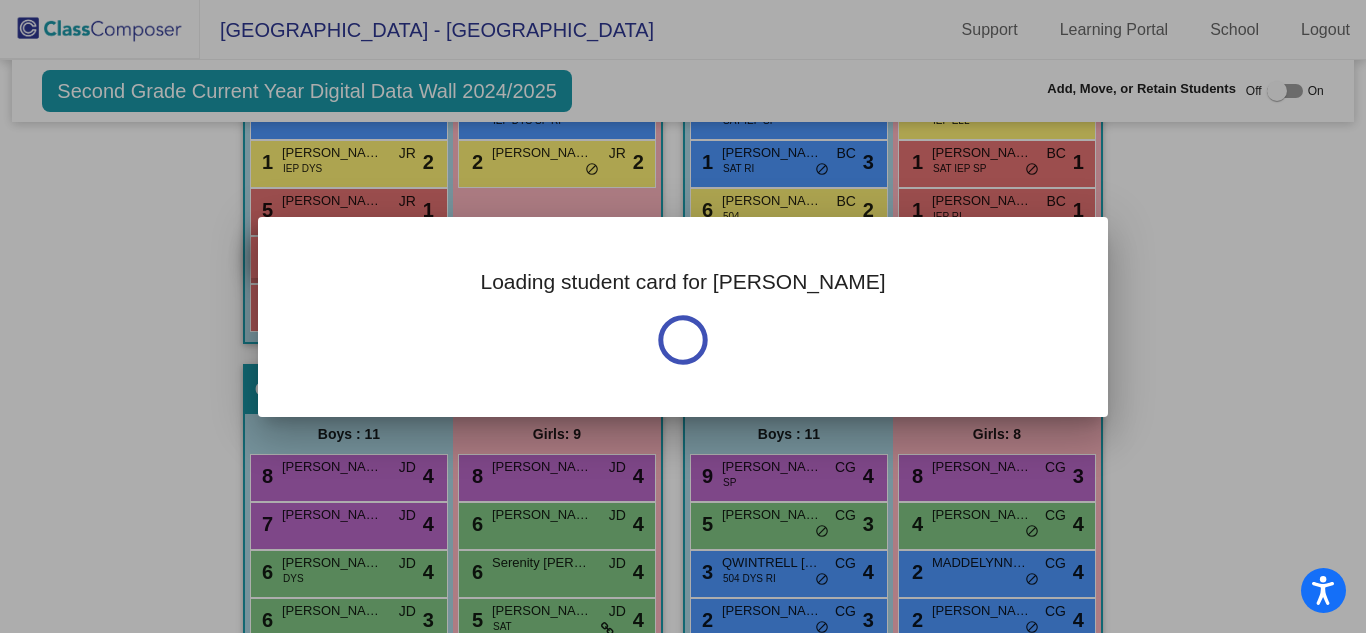 click on "Loading student card for [PERSON_NAME]" at bounding box center (683, 317) 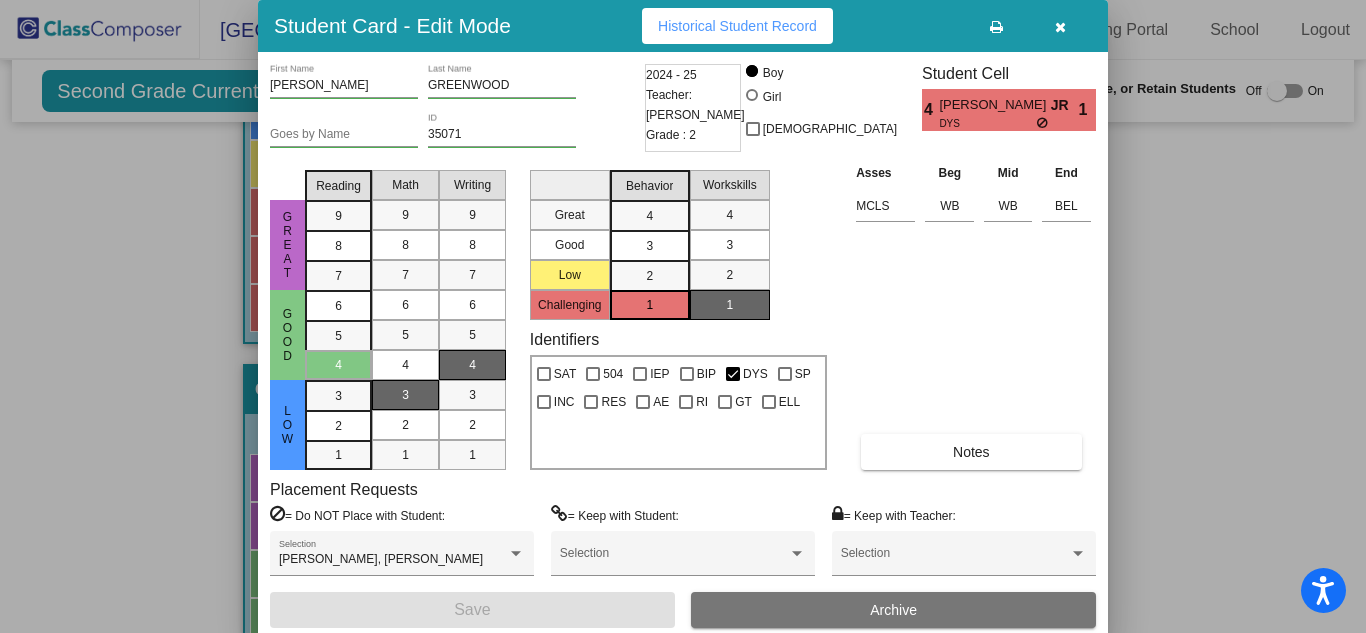 click at bounding box center (1060, 26) 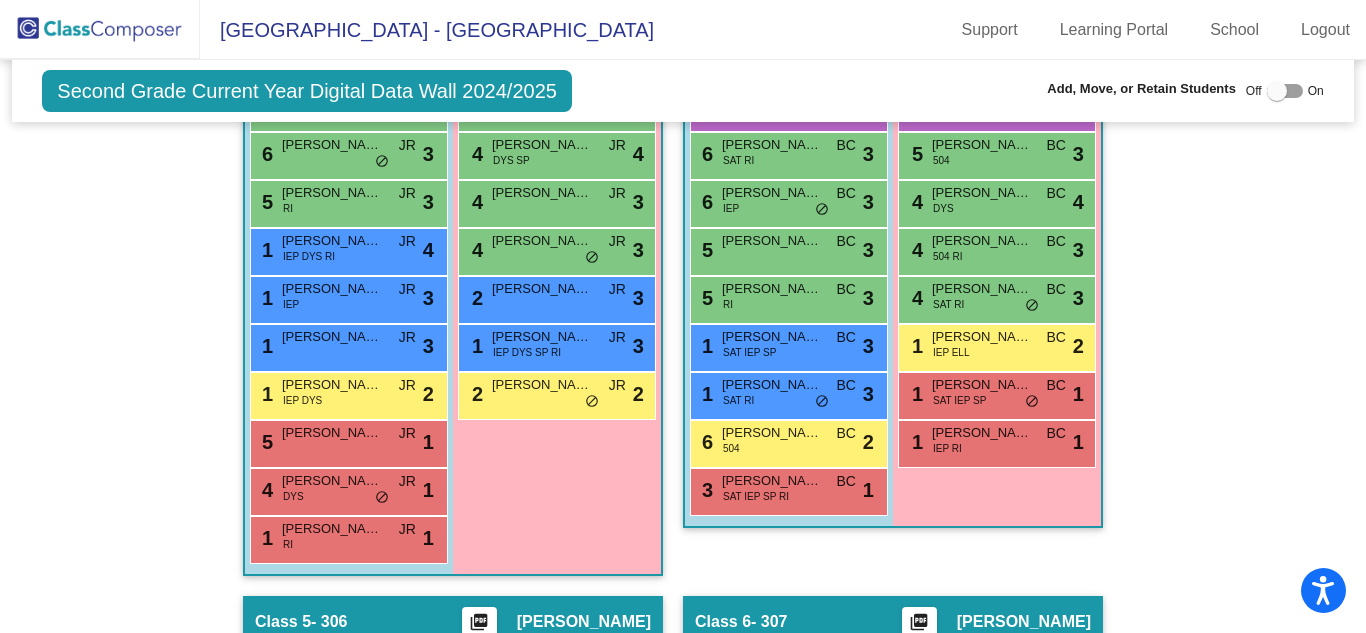 scroll, scrollTop: 1509, scrollLeft: 0, axis: vertical 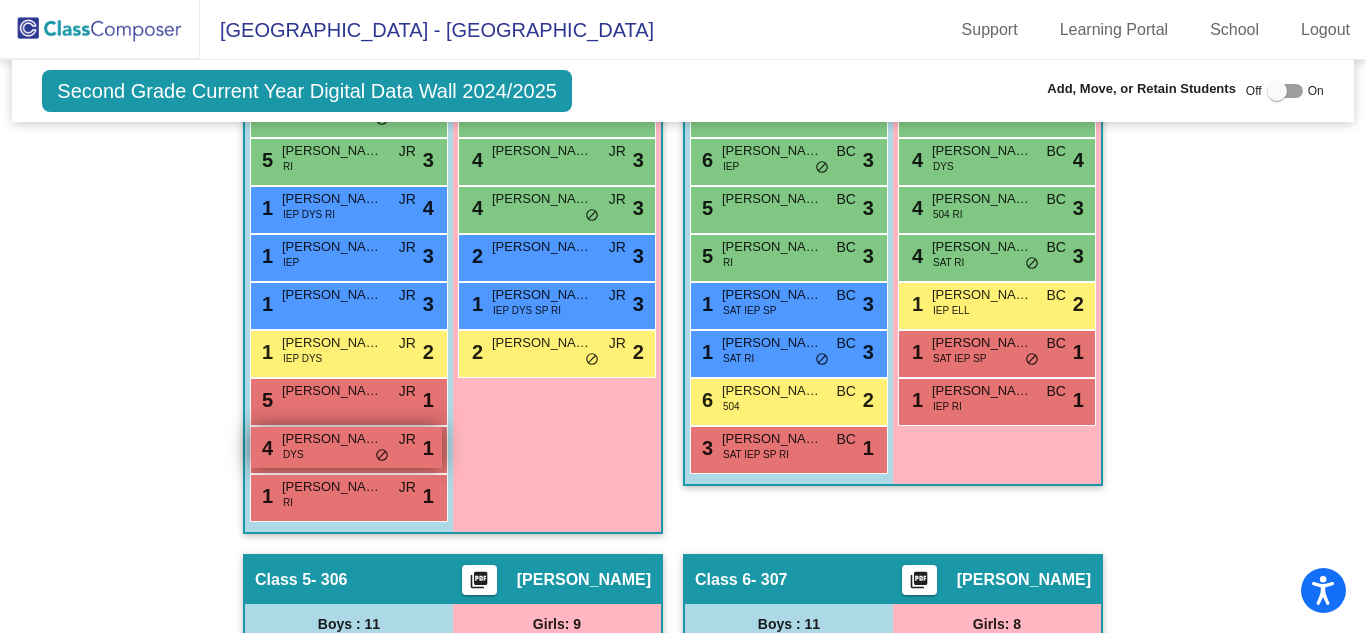 click on "4 [PERSON_NAME] DYS JR lock do_not_disturb_alt 1" at bounding box center [346, 447] 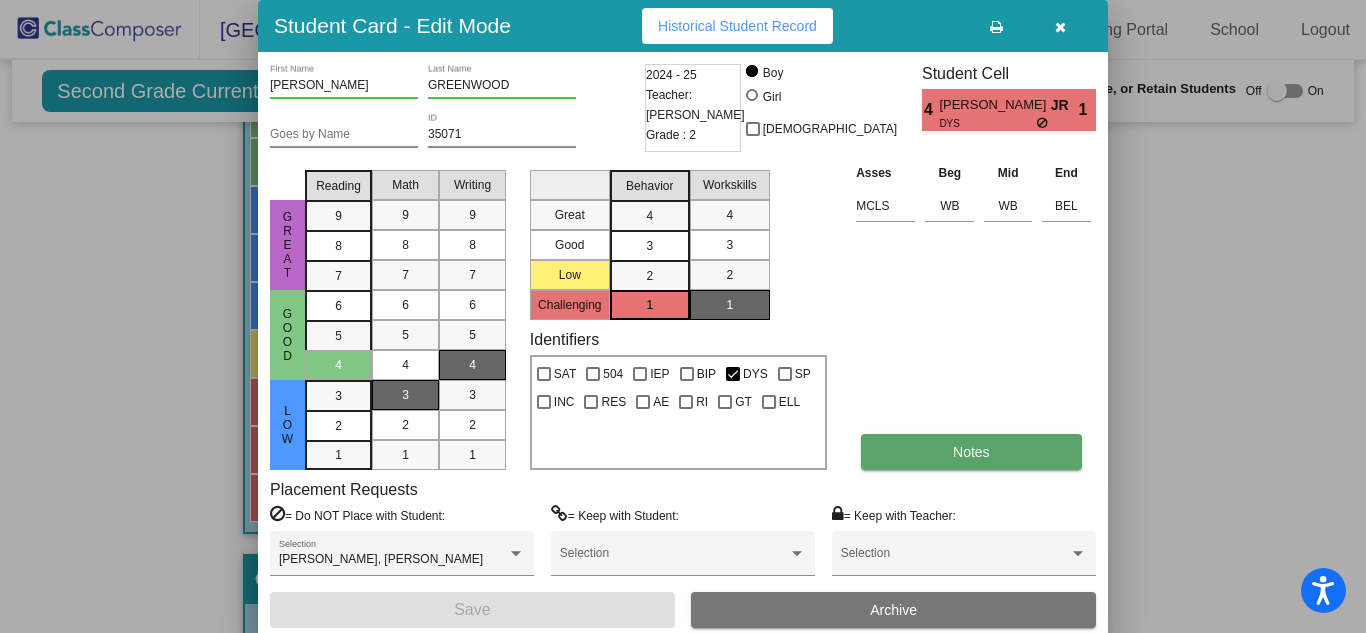 click on "Notes" at bounding box center [971, 452] 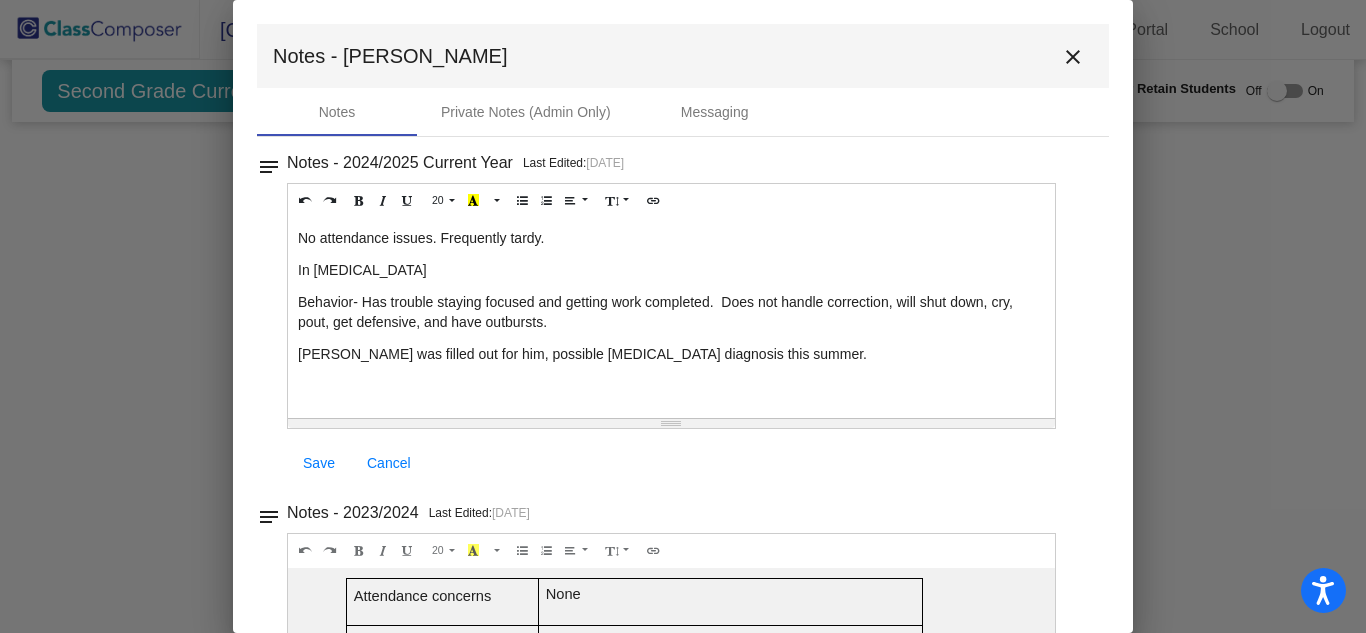 click on "close" at bounding box center (1073, 57) 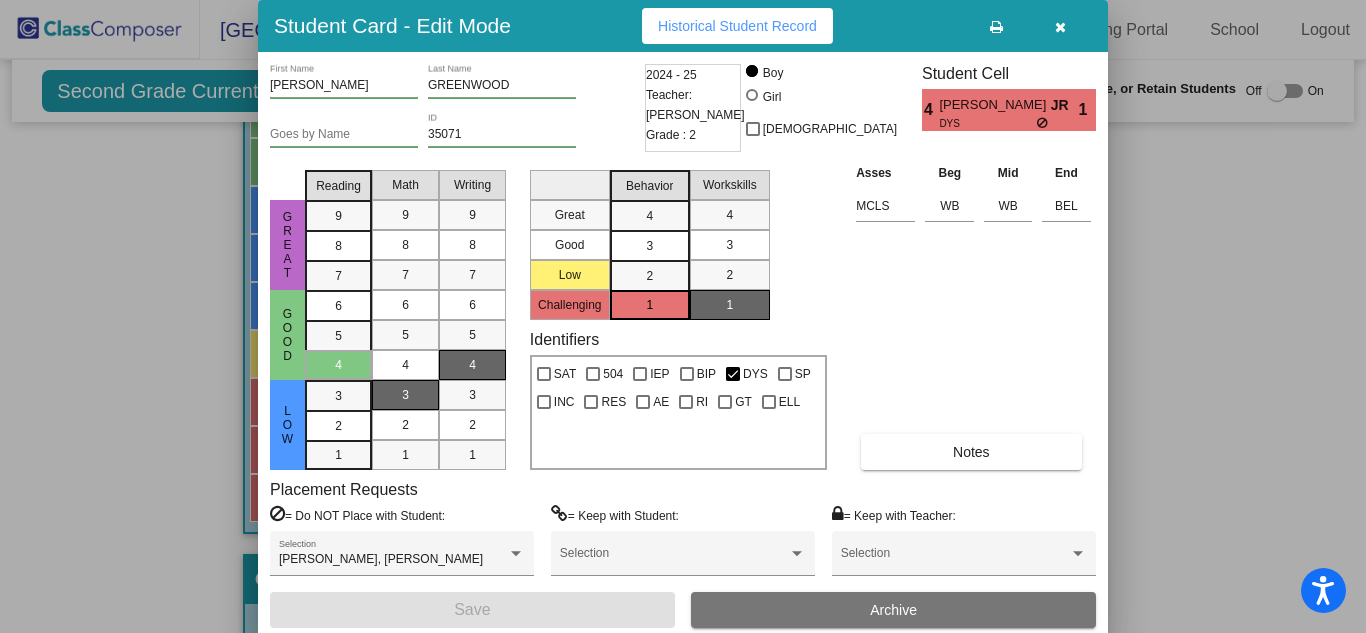 click at bounding box center (1060, 27) 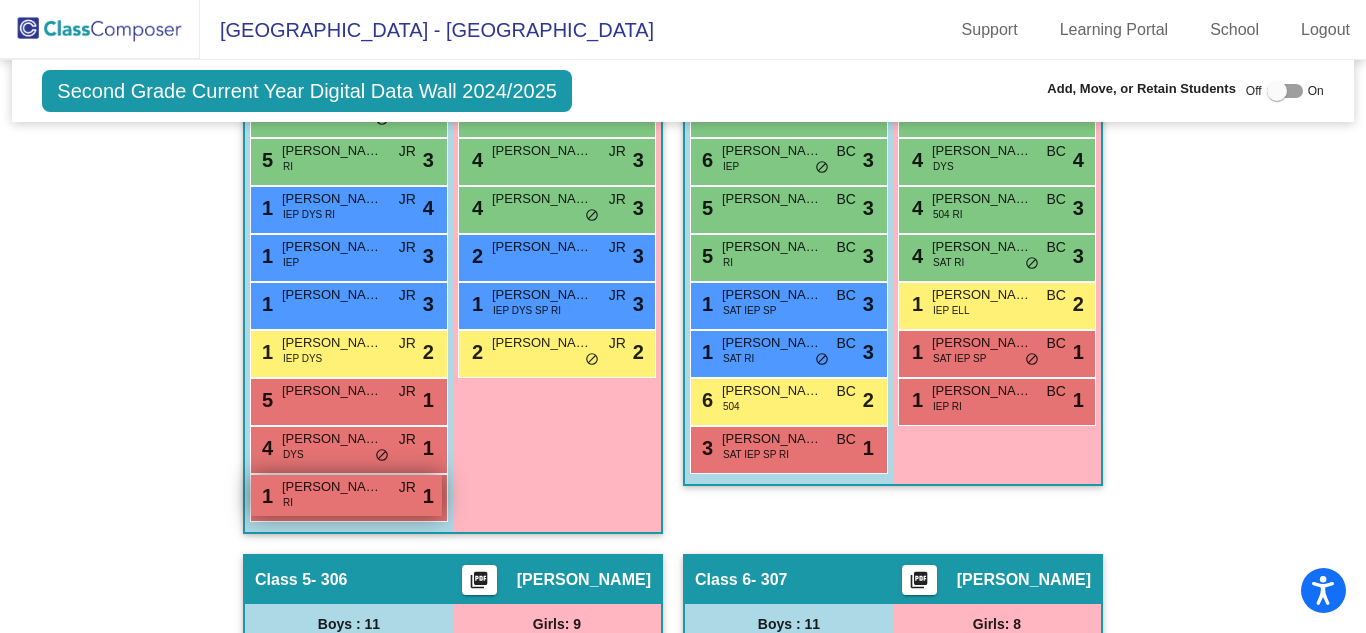 click on "[PERSON_NAME]" at bounding box center [332, 487] 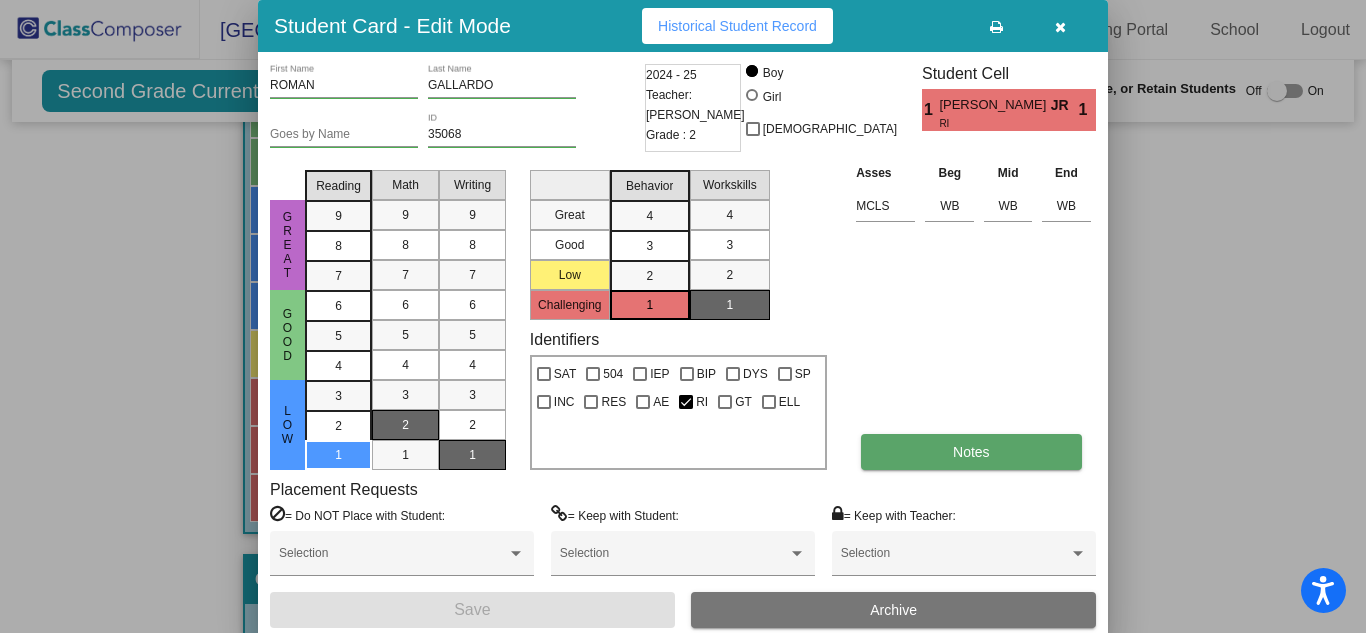 click on "Notes" at bounding box center (971, 452) 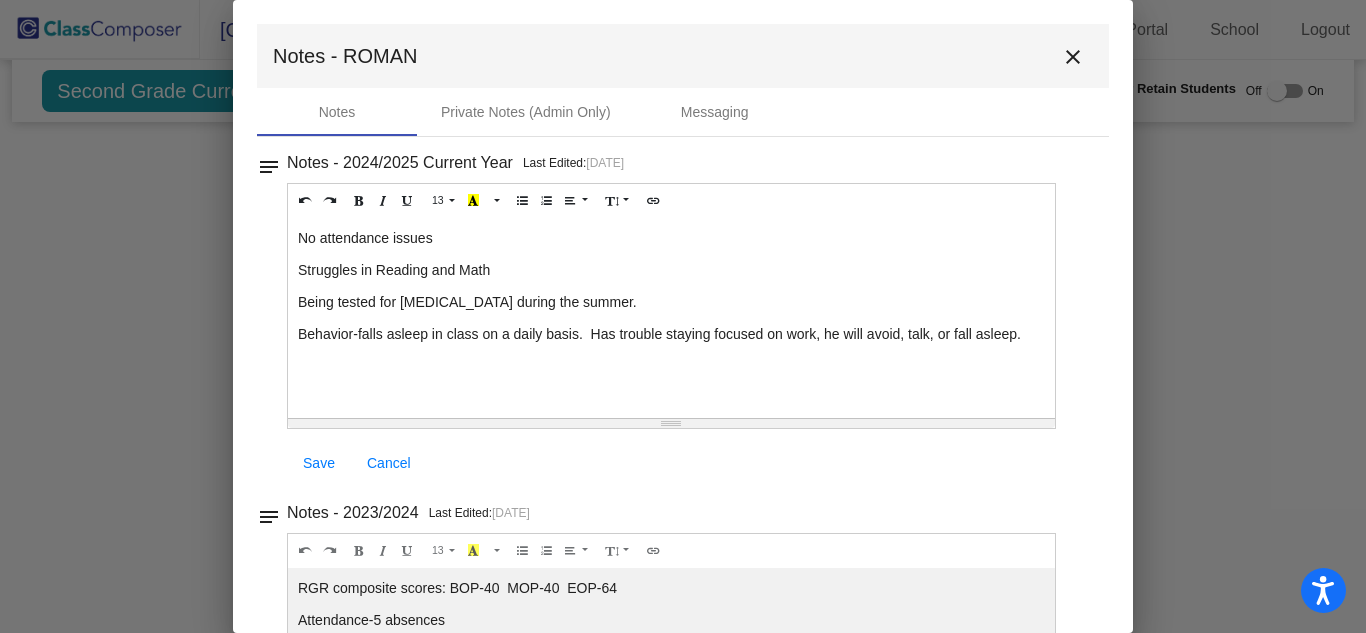 click on "close" at bounding box center [1073, 57] 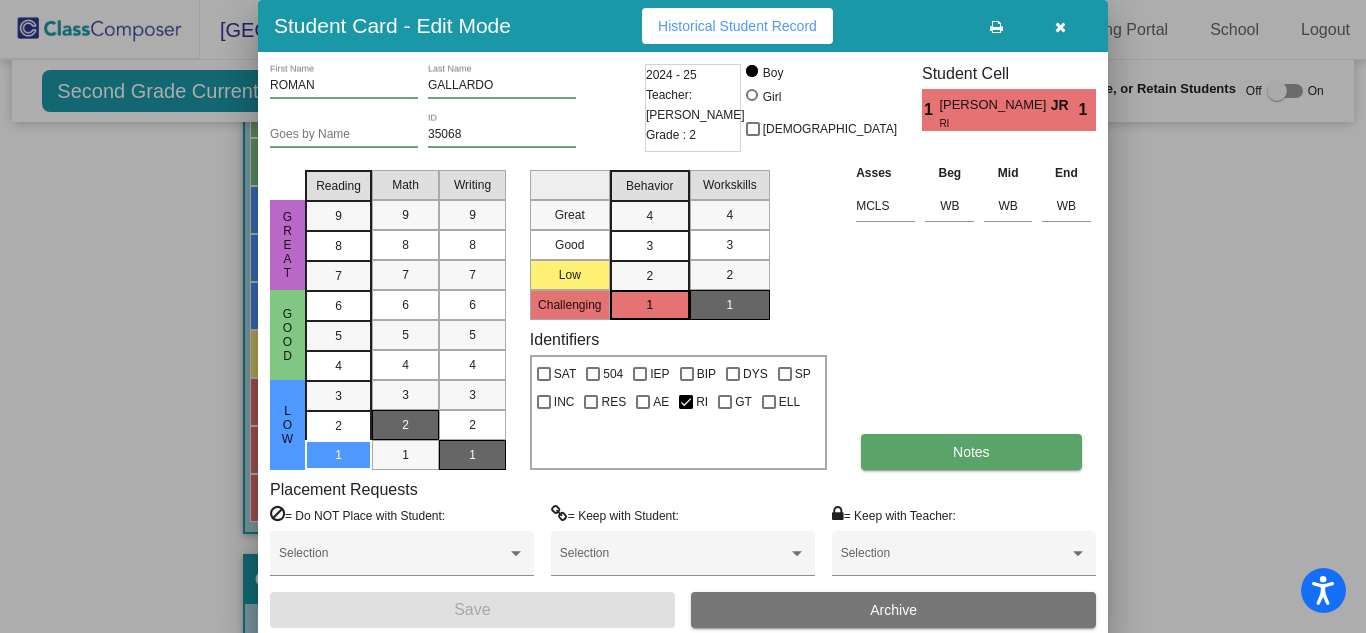 click on "Notes" at bounding box center (971, 452) 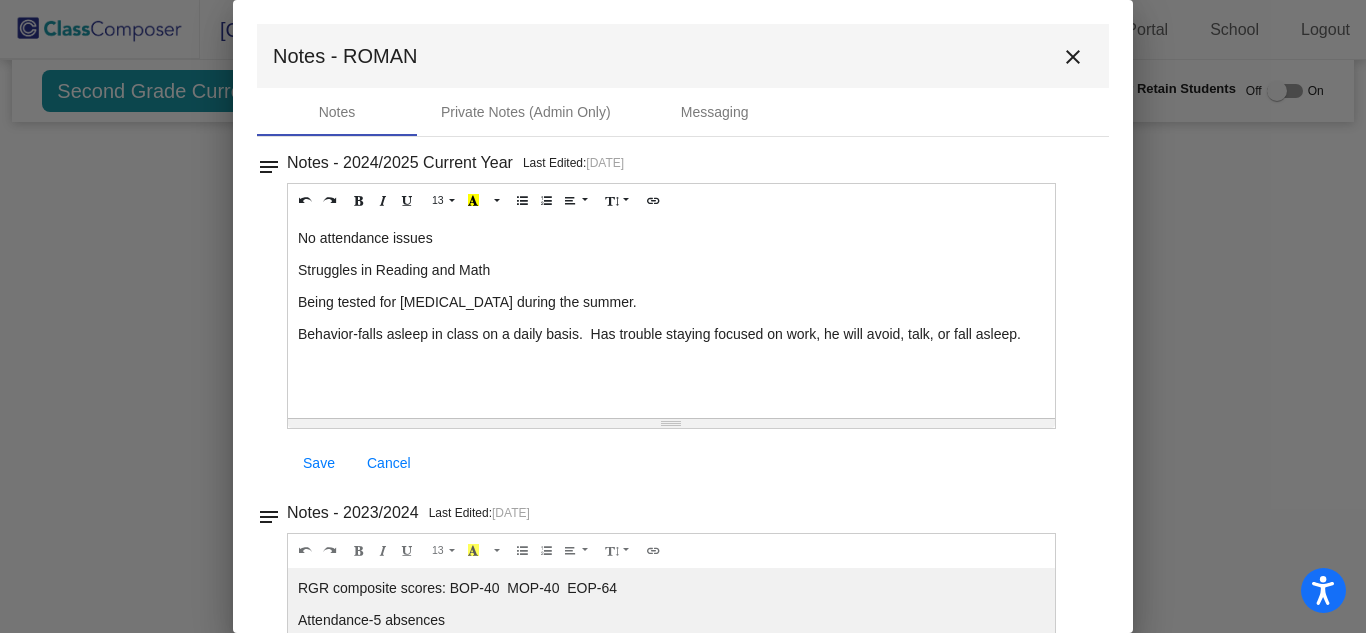 click on "close" at bounding box center [1073, 57] 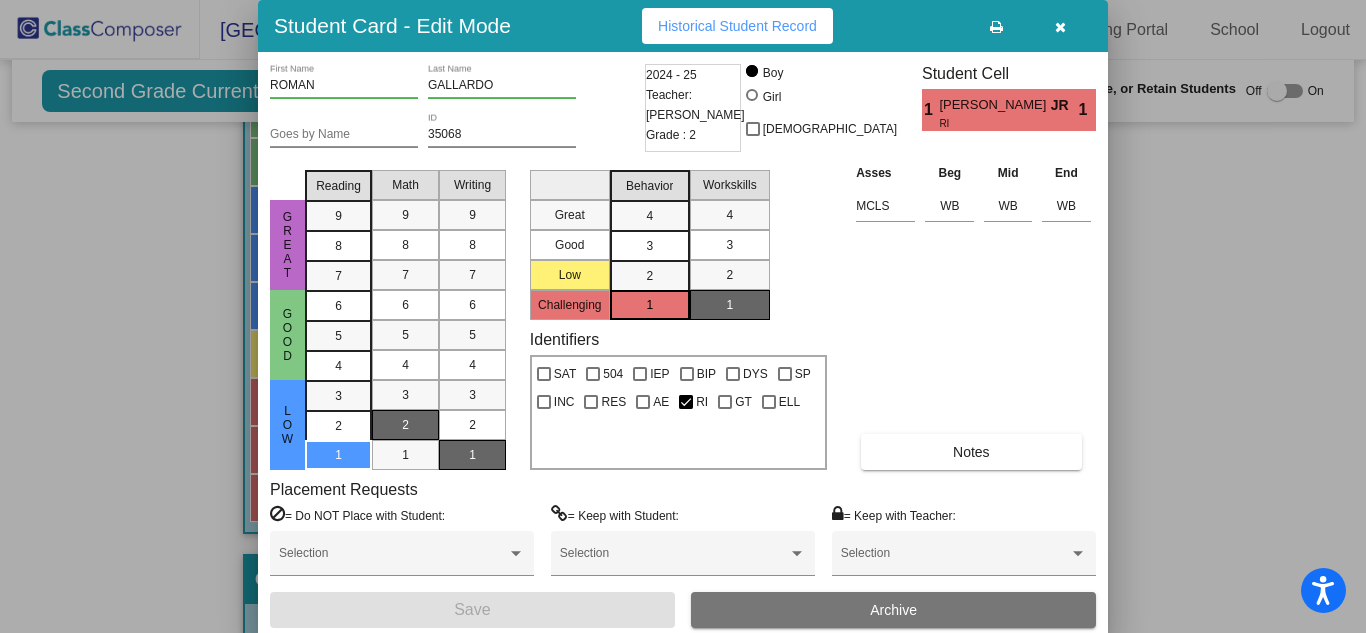 click at bounding box center [1060, 27] 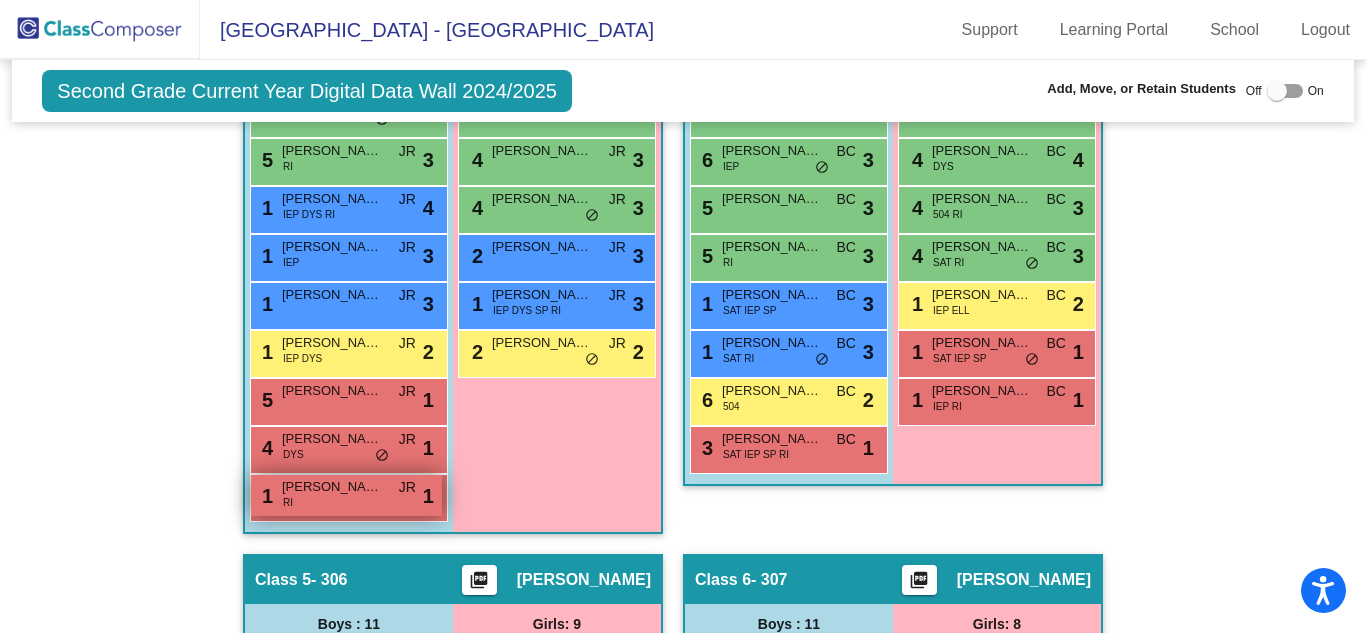 click on "[PERSON_NAME]" at bounding box center [332, 487] 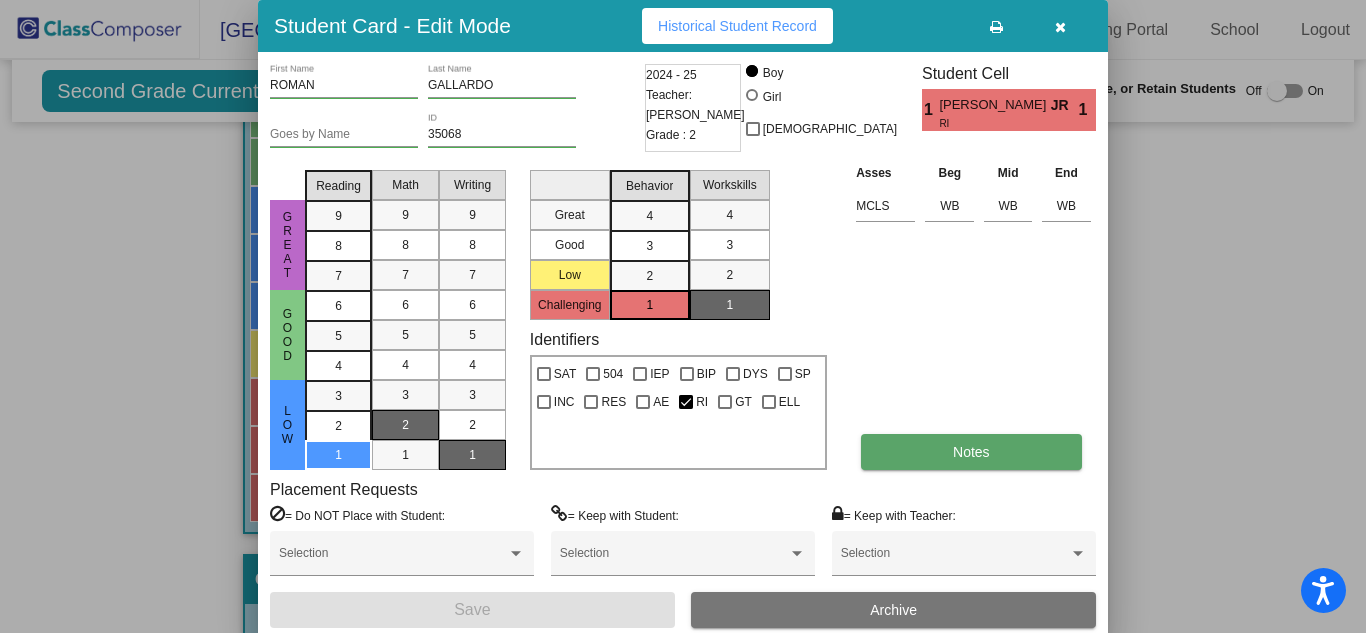 click on "Notes" at bounding box center [971, 452] 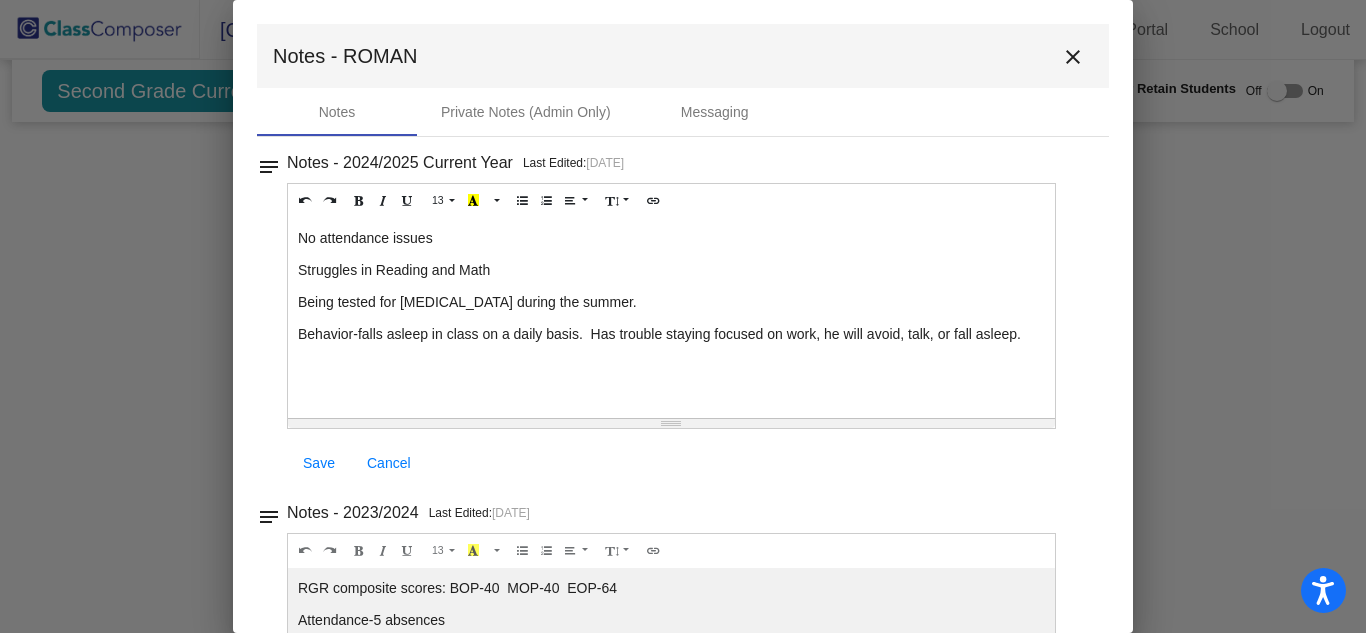 click on "close" at bounding box center (1073, 57) 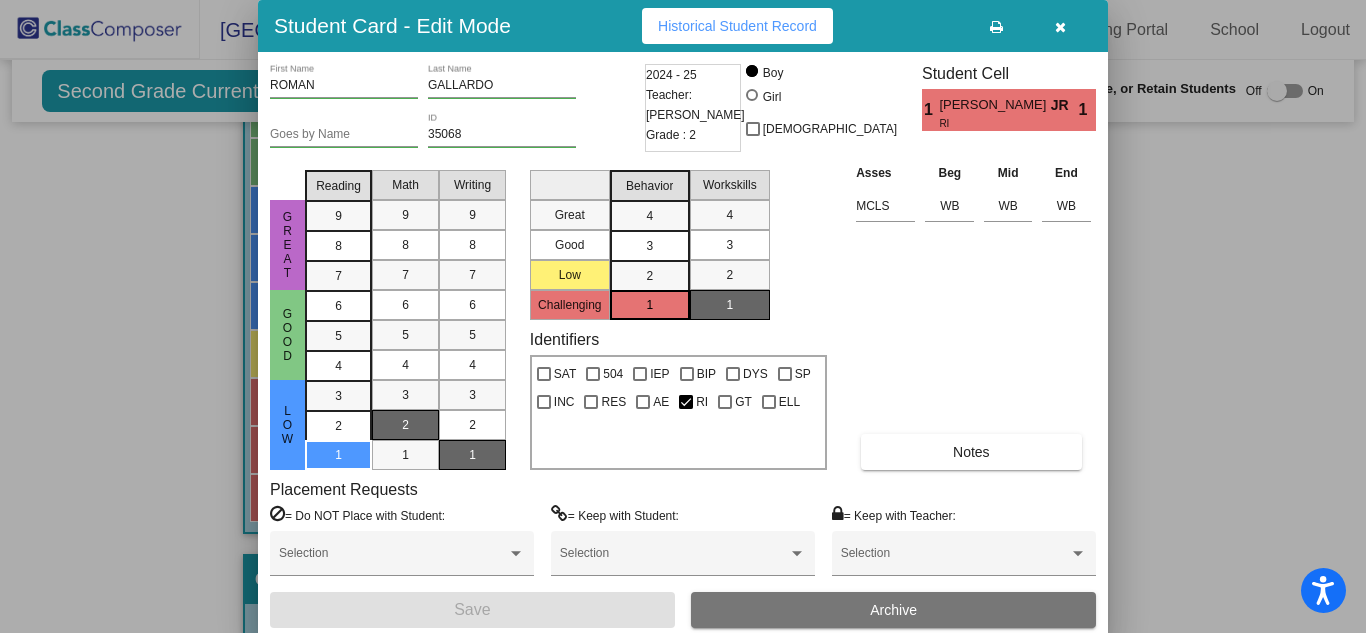 click at bounding box center [1060, 26] 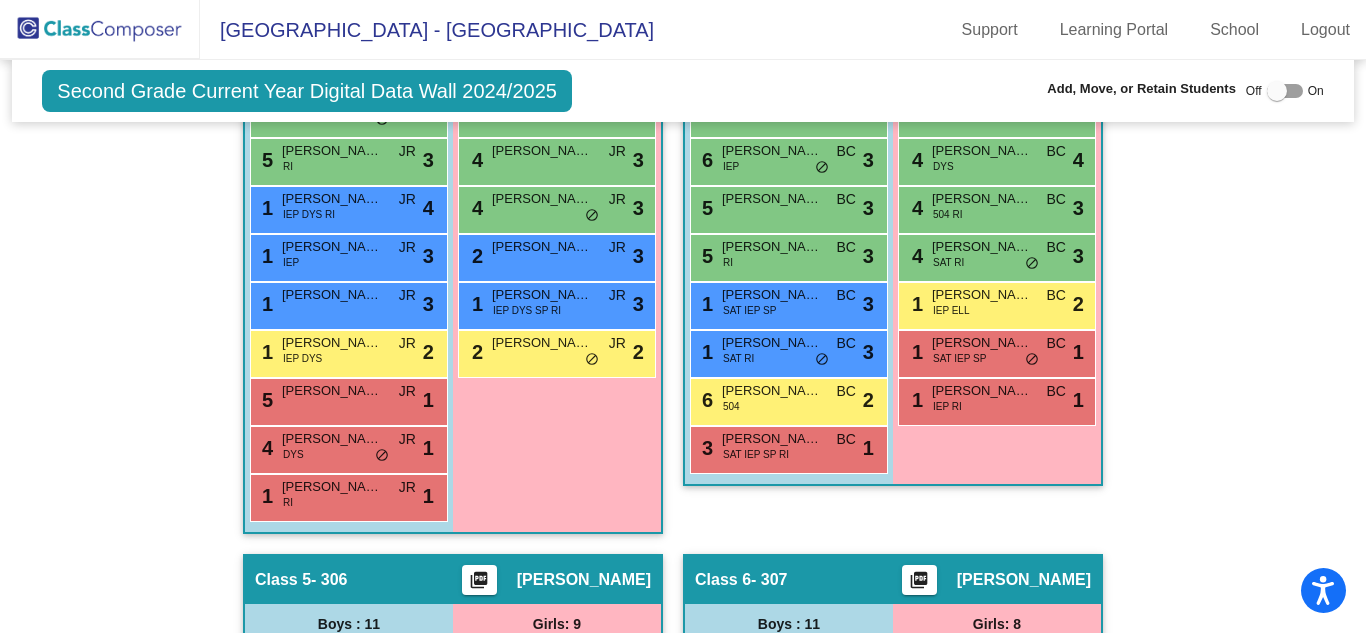 click on "Hallway   - Hallway Class  picture_as_pdf  Add Student  First Name Last Name Student Id  (Recommended)   Boy   Girl   [DEMOGRAPHIC_DATA] Add Close  Boys : 8  [PERSON_NAME] RI SP lock do_not_disturb_alt [PERSON_NAME] lock do_not_disturb_alt [PERSON_NAME] SP lock do_not_disturb_alt [PERSON_NAME] lock do_not_disturb_alt [PERSON_NAME]  lock do_not_disturb_alt [PERSON_NAME] lock do_not_disturb_alt [PERSON_NAME] lock do_not_disturb_alt [PERSON_NAME] lock do_not_disturb_alt Girls: 7 [PERSON_NAME] IEP lock do_not_disturb_alt [PERSON_NAME] 504 GT lock do_not_disturb_alt [PERSON_NAME] lock do_not_disturb_alt [PERSON_NAME] lock do_not_disturb_alt [PERSON_NAME] lock do_not_disturb_alt [PERSON_NAME] lock do_not_disturb_alt [PERSON_NAME] lock do_not_disturb_alt Class 1    picture_as_pdf [PERSON_NAME]  Add Student  First Name Last Name Student Id  (Recommended)   Boy   Girl   [DEMOGRAPHIC_DATA] Add Close  Boys : 1  [PERSON_NAME] [PERSON_NAME] lock do_not_disturb_alt Girls: 1 [PERSON_NAME] IEP AE HA lock Class 2" 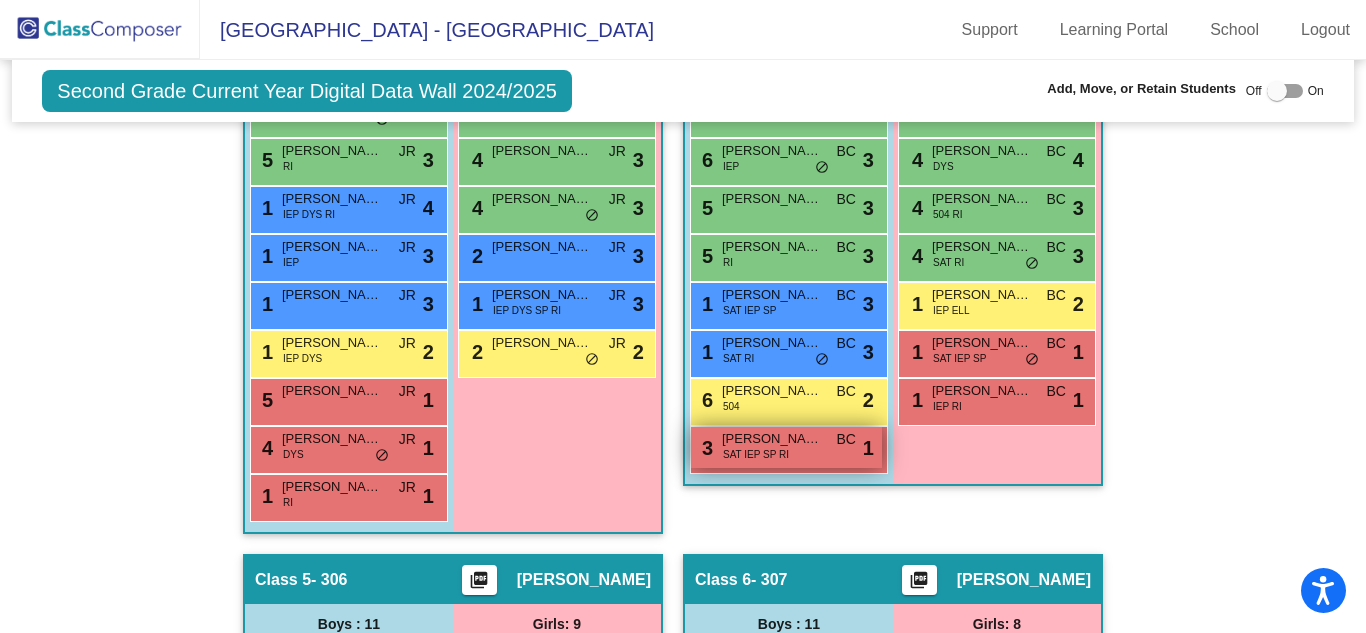 click on "SAT IEP SP RI" at bounding box center (756, 454) 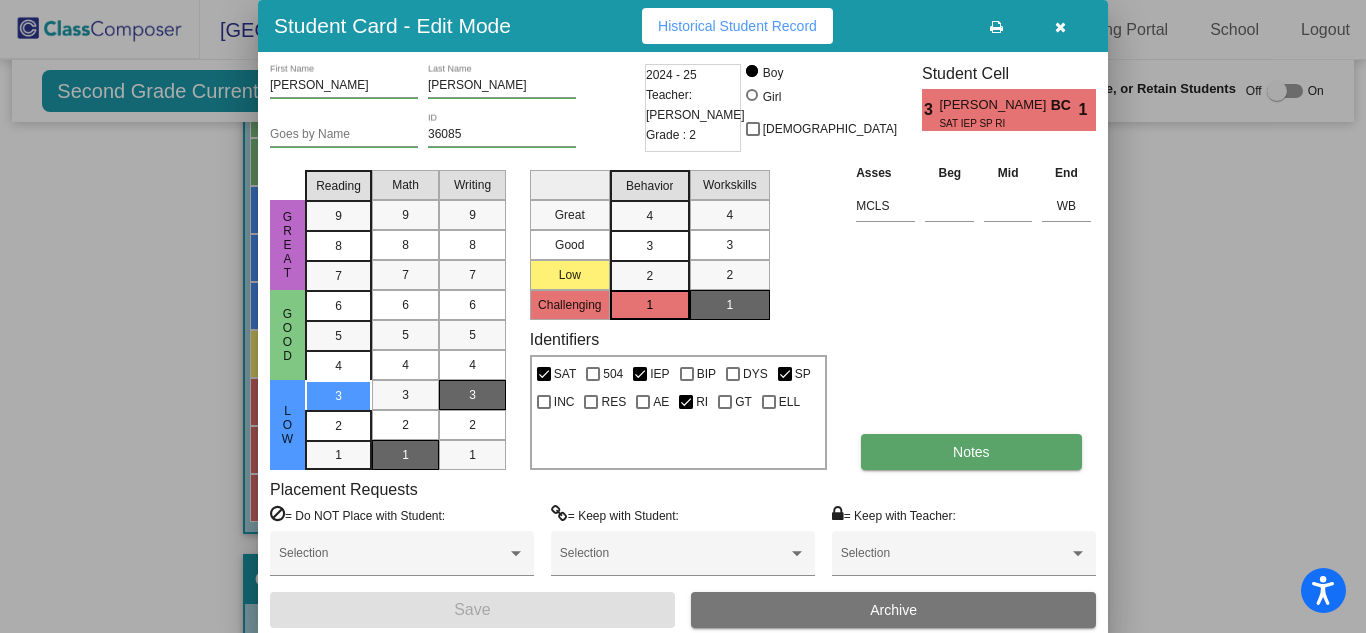 click on "Notes" at bounding box center (971, 452) 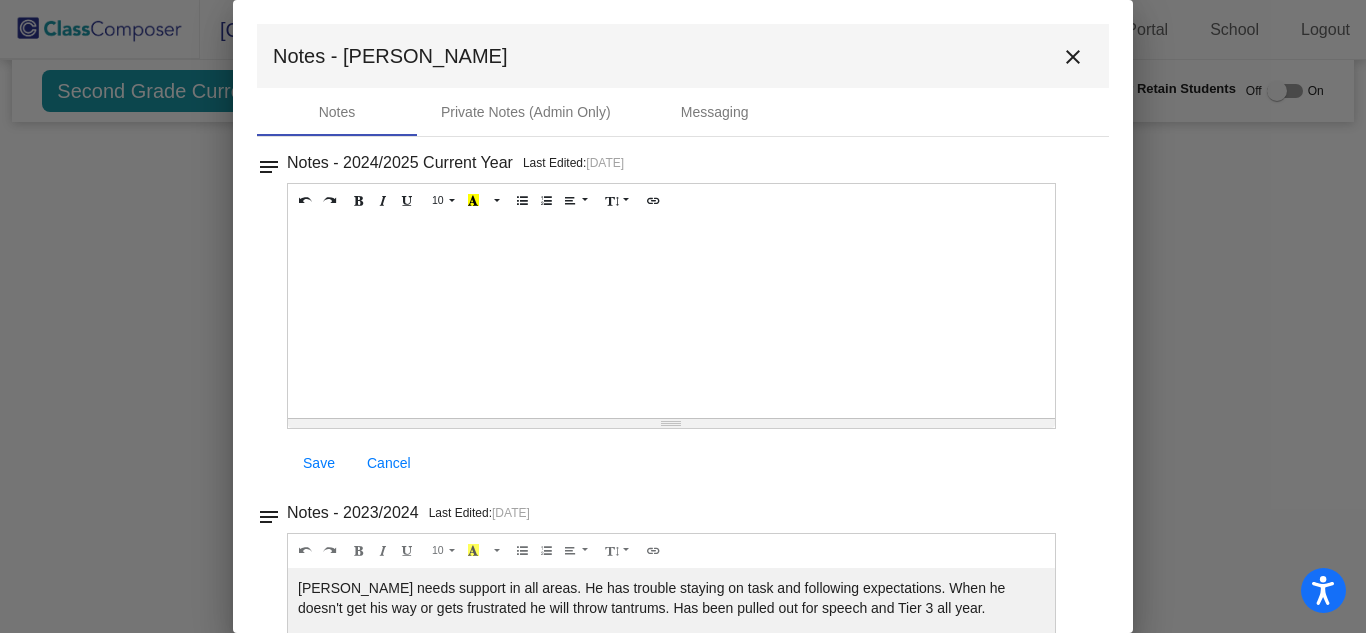 click on "close" at bounding box center (1073, 57) 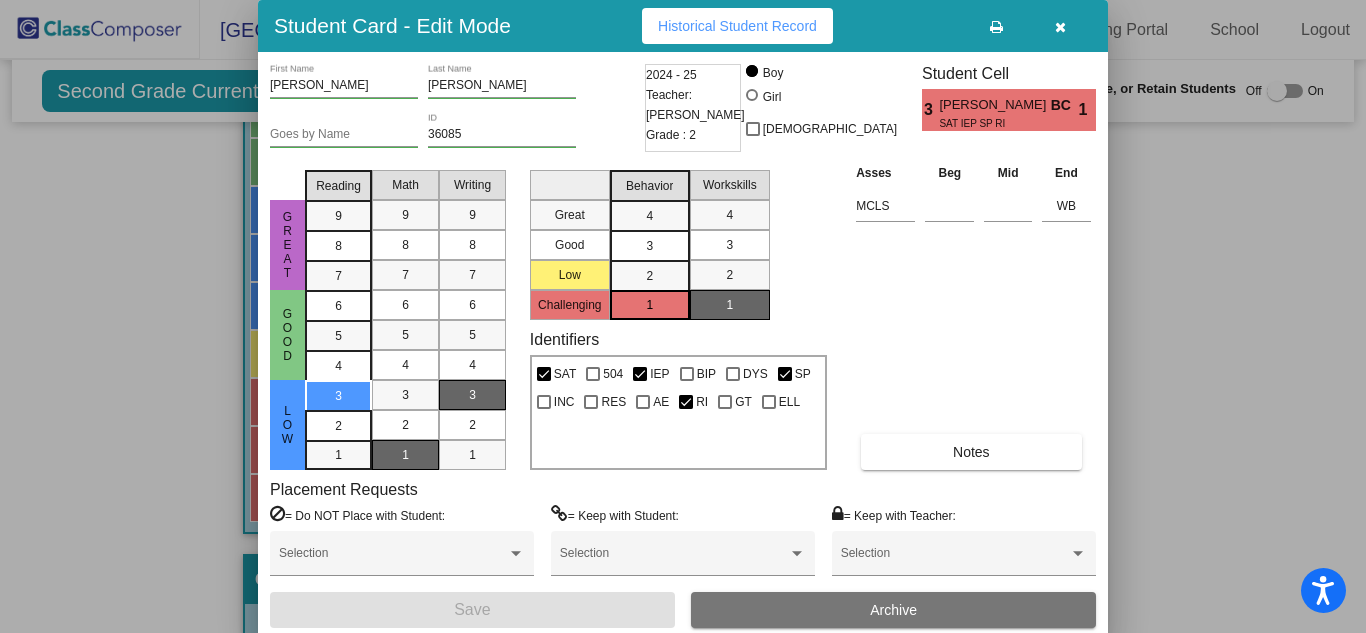 click at bounding box center (1060, 27) 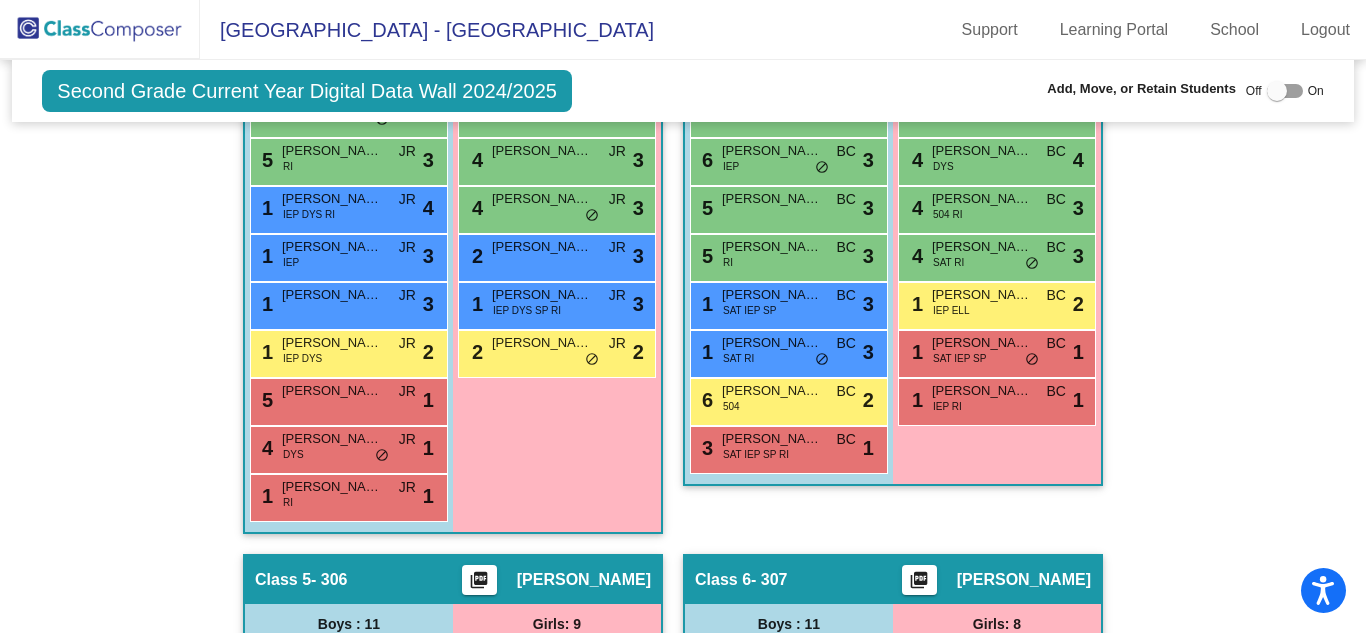 click on "1 [PERSON_NAME] SAT IEP SP BC lock do_not_disturb_alt 1" at bounding box center (997, 354) 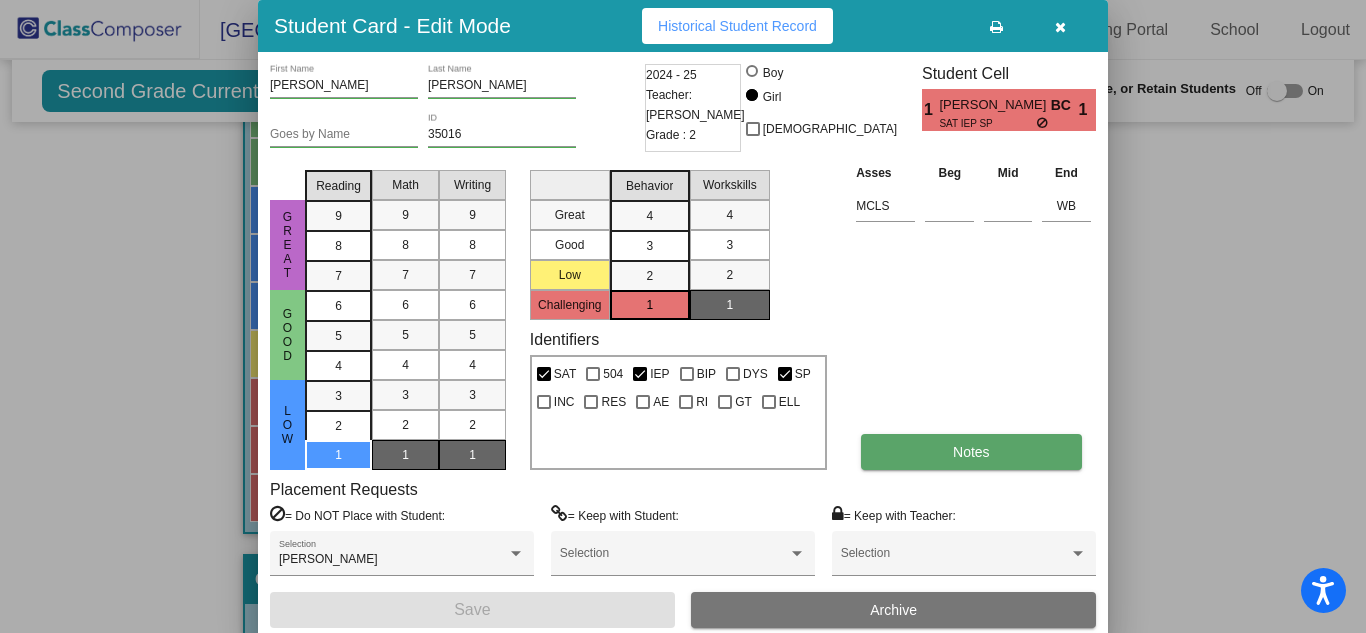 click on "Notes" at bounding box center (971, 452) 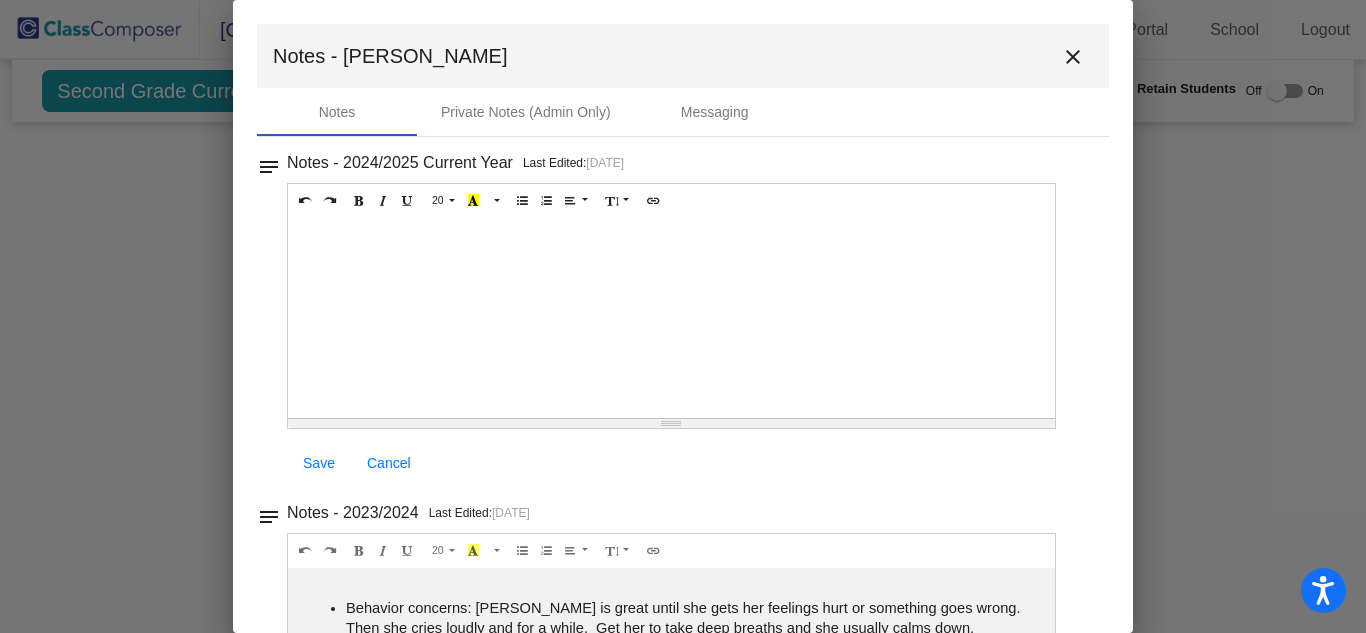 click on "close" at bounding box center (1073, 57) 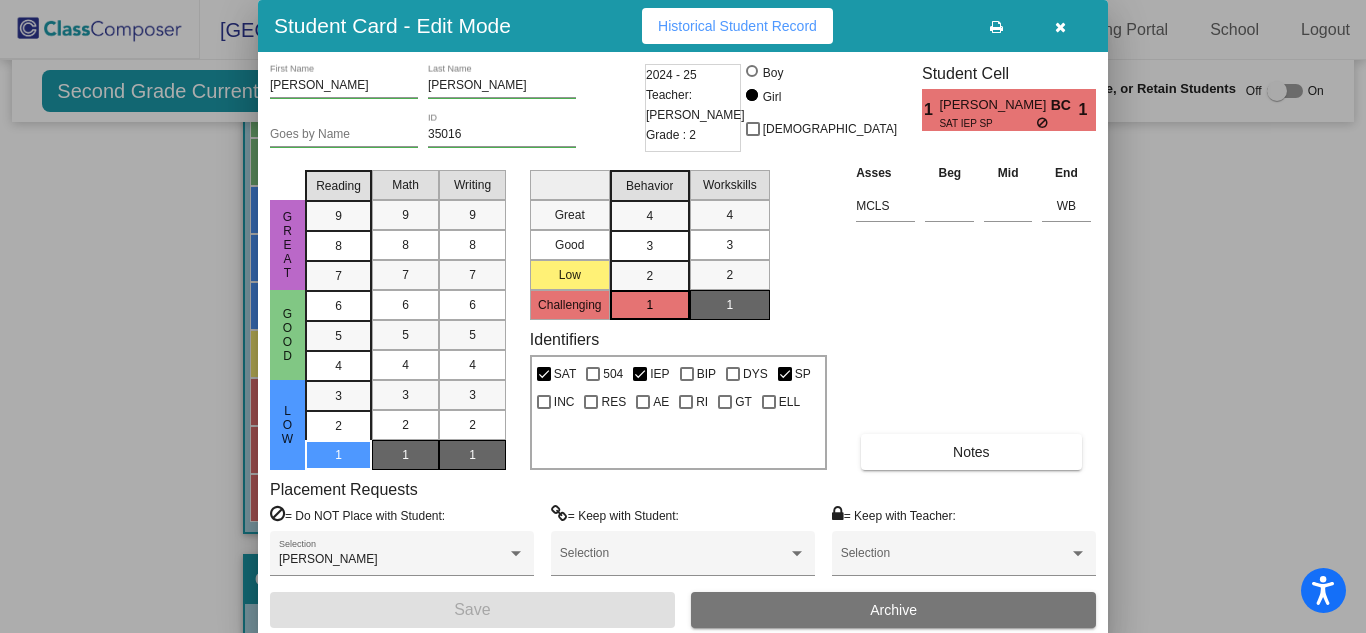 click at bounding box center [1060, 27] 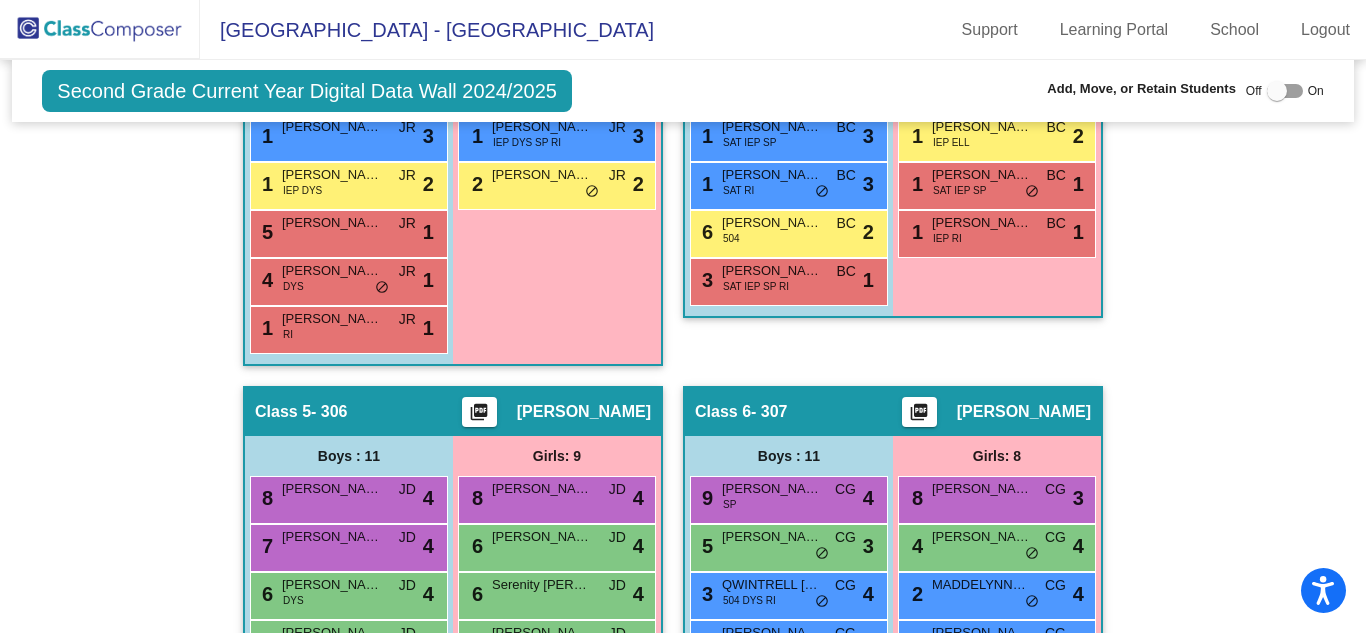 scroll, scrollTop: 1674, scrollLeft: 0, axis: vertical 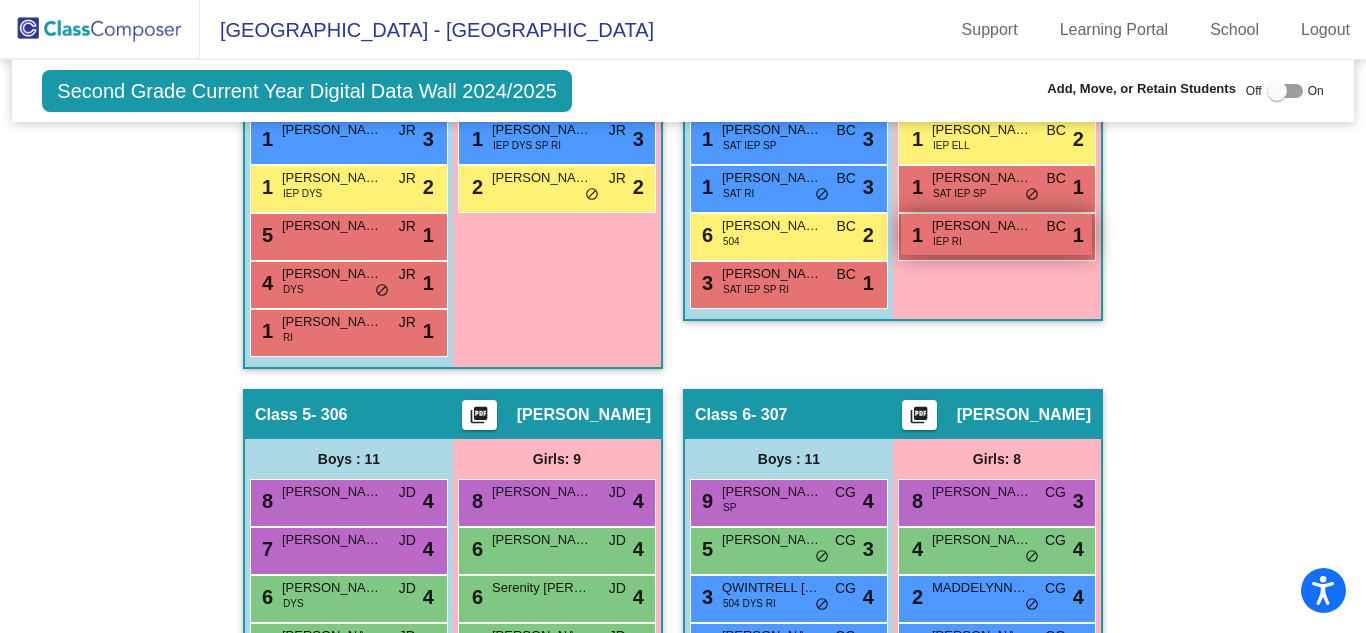click on "1 [PERSON_NAME] IEP RI BC lock do_not_disturb_alt 1" at bounding box center (996, 234) 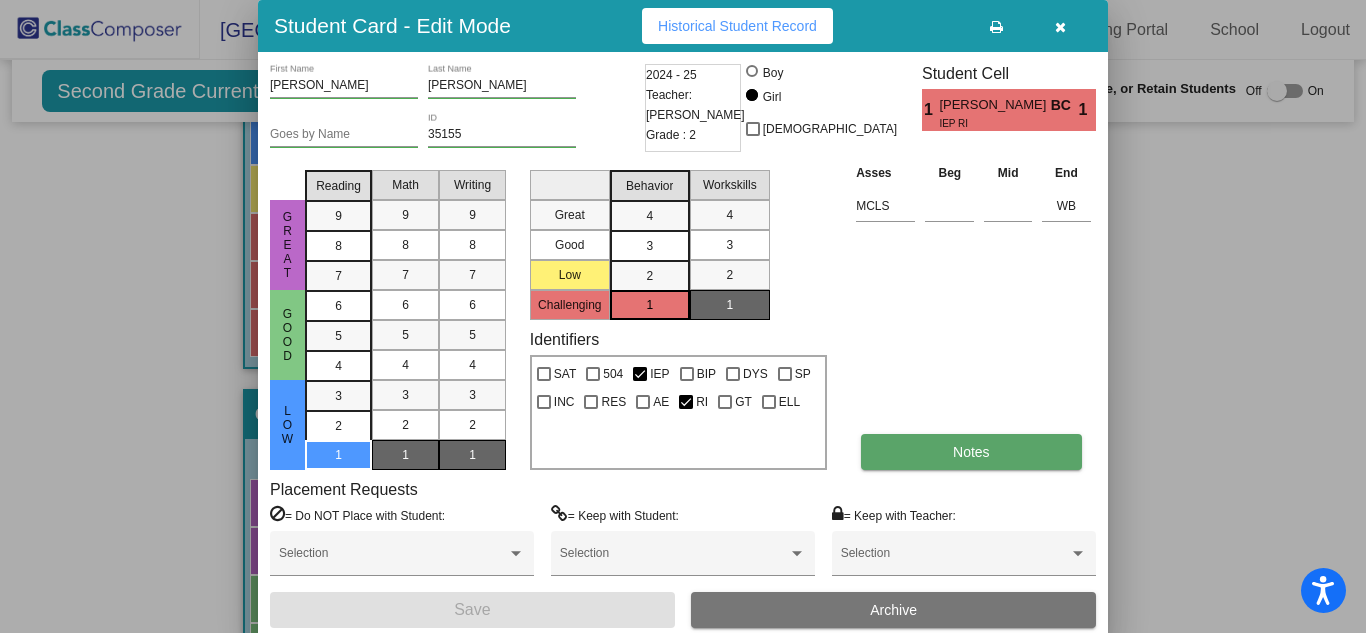 click on "Notes" at bounding box center (971, 452) 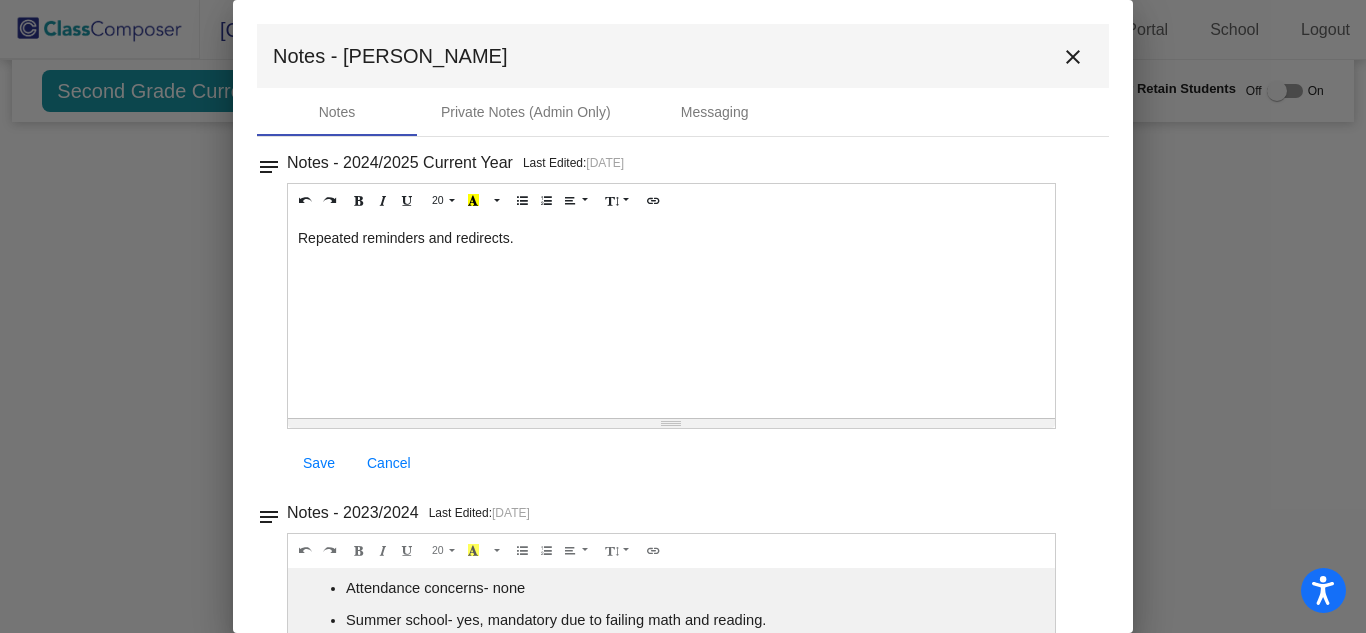 click on "close" at bounding box center (1073, 56) 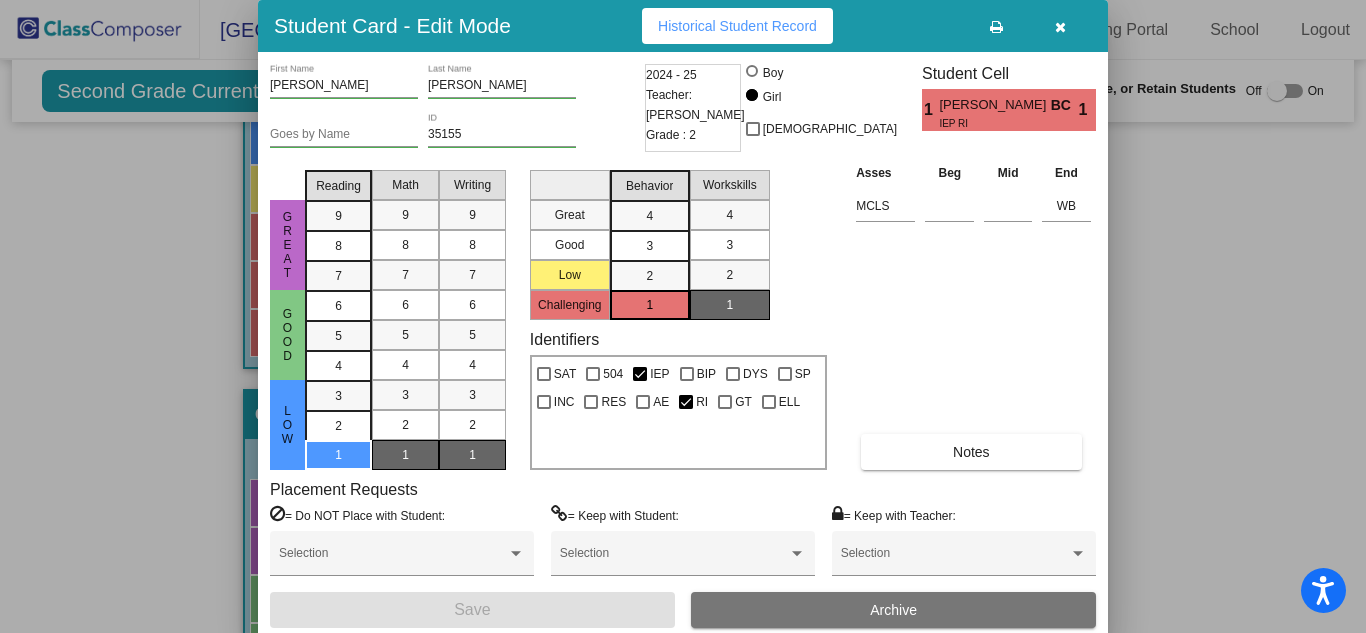 click at bounding box center (1060, 26) 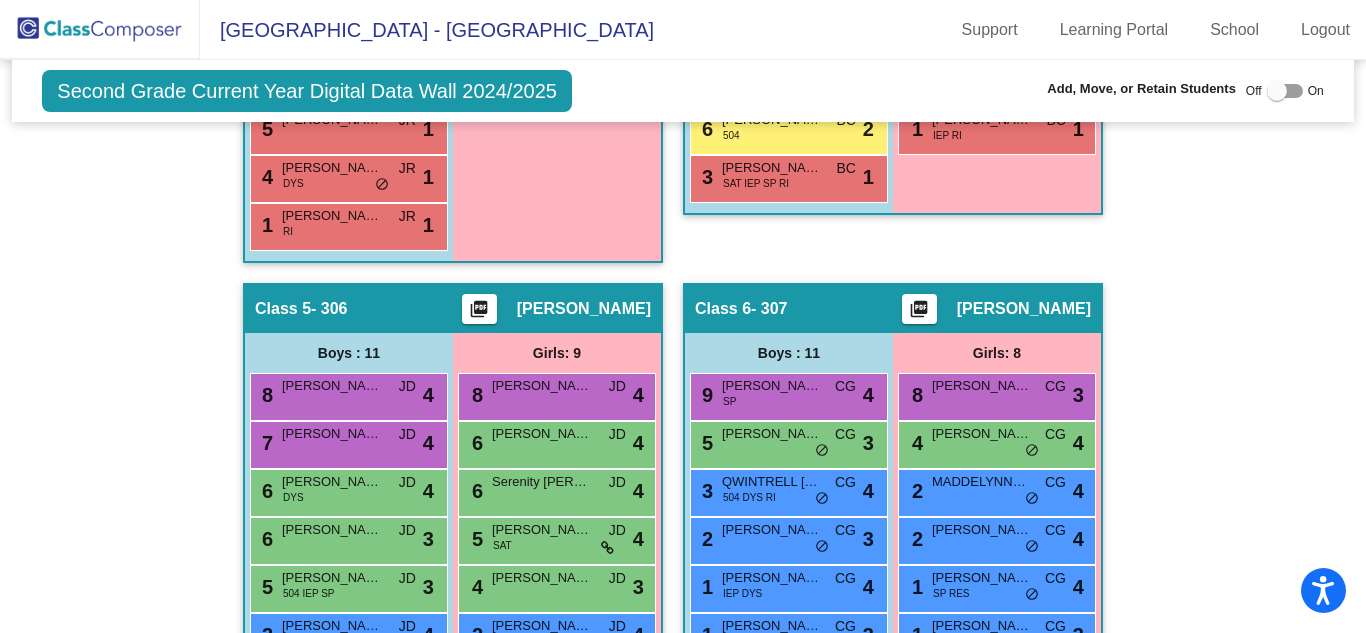 click on "Hallway   - Hallway Class  picture_as_pdf  Add Student  First Name Last Name Student Id  (Recommended)   Boy   Girl   [DEMOGRAPHIC_DATA] Add Close  Boys : 8  [PERSON_NAME] RI SP lock do_not_disturb_alt [PERSON_NAME] lock do_not_disturb_alt [PERSON_NAME] SP lock do_not_disturb_alt [PERSON_NAME] lock do_not_disturb_alt [PERSON_NAME]  lock do_not_disturb_alt [PERSON_NAME] lock do_not_disturb_alt [PERSON_NAME] lock do_not_disturb_alt [PERSON_NAME] lock do_not_disturb_alt Girls: 7 [PERSON_NAME] IEP lock do_not_disturb_alt [PERSON_NAME] 504 GT lock do_not_disturb_alt [PERSON_NAME] lock do_not_disturb_alt [PERSON_NAME] lock do_not_disturb_alt [PERSON_NAME] lock do_not_disturb_alt [PERSON_NAME] lock do_not_disturb_alt [PERSON_NAME] lock do_not_disturb_alt Class 1    picture_as_pdf [PERSON_NAME]  Add Student  First Name Last Name Student Id  (Recommended)   Boy   Girl   [DEMOGRAPHIC_DATA] Add Close  Boys : 1  [PERSON_NAME] [PERSON_NAME] lock do_not_disturb_alt Girls: 1 [PERSON_NAME] IEP AE HA lock Class 2" 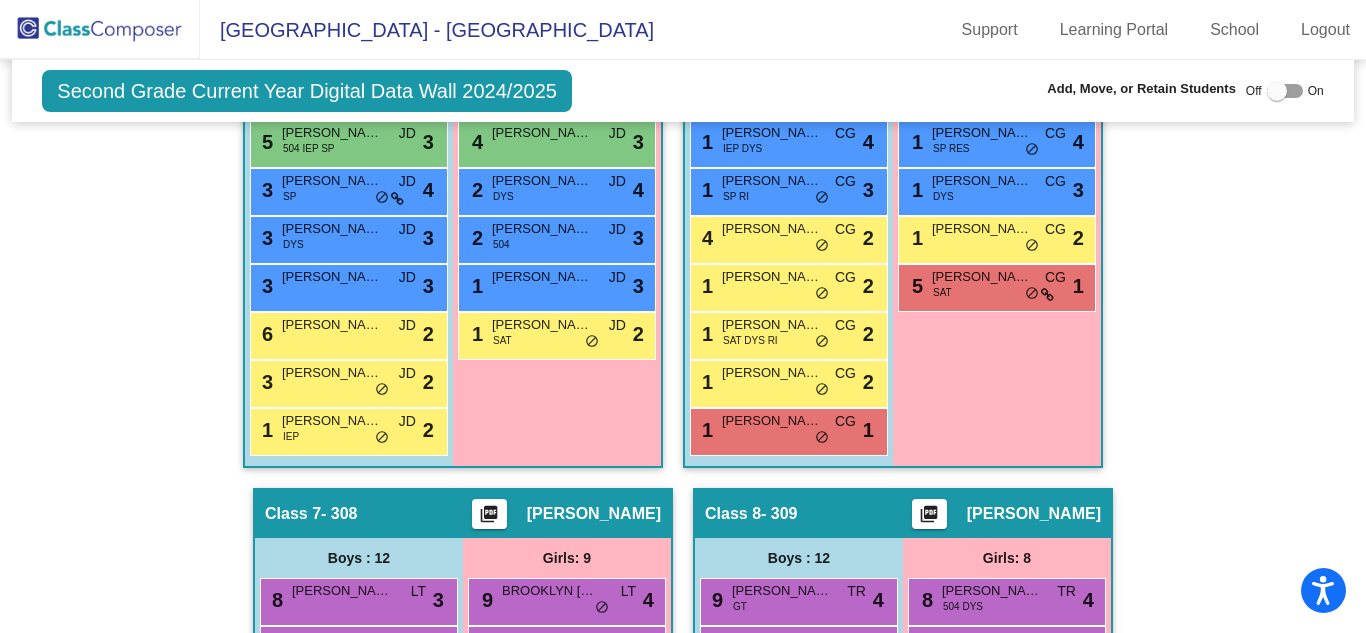 scroll, scrollTop: 2230, scrollLeft: 0, axis: vertical 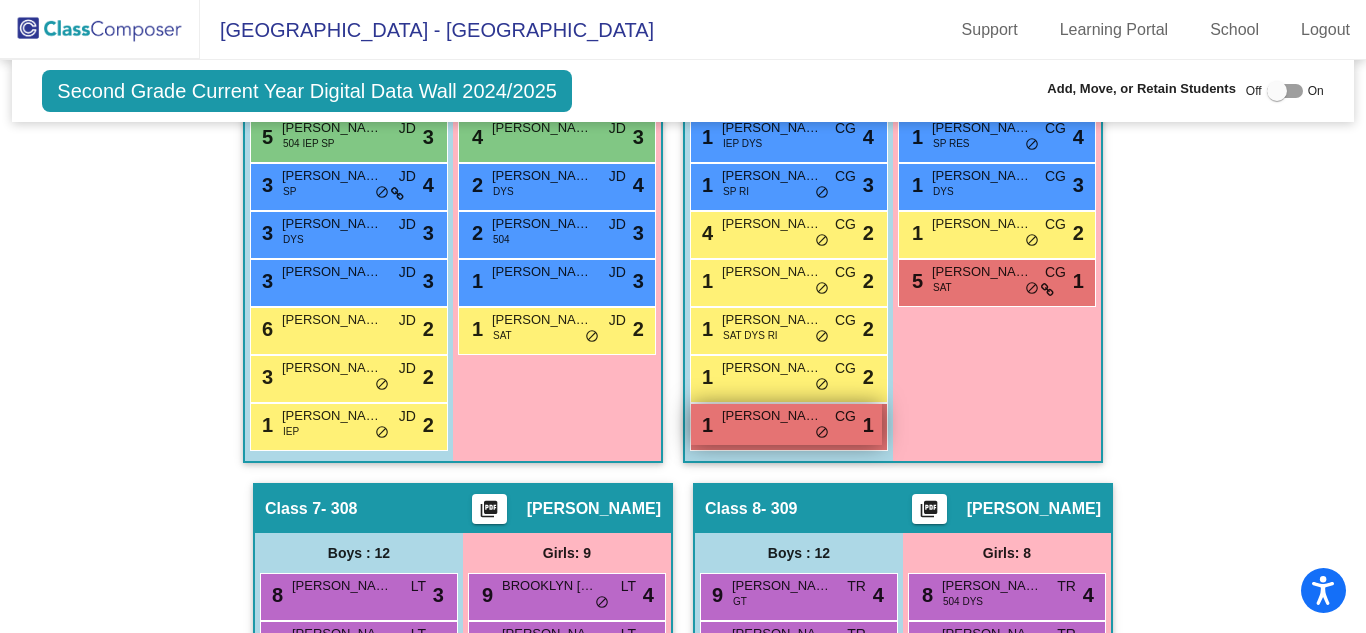 click on "1 [PERSON_NAME] [PERSON_NAME] lock do_not_disturb_alt 1" at bounding box center [786, 424] 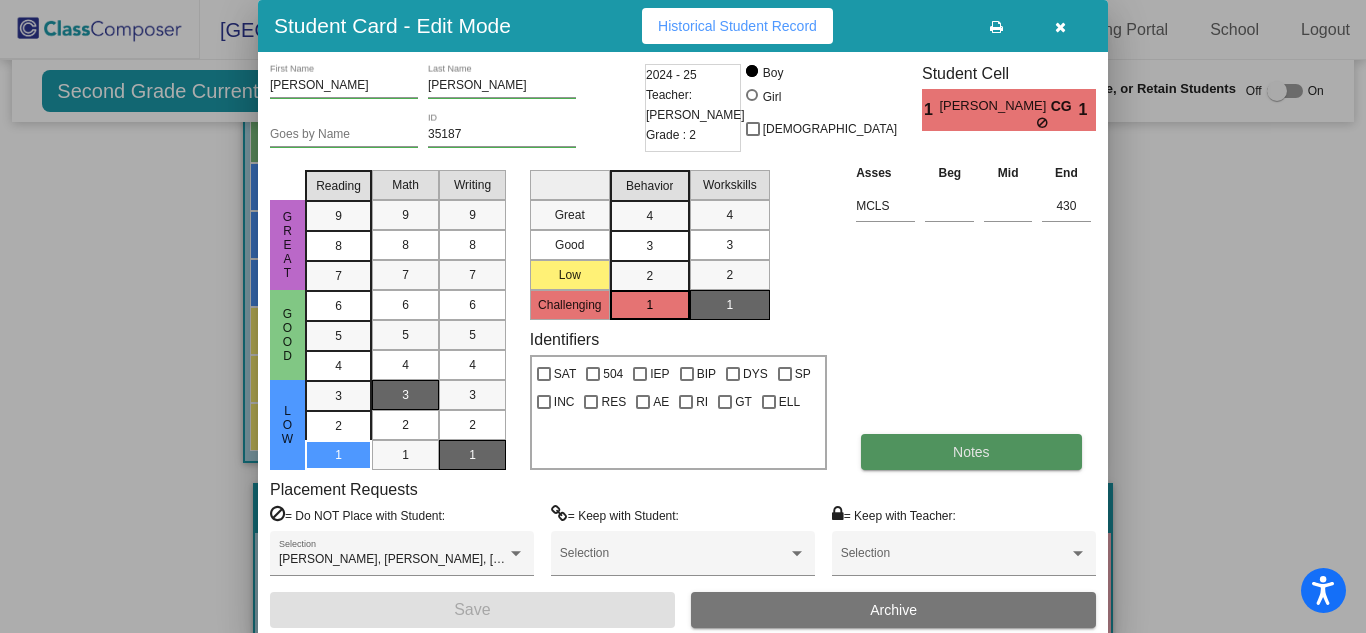 click on "Notes" at bounding box center (971, 452) 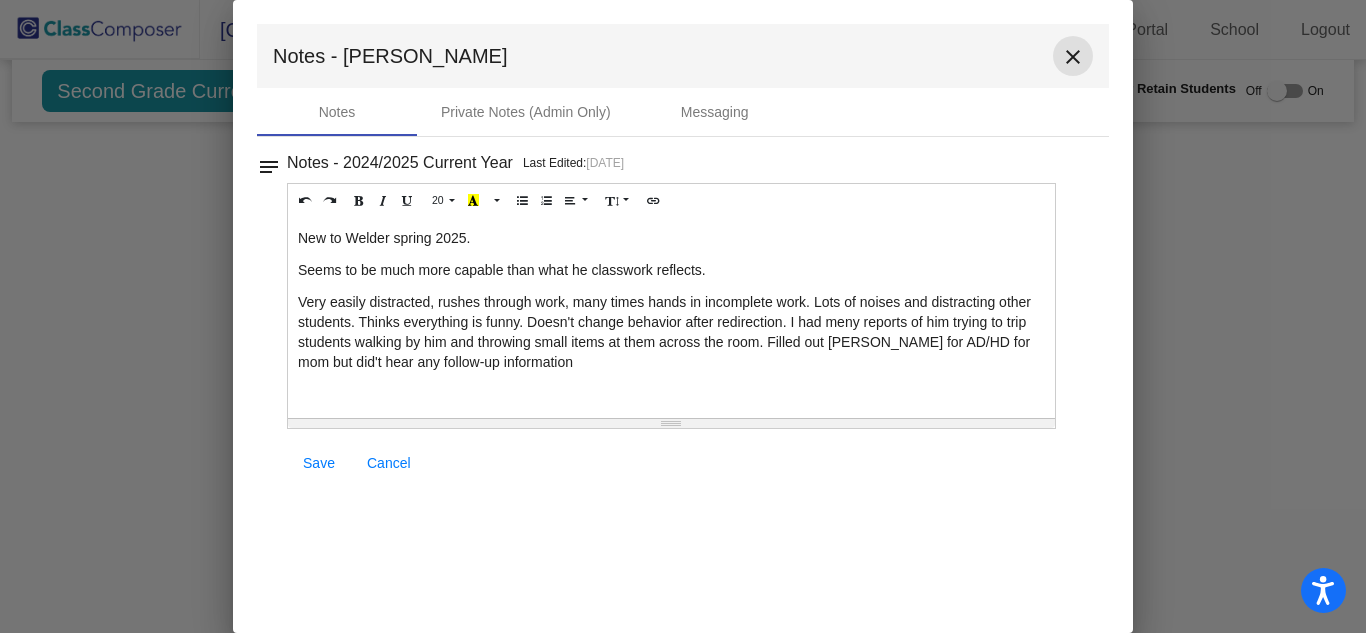 click on "close" at bounding box center (1073, 56) 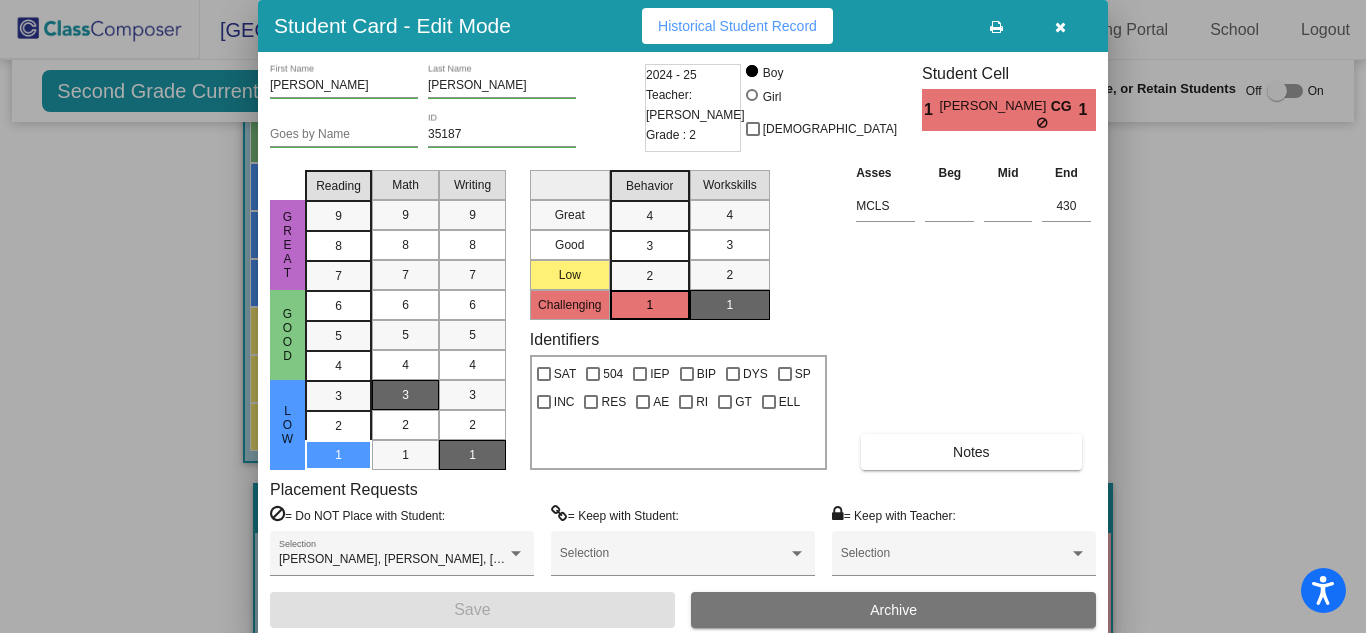 click at bounding box center [1060, 26] 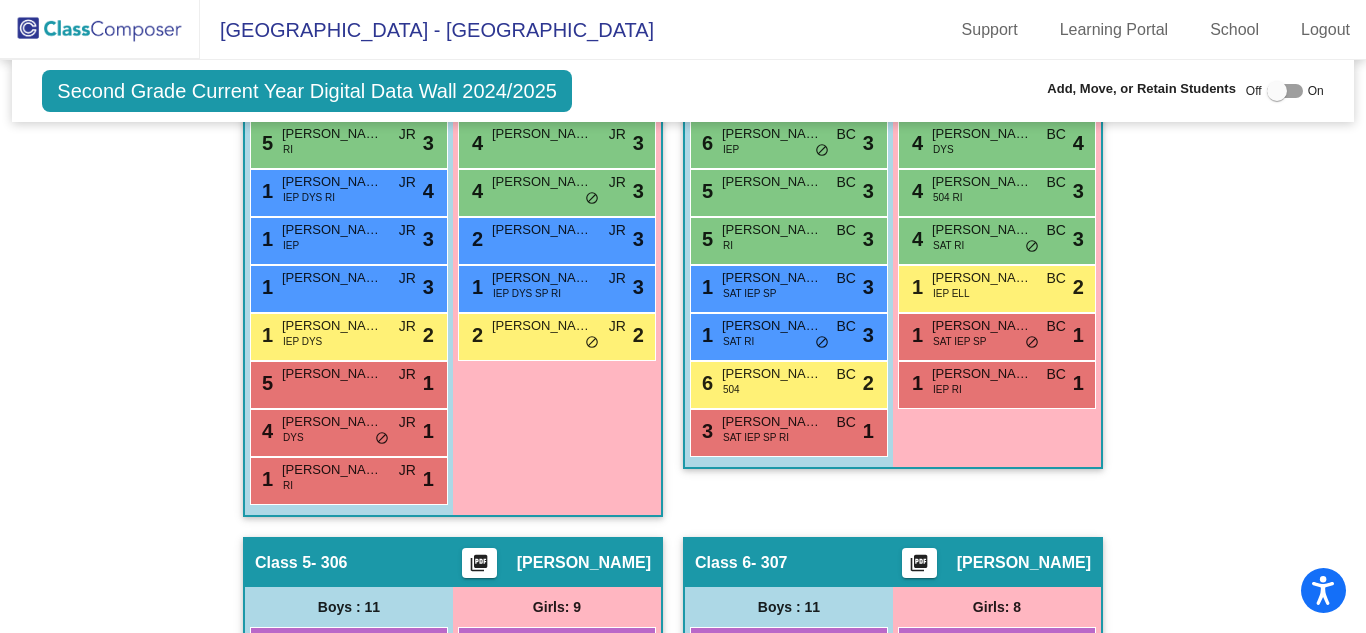 scroll, scrollTop: 1529, scrollLeft: 0, axis: vertical 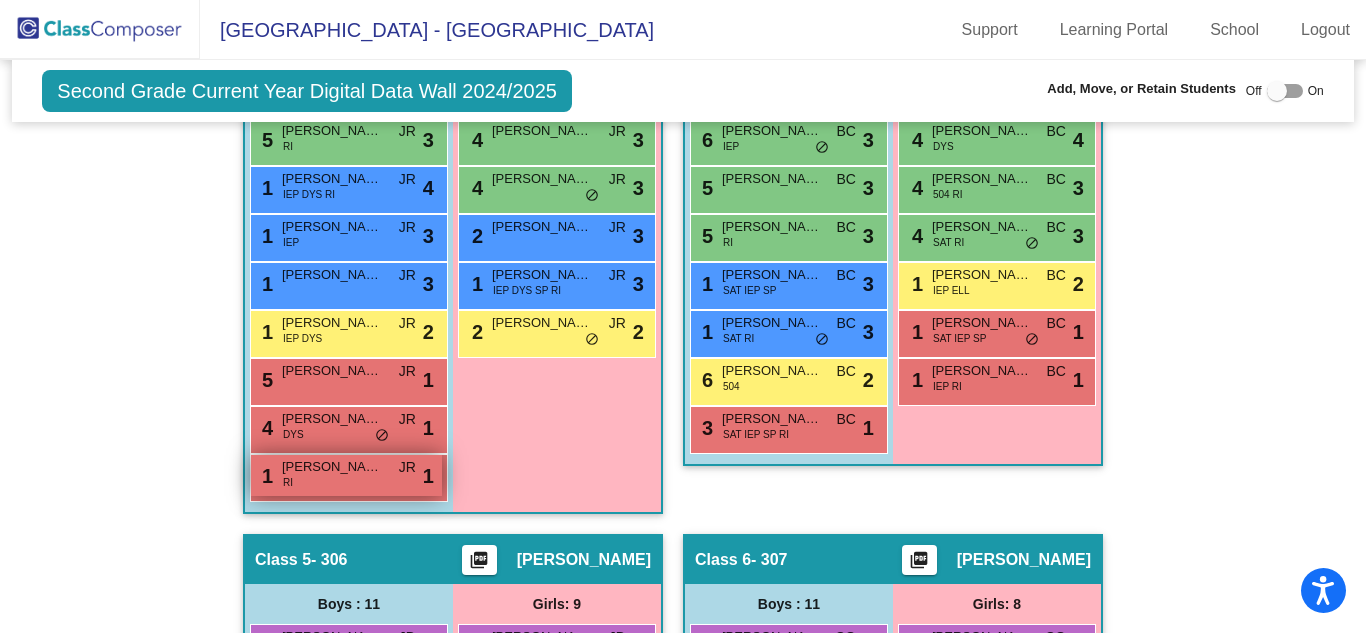 click on "1 [PERSON_NAME] lock do_not_disturb_alt 1" at bounding box center [346, 475] 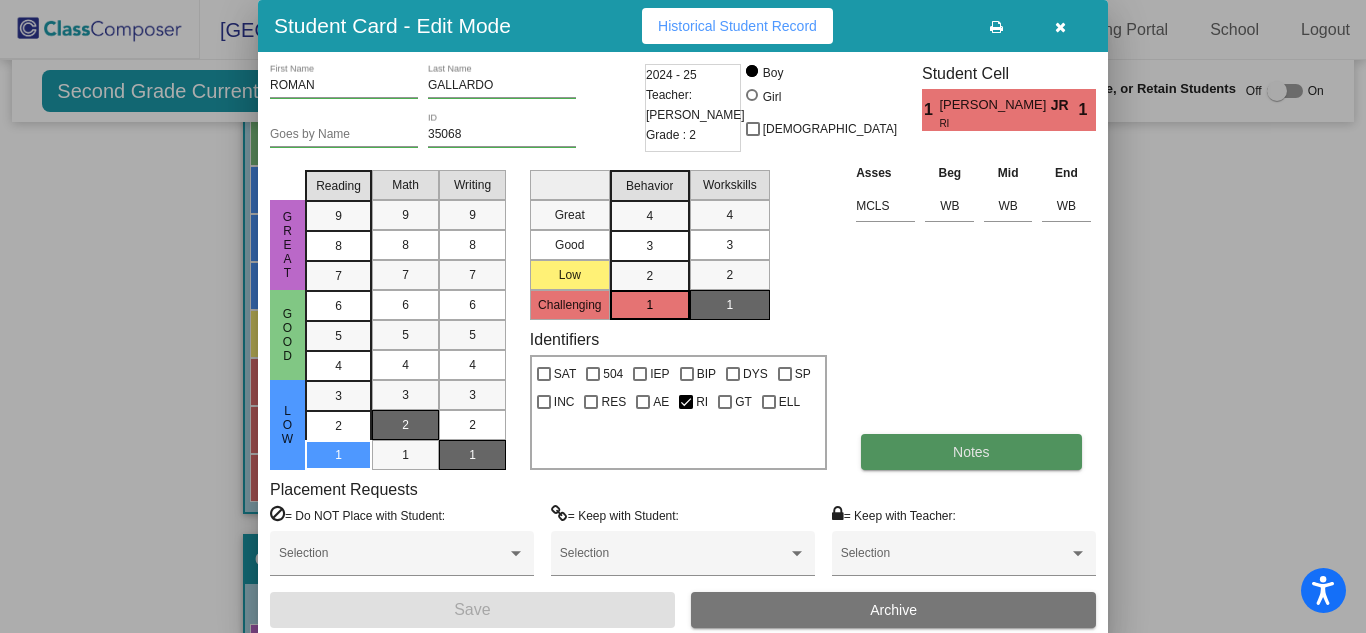 click on "Notes" at bounding box center (971, 452) 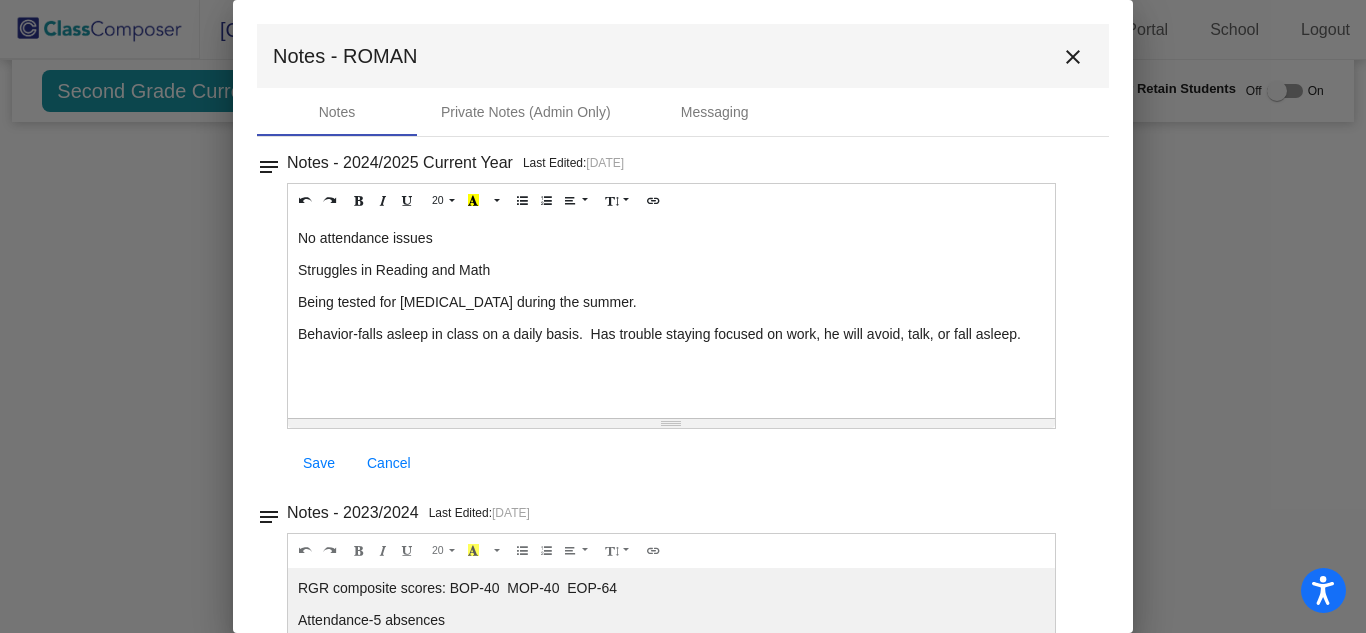 click on "close" at bounding box center [1073, 57] 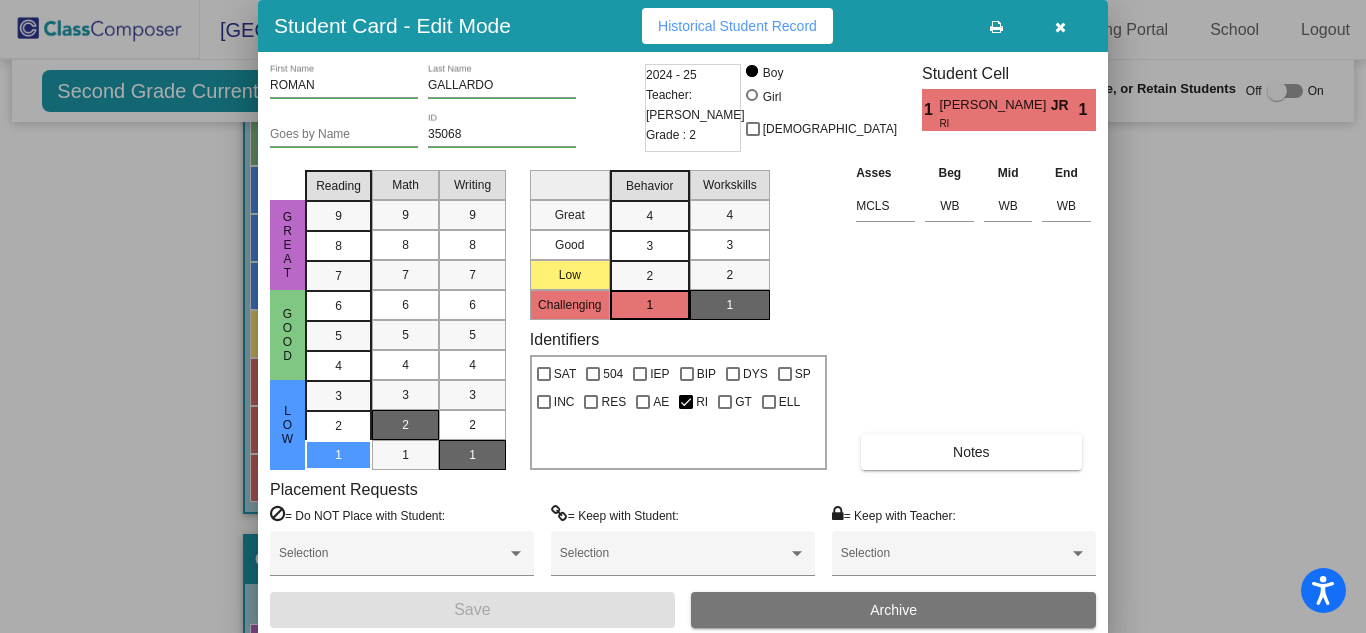 click at bounding box center (1060, 27) 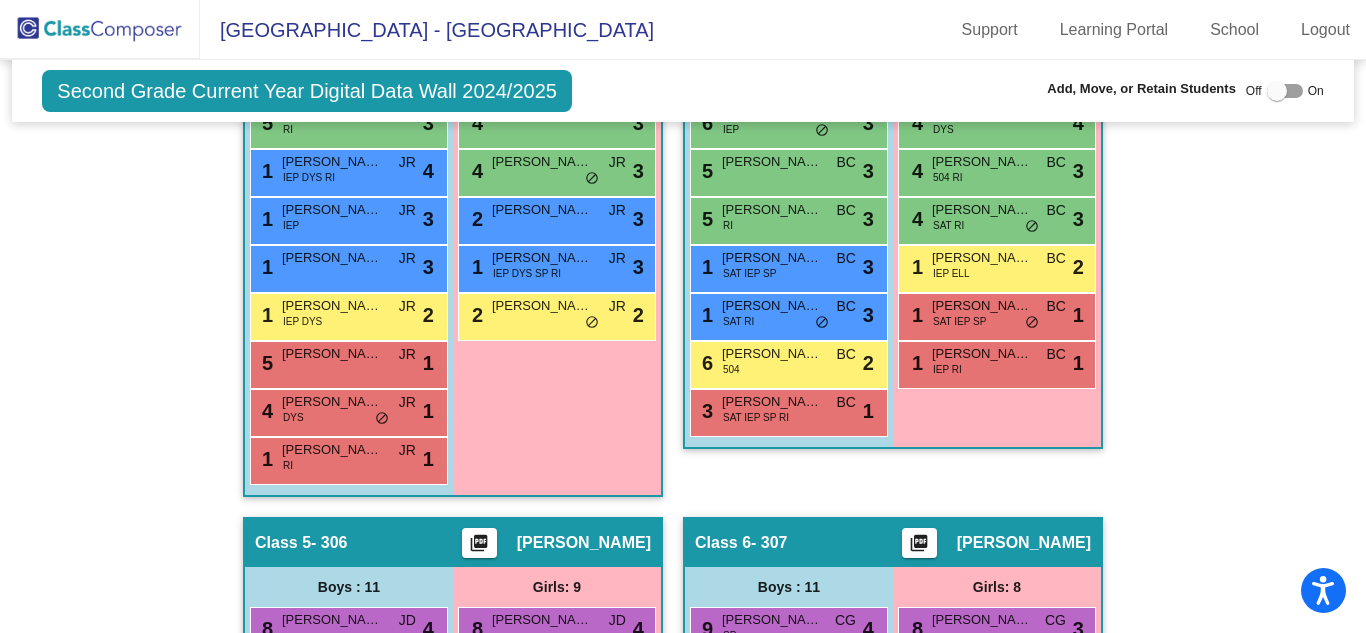 scroll, scrollTop: 1547, scrollLeft: 0, axis: vertical 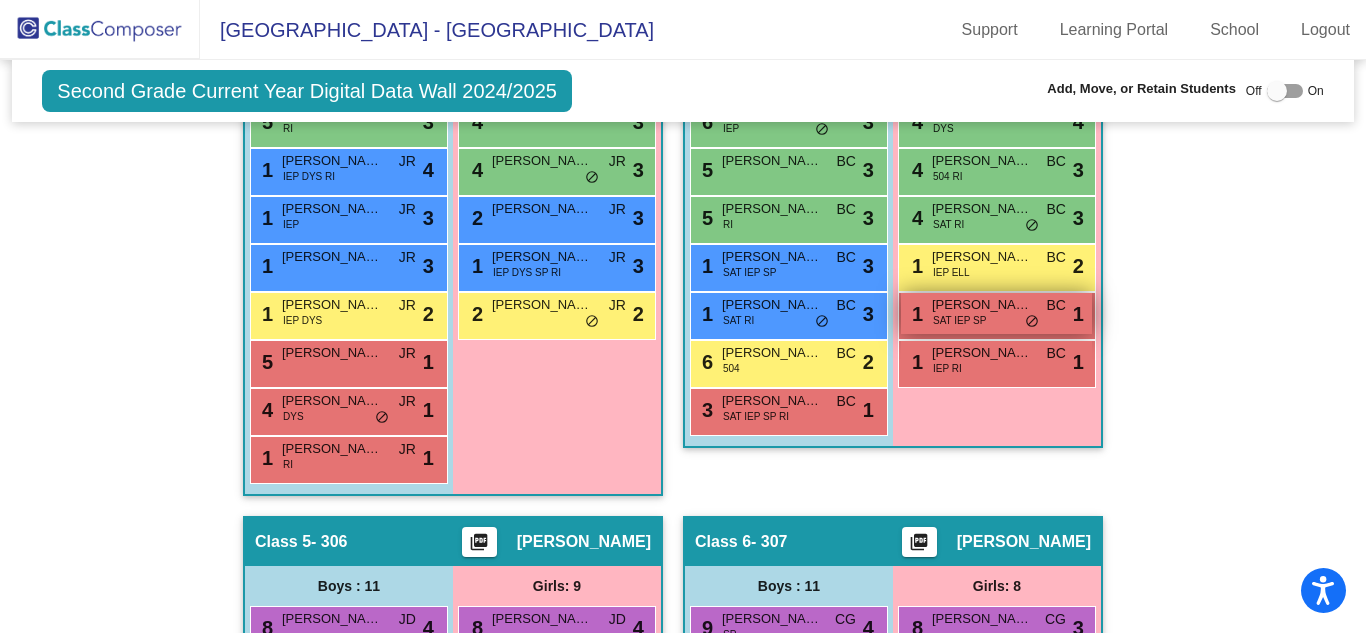 click on "[PERSON_NAME]" at bounding box center [982, 305] 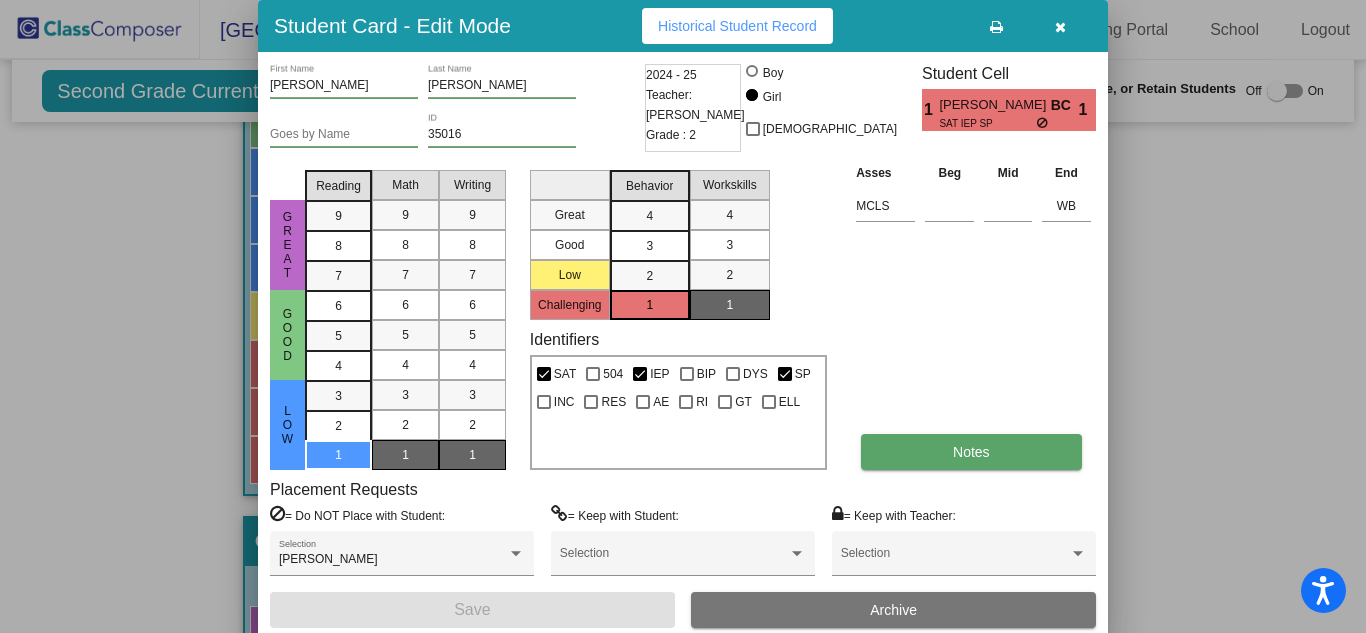 click on "Notes" at bounding box center [971, 452] 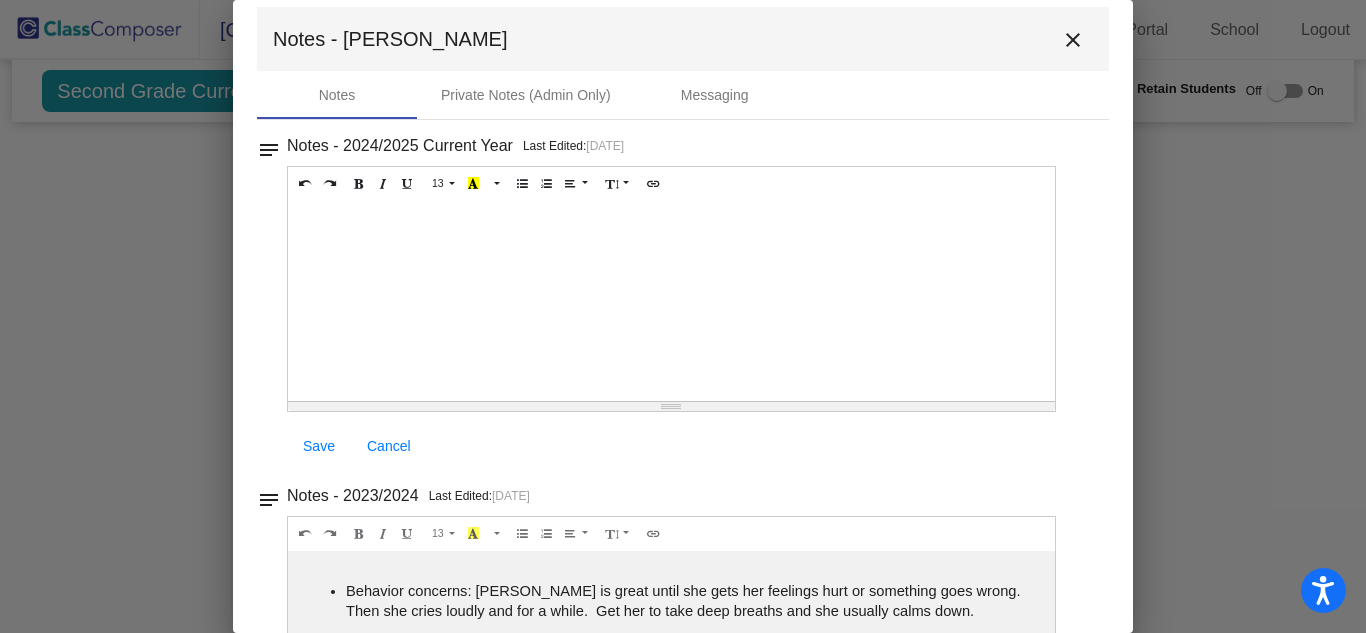 scroll, scrollTop: 0, scrollLeft: 0, axis: both 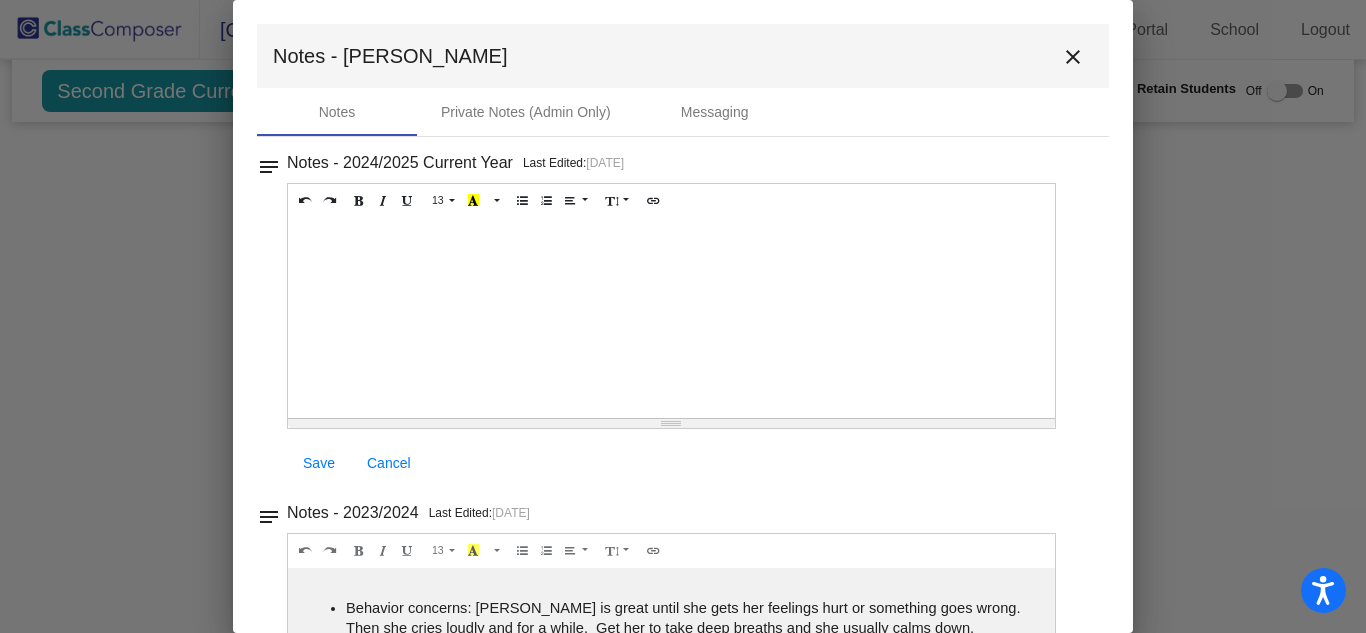 click on "close" at bounding box center (1073, 57) 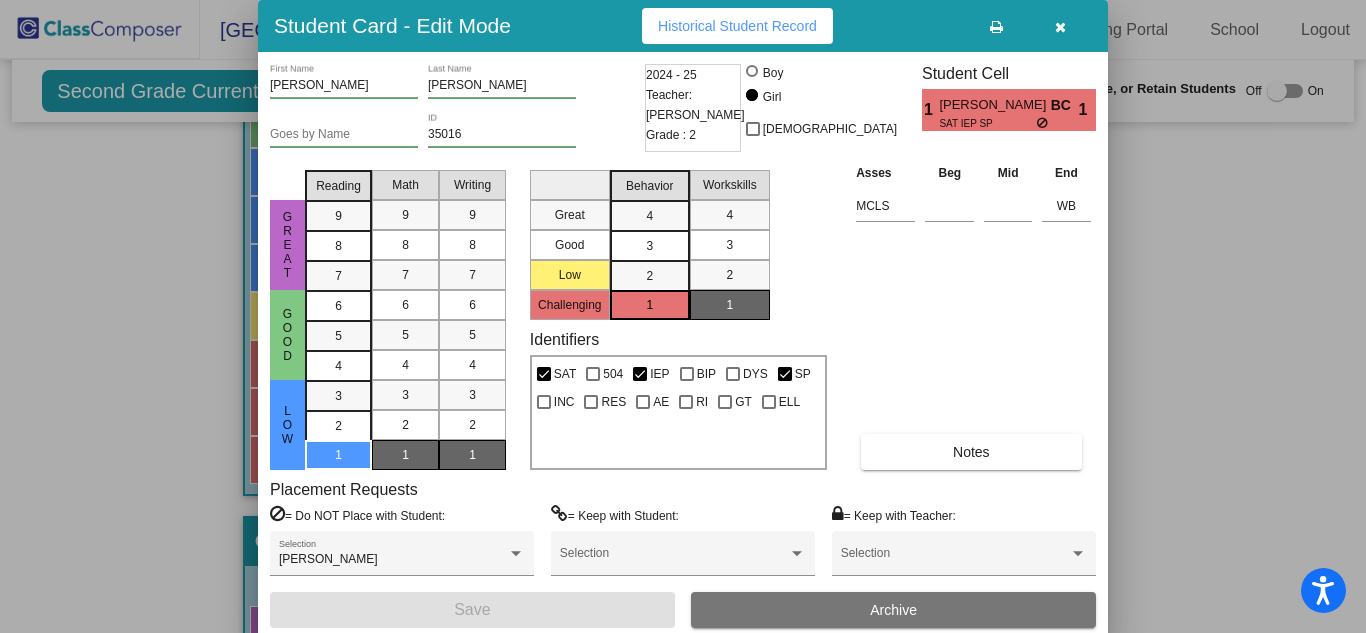 click at bounding box center (1060, 27) 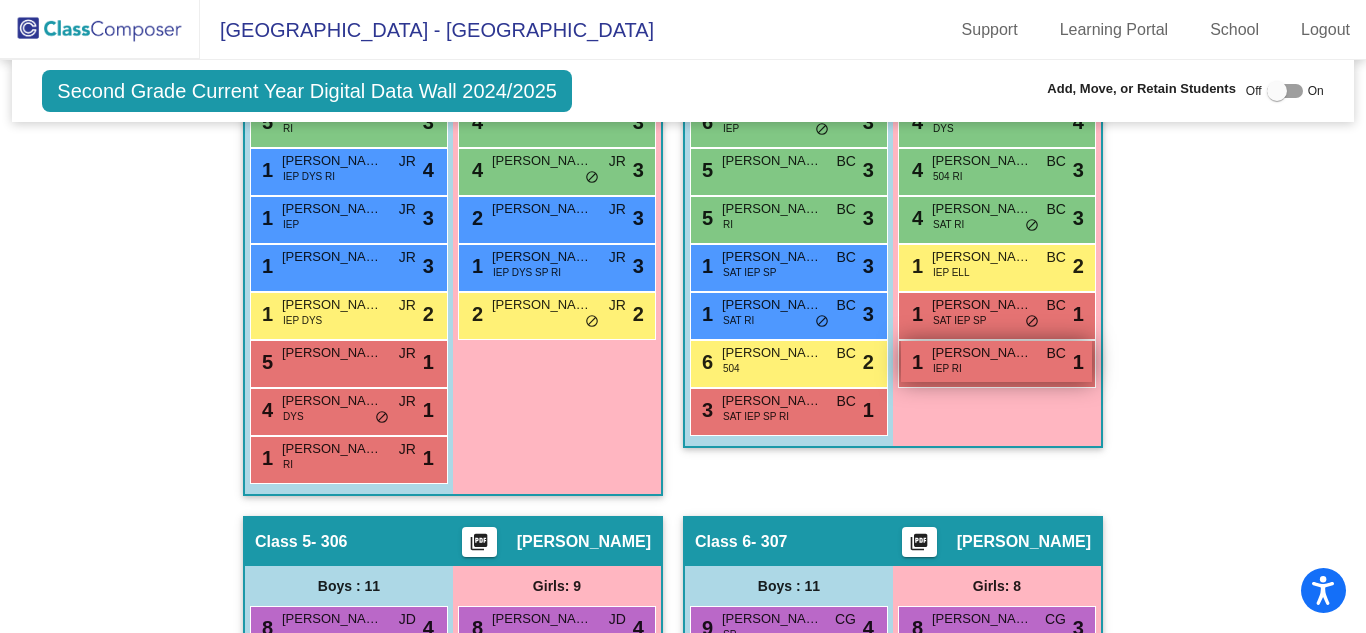 click on "[PERSON_NAME]" at bounding box center (982, 353) 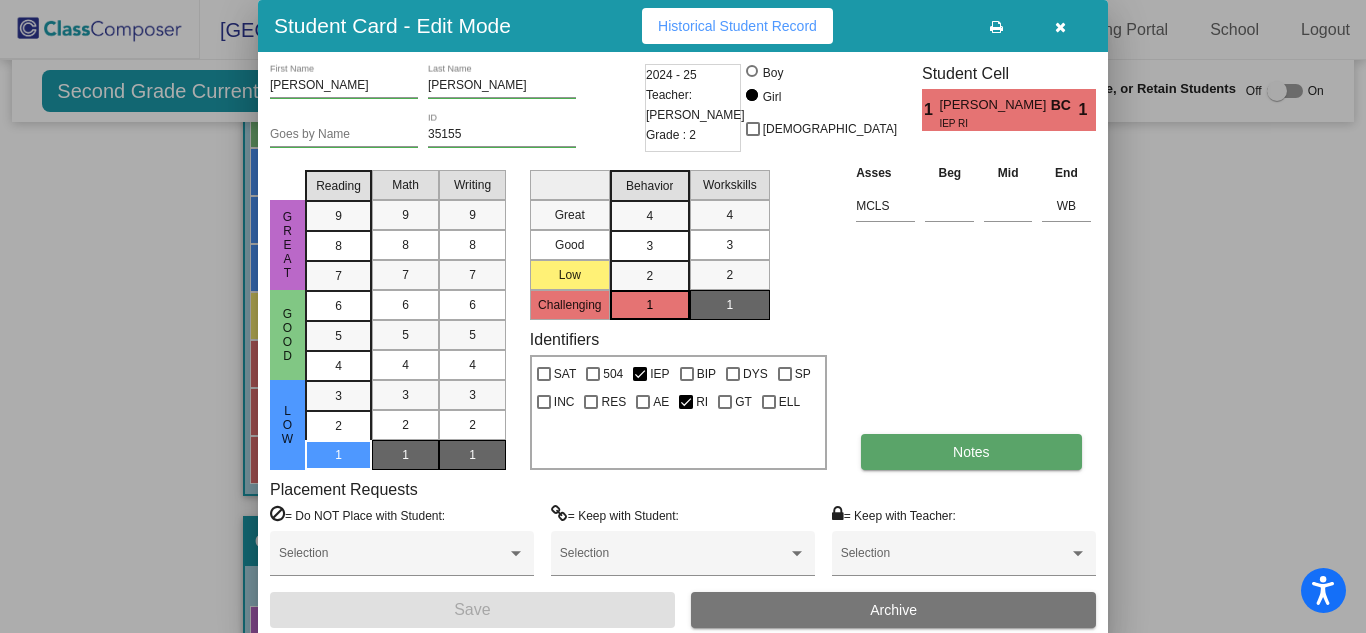 click on "Notes" at bounding box center [971, 452] 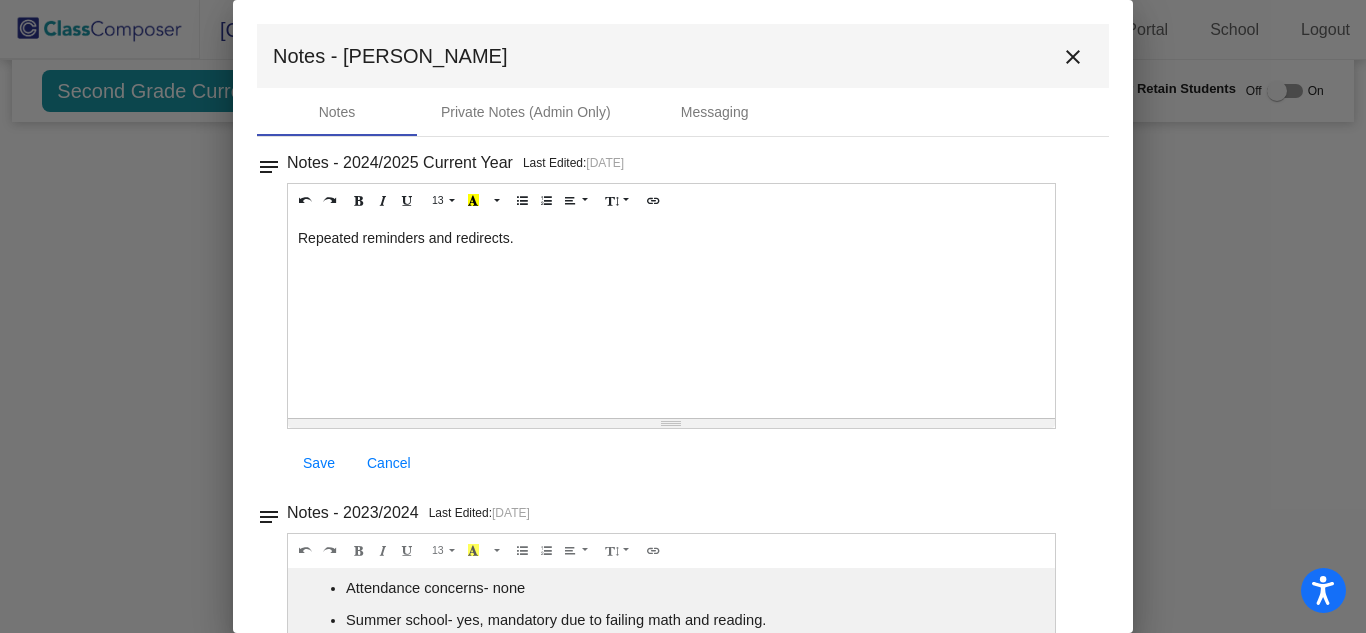 click on "close" at bounding box center [1073, 57] 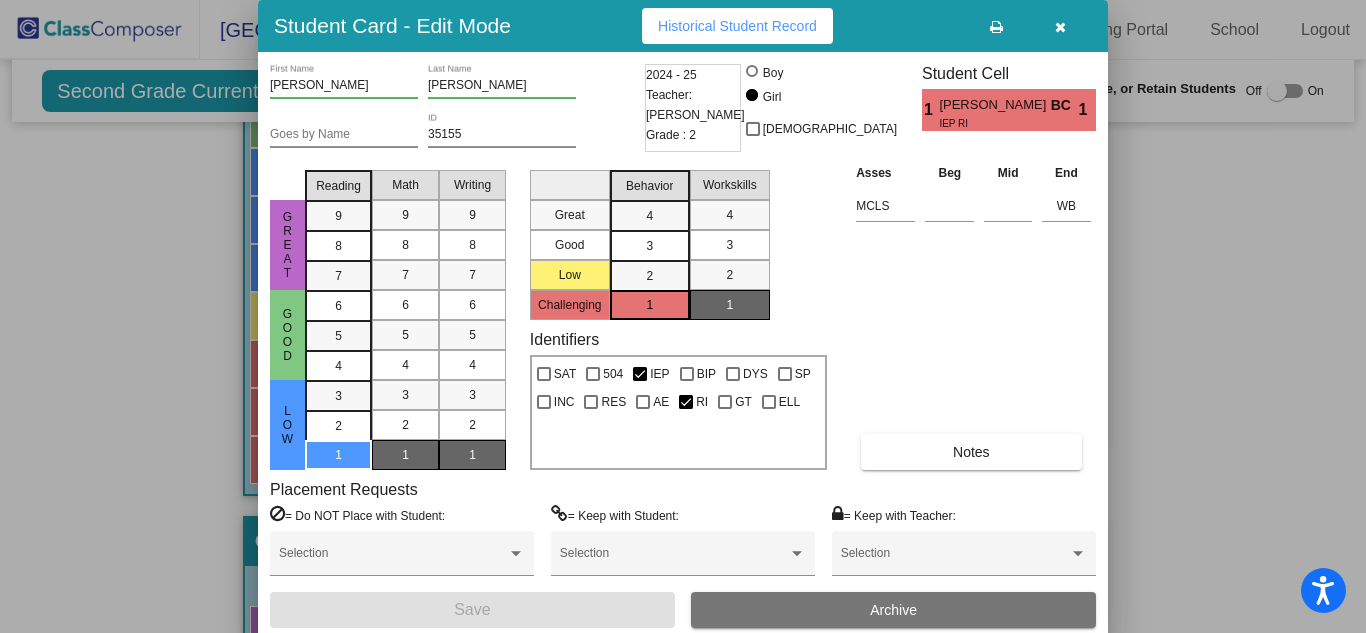 click at bounding box center [1060, 27] 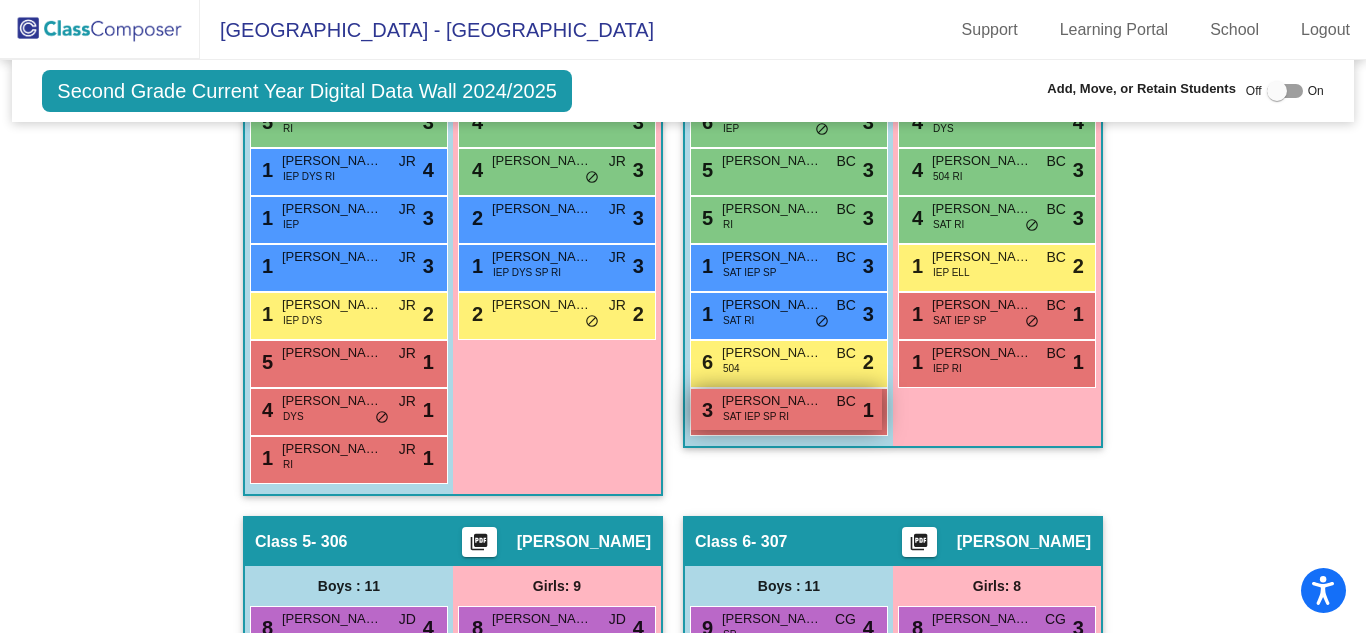 click on "[PERSON_NAME]" at bounding box center [772, 401] 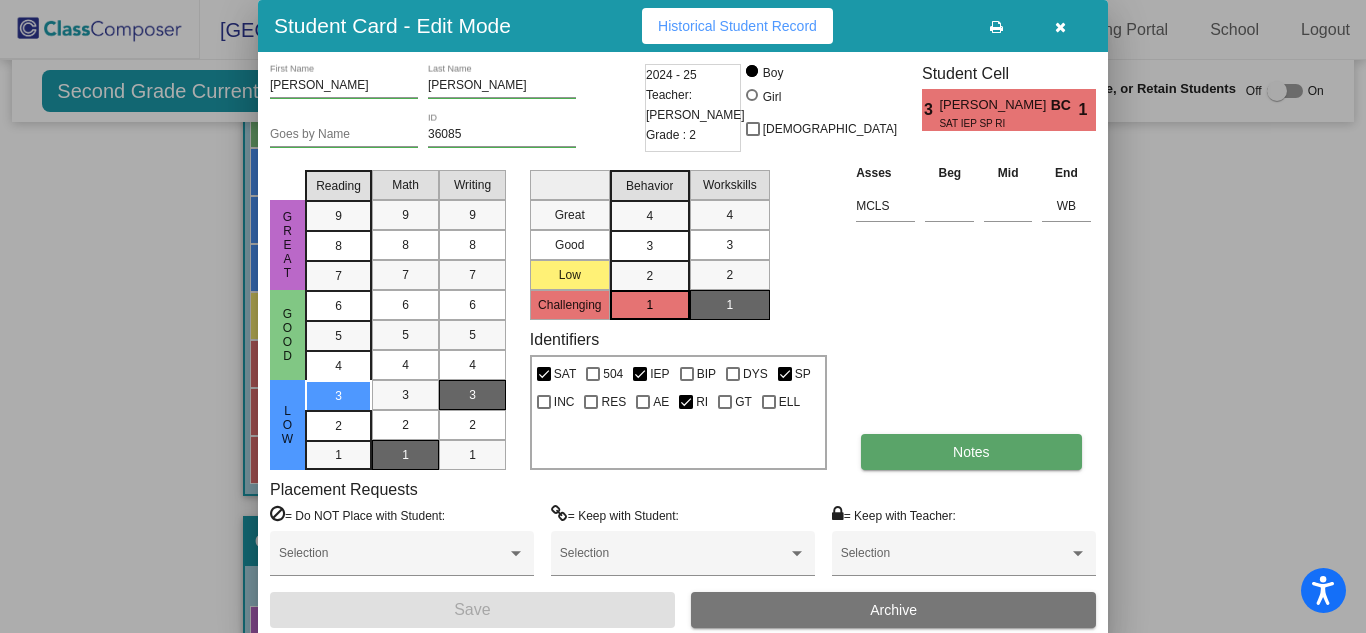 click on "Notes" at bounding box center [971, 452] 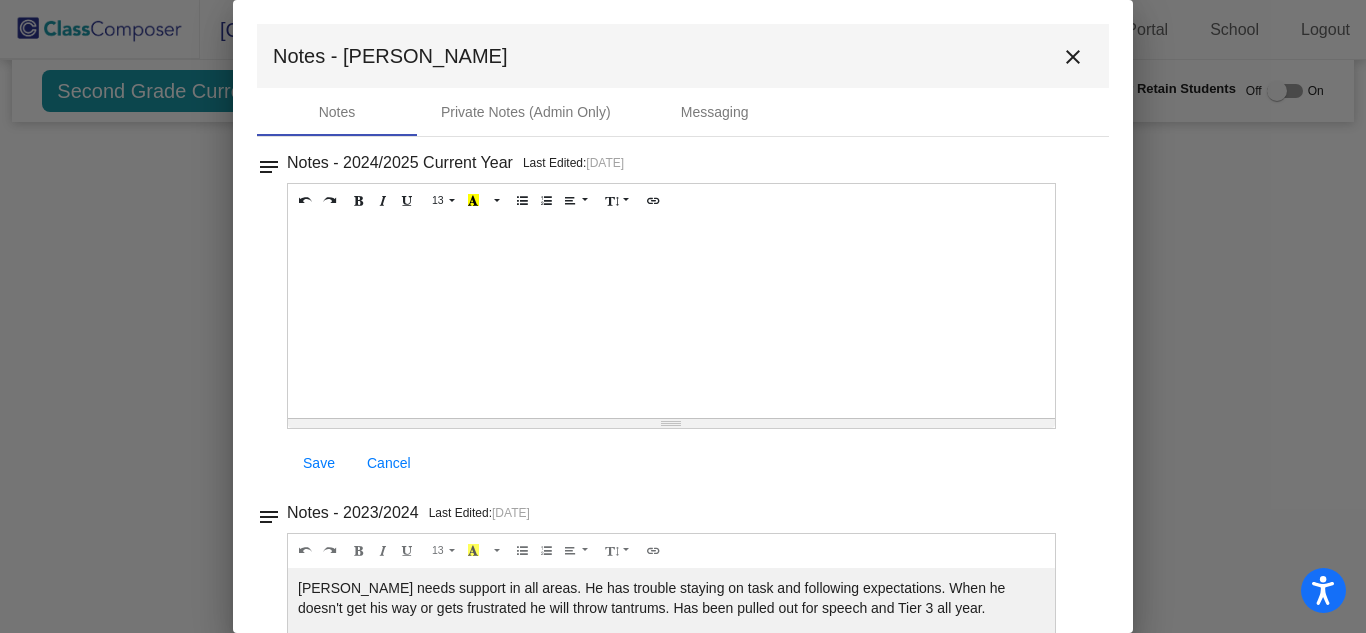 click on "close" at bounding box center (1073, 57) 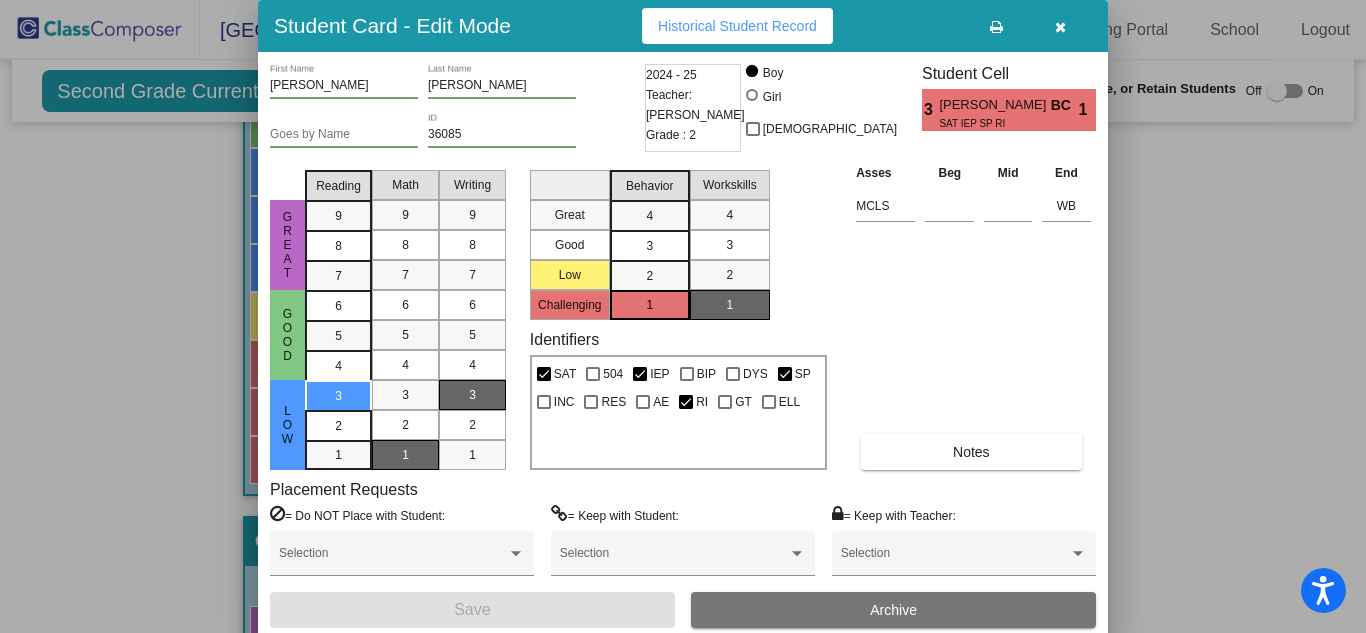 click at bounding box center (1060, 27) 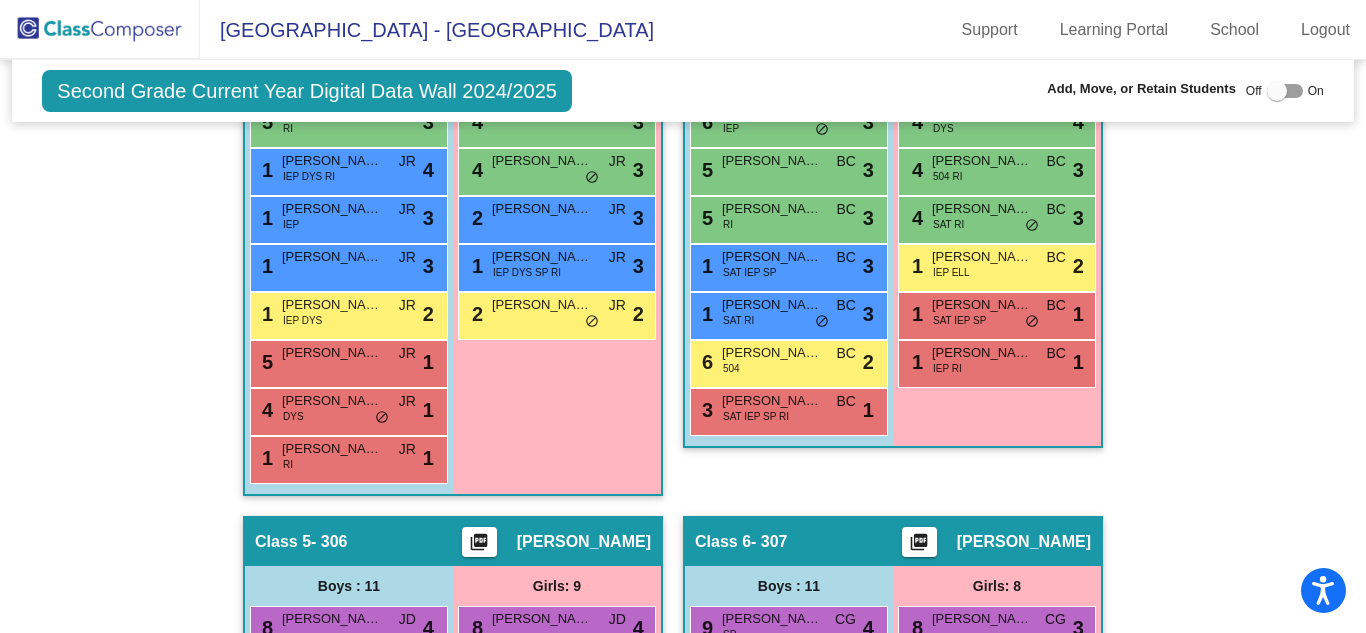 click on "Hallway   - Hallway Class  picture_as_pdf  Add Student  First Name Last Name Student Id  (Recommended)   Boy   Girl   [DEMOGRAPHIC_DATA] Add Close  Boys : 8  [PERSON_NAME] RI SP lock do_not_disturb_alt [PERSON_NAME] lock do_not_disturb_alt [PERSON_NAME] SP lock do_not_disturb_alt [PERSON_NAME] lock do_not_disturb_alt [PERSON_NAME]  lock do_not_disturb_alt [PERSON_NAME] lock do_not_disturb_alt [PERSON_NAME] lock do_not_disturb_alt [PERSON_NAME] lock do_not_disturb_alt Girls: 7 [PERSON_NAME] IEP lock do_not_disturb_alt [PERSON_NAME] 504 GT lock do_not_disturb_alt [PERSON_NAME] lock do_not_disturb_alt [PERSON_NAME] lock do_not_disturb_alt [PERSON_NAME] lock do_not_disturb_alt [PERSON_NAME] lock do_not_disturb_alt [PERSON_NAME] lock do_not_disturb_alt Class 1    picture_as_pdf [PERSON_NAME]  Add Student  First Name Last Name Student Id  (Recommended)   Boy   Girl   [DEMOGRAPHIC_DATA] Add Close  Boys : 1  [PERSON_NAME] [PERSON_NAME] lock do_not_disturb_alt Girls: 1 [PERSON_NAME] IEP AE HA lock Class 2" 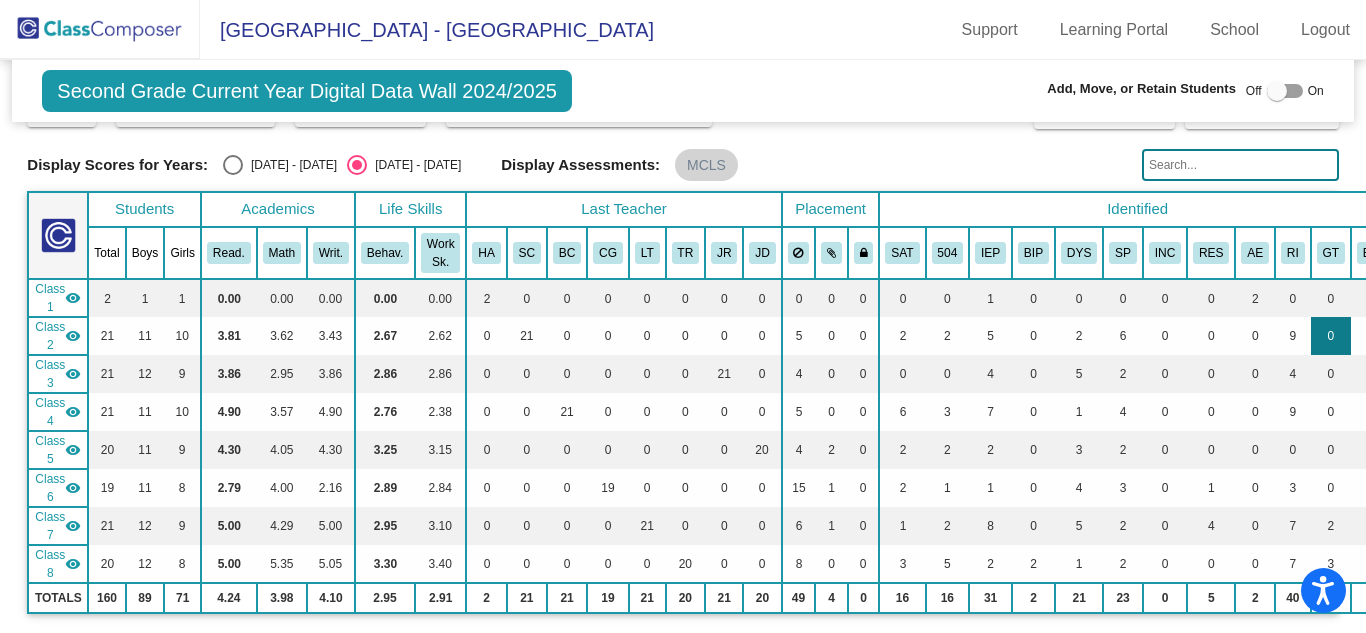 scroll, scrollTop: 0, scrollLeft: 0, axis: both 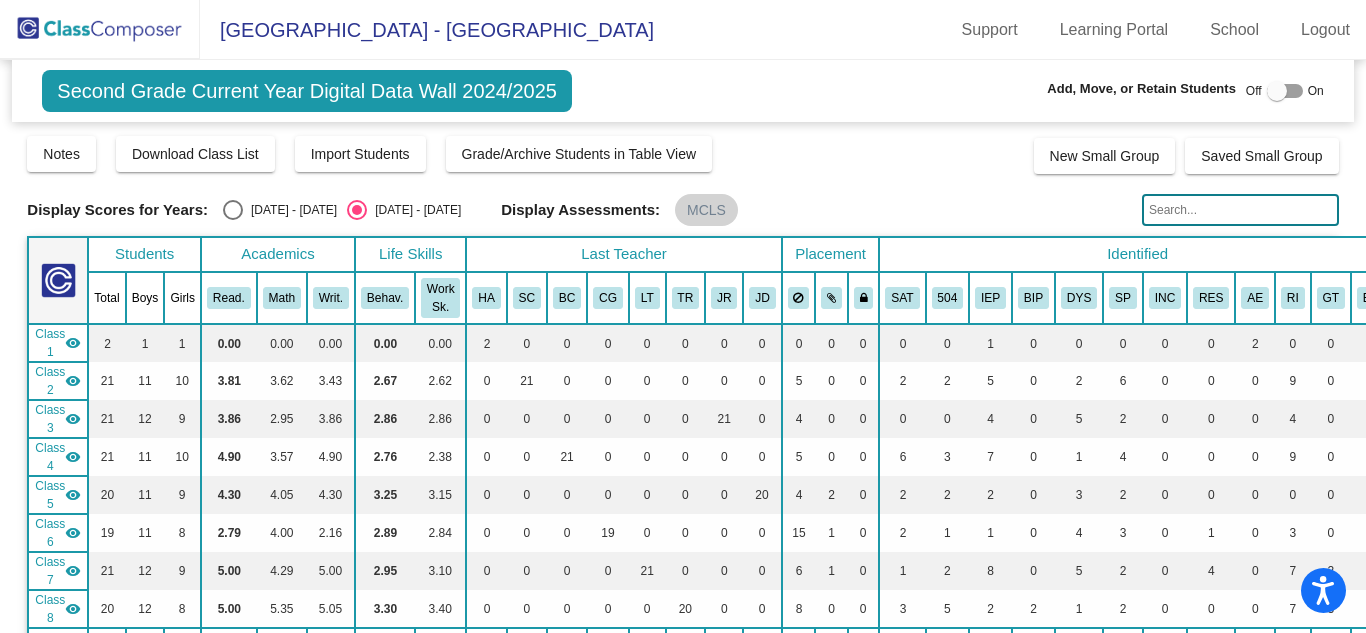 click 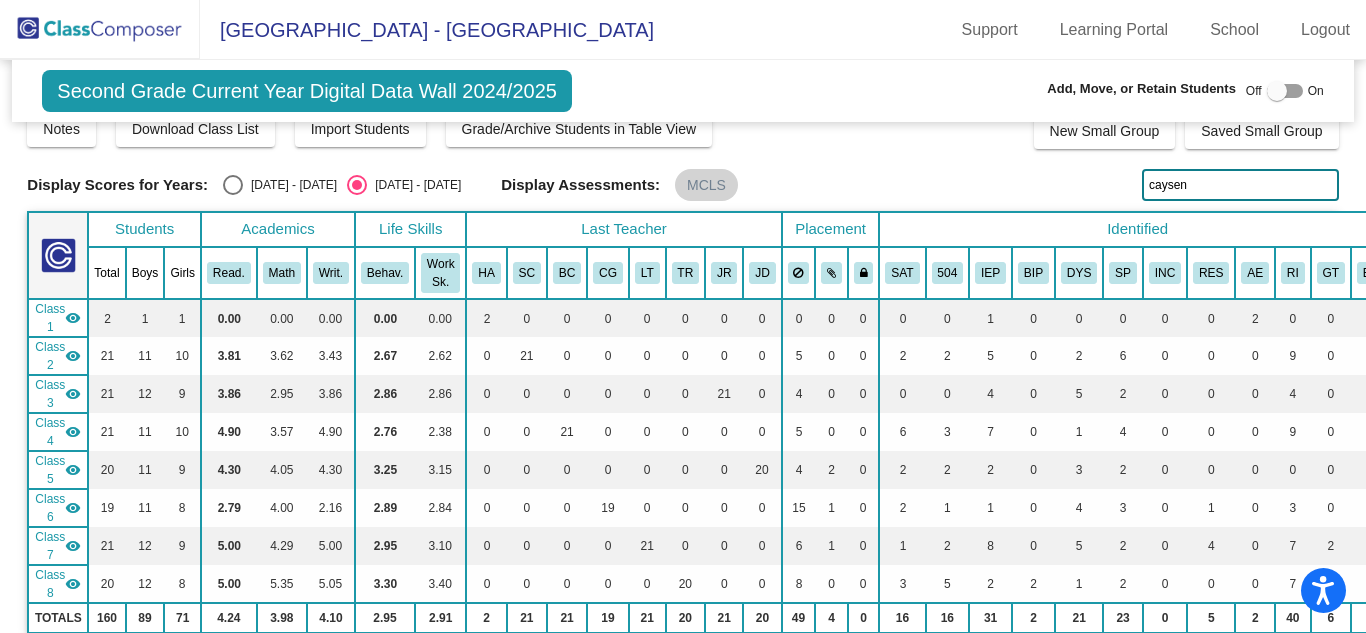 scroll, scrollTop: 0, scrollLeft: 0, axis: both 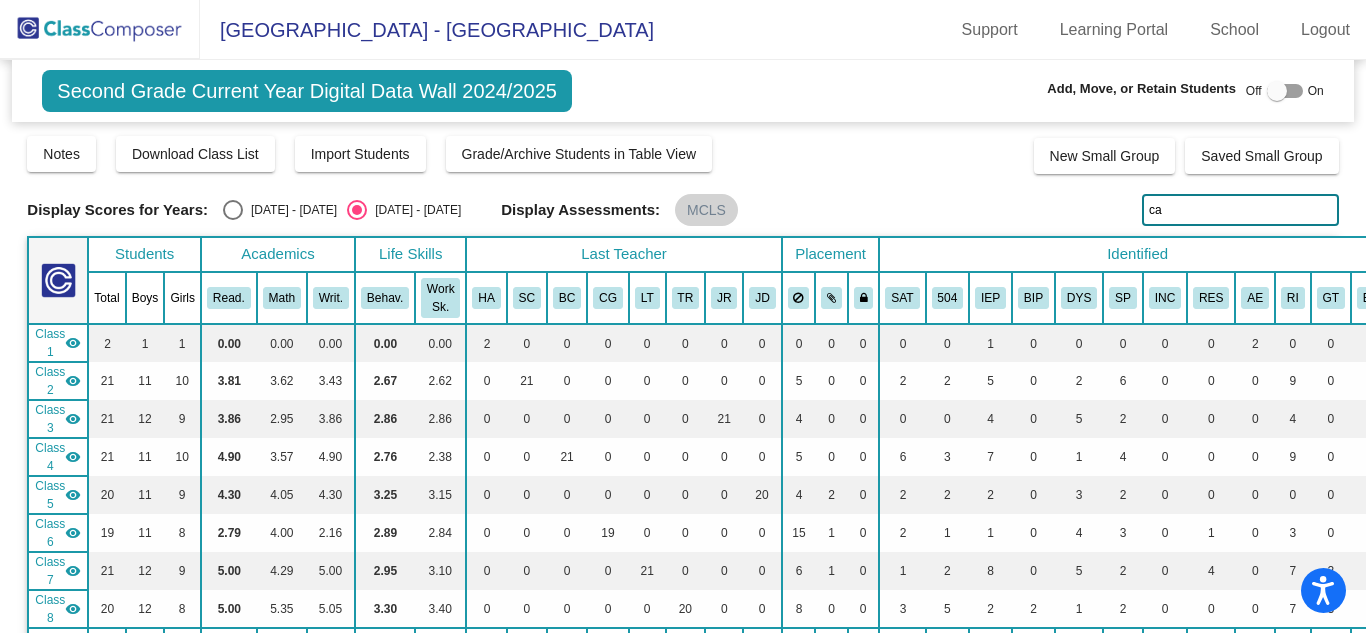 type on "c" 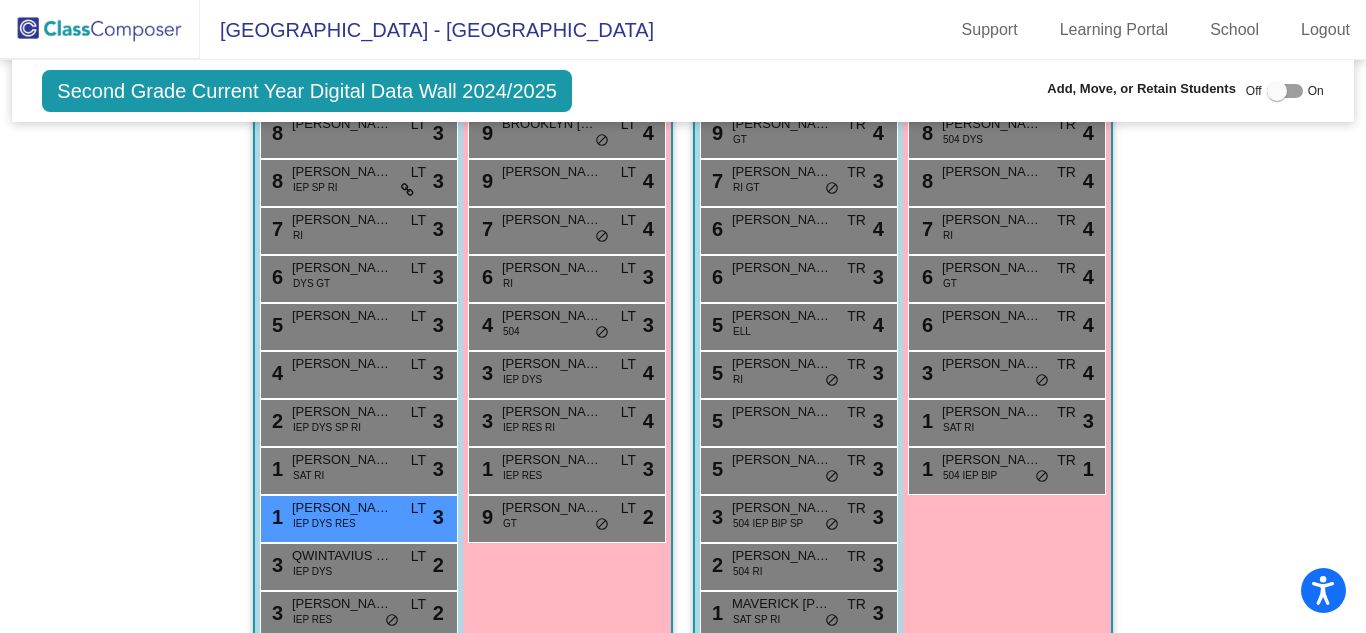 scroll, scrollTop: 2788, scrollLeft: 0, axis: vertical 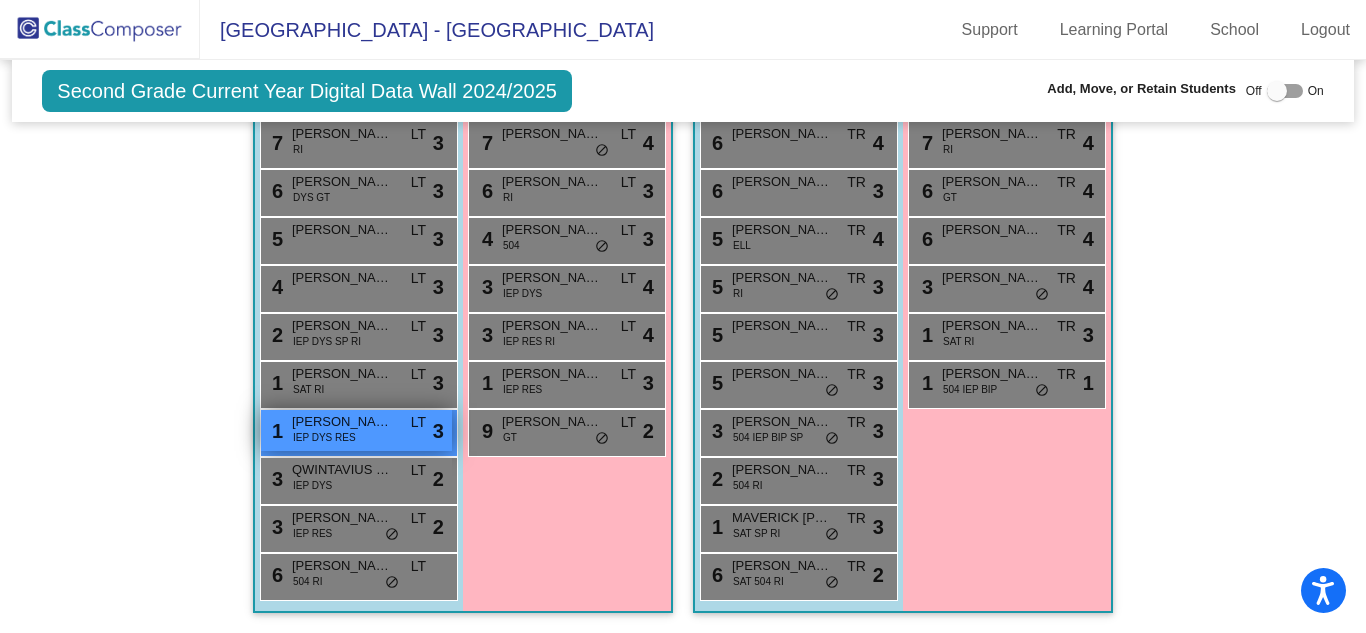 click on "1 [PERSON_NAME] IEP DYS RES LT lock do_not_disturb_alt 3" at bounding box center [356, 430] 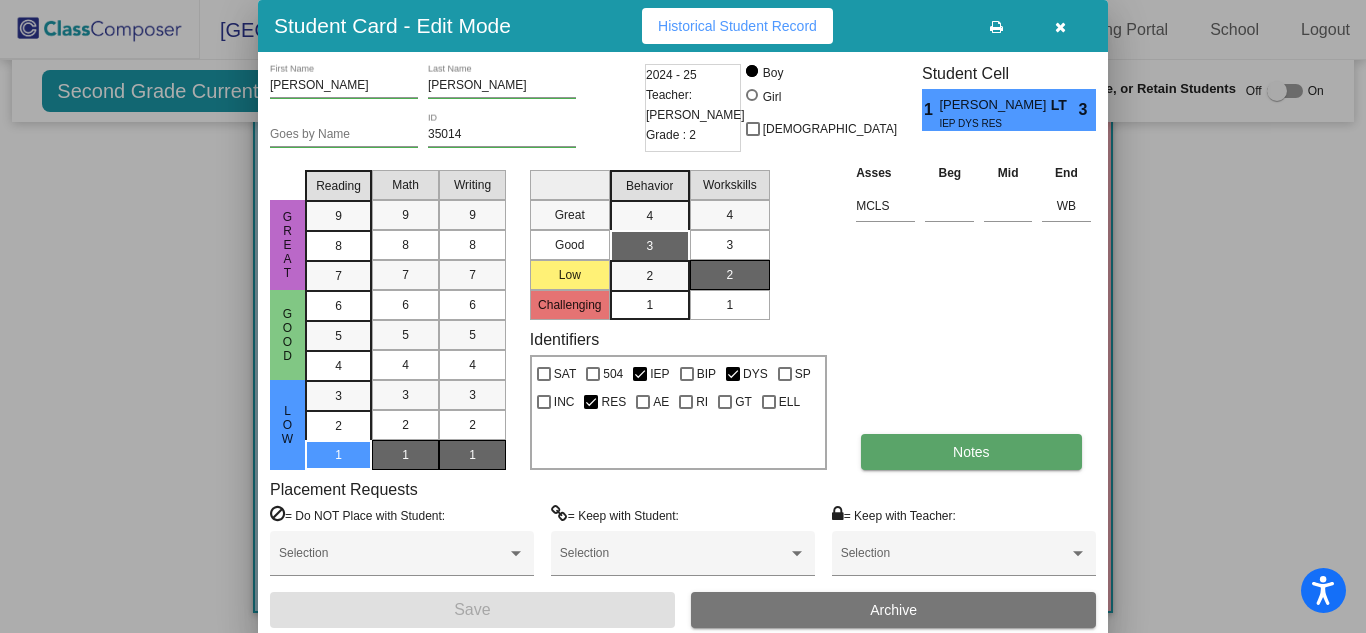 click on "Notes" at bounding box center [971, 452] 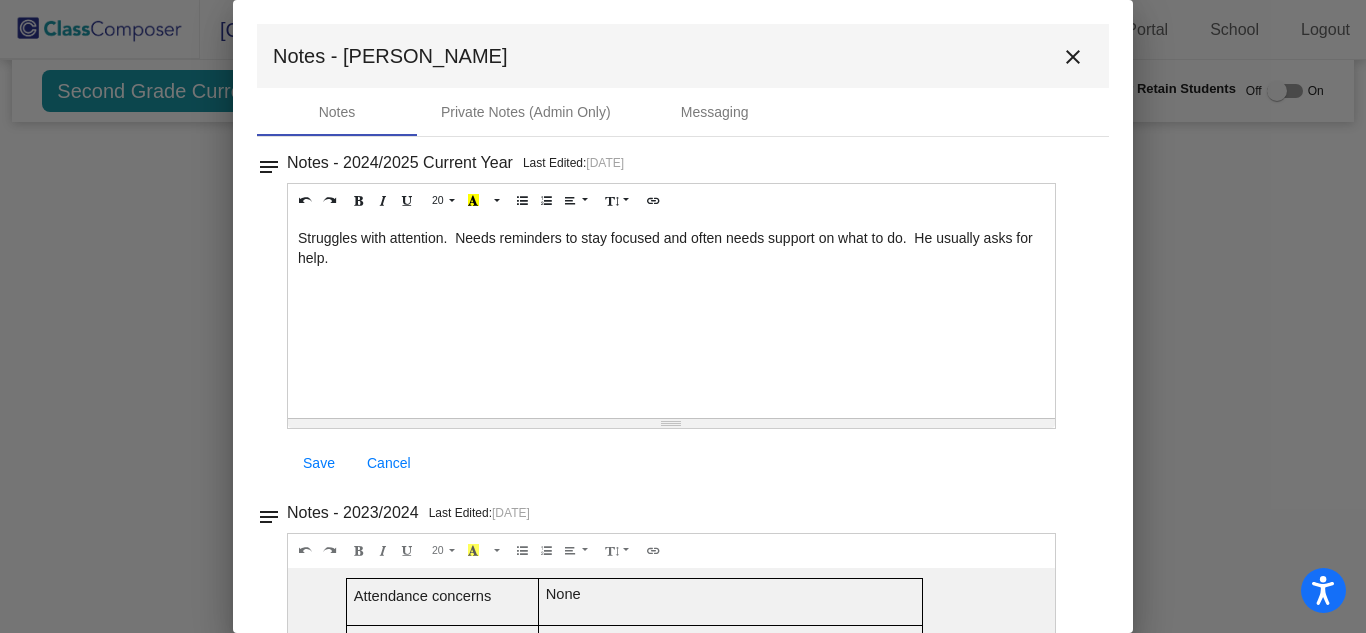 click on "close" at bounding box center (1073, 57) 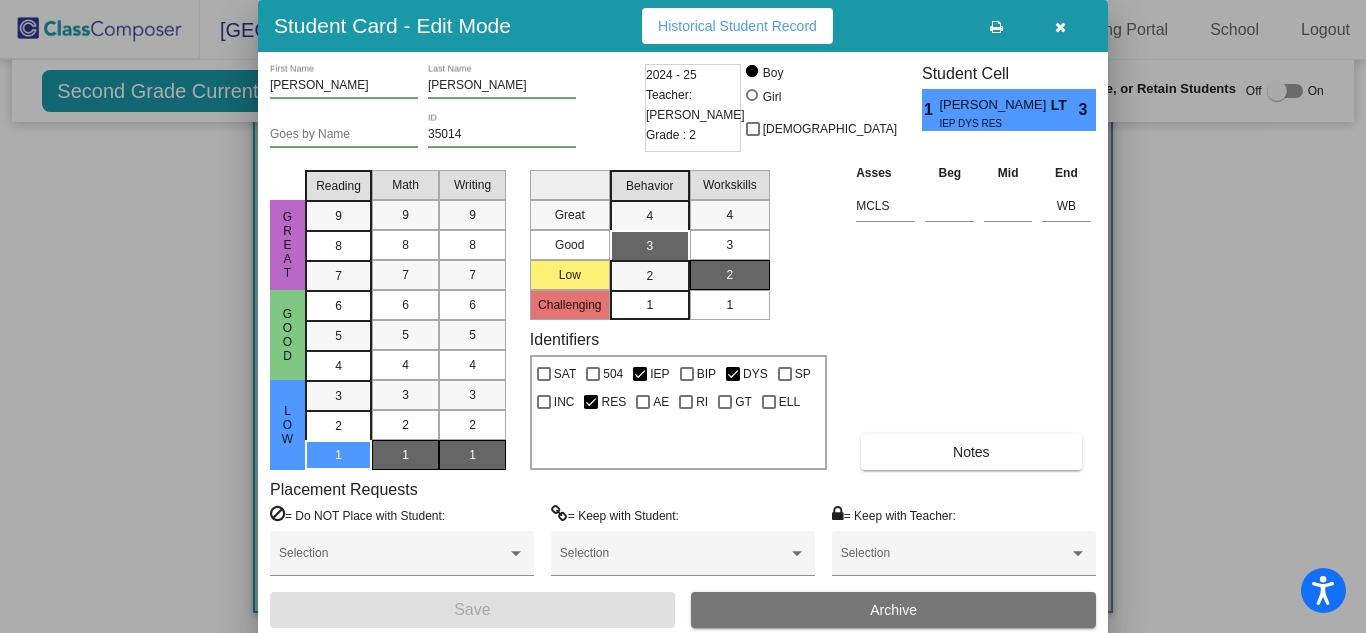 click at bounding box center (1060, 27) 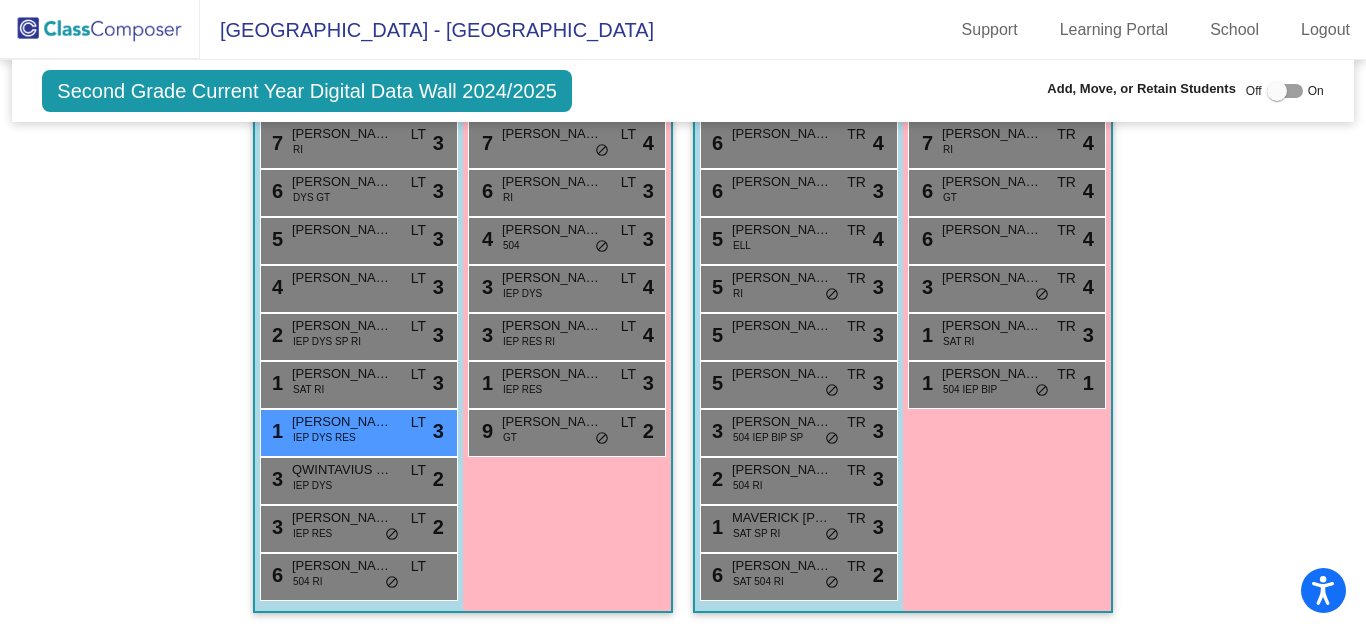 click on "Hallway   - Hallway Class  picture_as_pdf  Add Student  First Name Last Name Student Id  (Recommended)   Boy   Girl   [DEMOGRAPHIC_DATA] Add Close  Boys : 8  [PERSON_NAME] RI SP lock do_not_disturb_alt [PERSON_NAME] lock do_not_disturb_alt [PERSON_NAME] SP lock do_not_disturb_alt [PERSON_NAME] lock do_not_disturb_alt [PERSON_NAME]  lock do_not_disturb_alt [PERSON_NAME] lock do_not_disturb_alt [PERSON_NAME] lock do_not_disturb_alt [PERSON_NAME] lock do_not_disturb_alt Girls: 7 [PERSON_NAME] IEP lock do_not_disturb_alt [PERSON_NAME] 504 GT lock do_not_disturb_alt [PERSON_NAME] lock do_not_disturb_alt [PERSON_NAME] lock do_not_disturb_alt [PERSON_NAME] lock do_not_disturb_alt [PERSON_NAME] lock do_not_disturb_alt [PERSON_NAME] lock do_not_disturb_alt Class 1    picture_as_pdf [PERSON_NAME]  Add Student  First Name Last Name Student Id  (Recommended)   Boy   Girl   [DEMOGRAPHIC_DATA] Add Close  Boys : 1  [PERSON_NAME] [PERSON_NAME] lock do_not_disturb_alt Girls: 1 [PERSON_NAME] IEP AE HA lock Class 2" 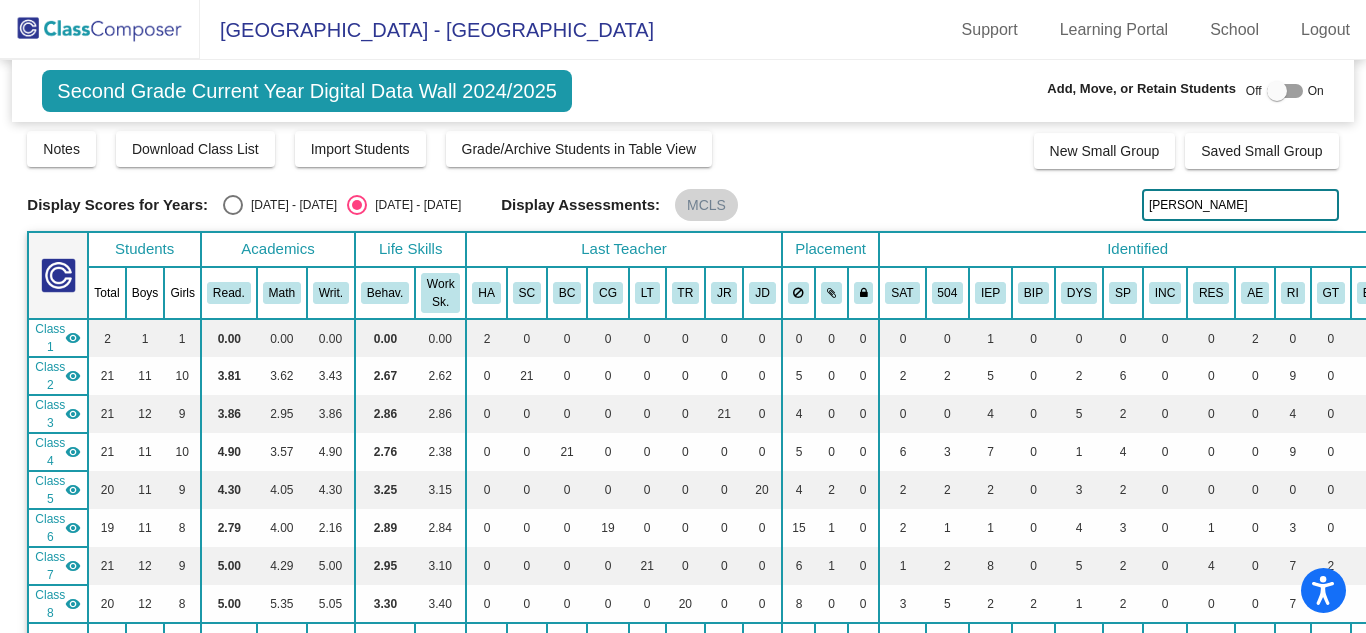 scroll, scrollTop: 0, scrollLeft: 0, axis: both 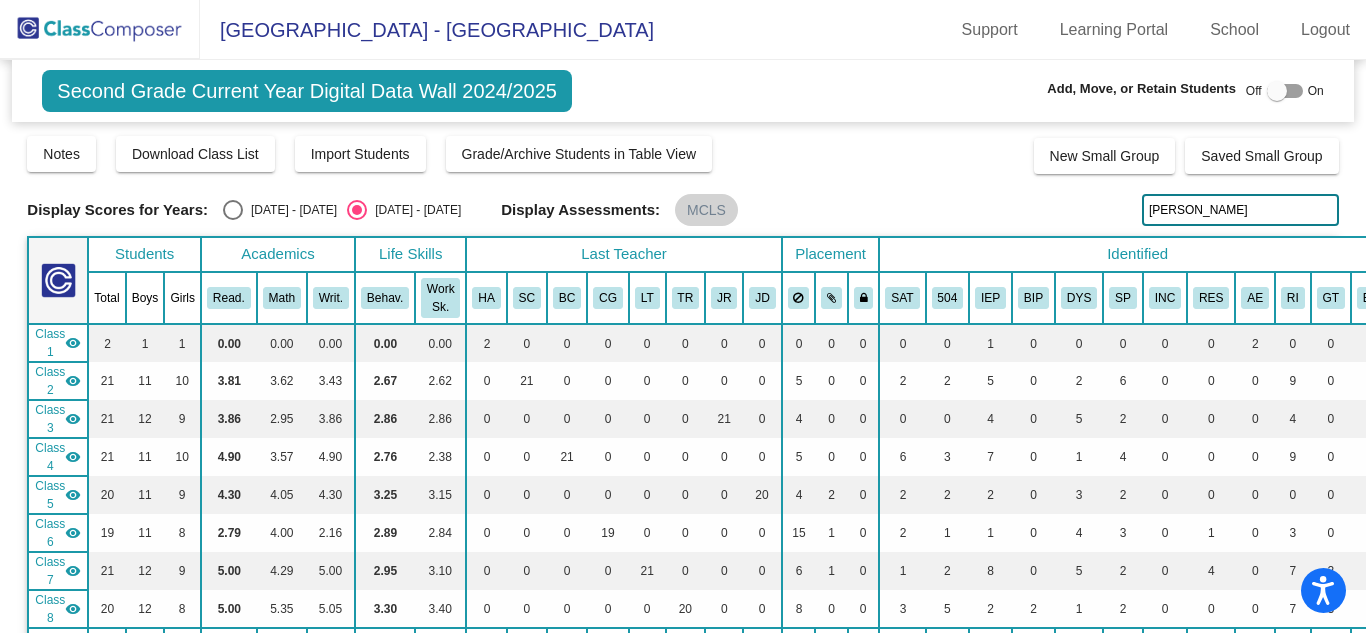 click on "[PERSON_NAME]" 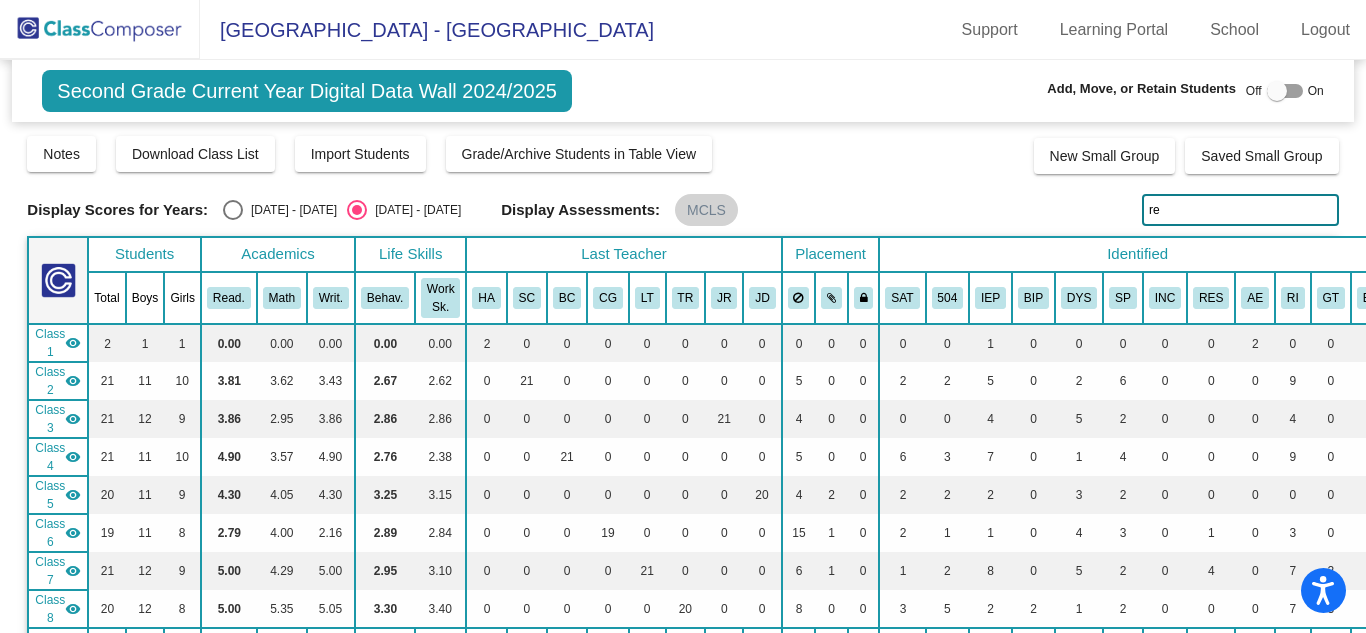 type on "r" 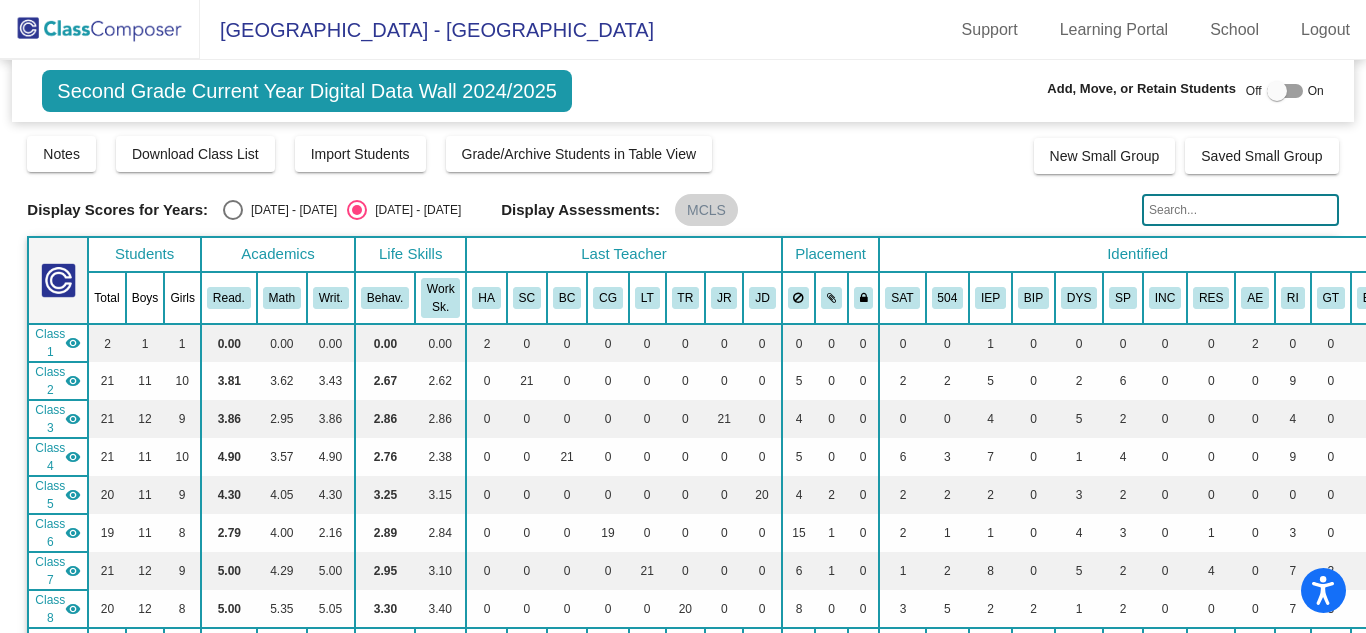 type 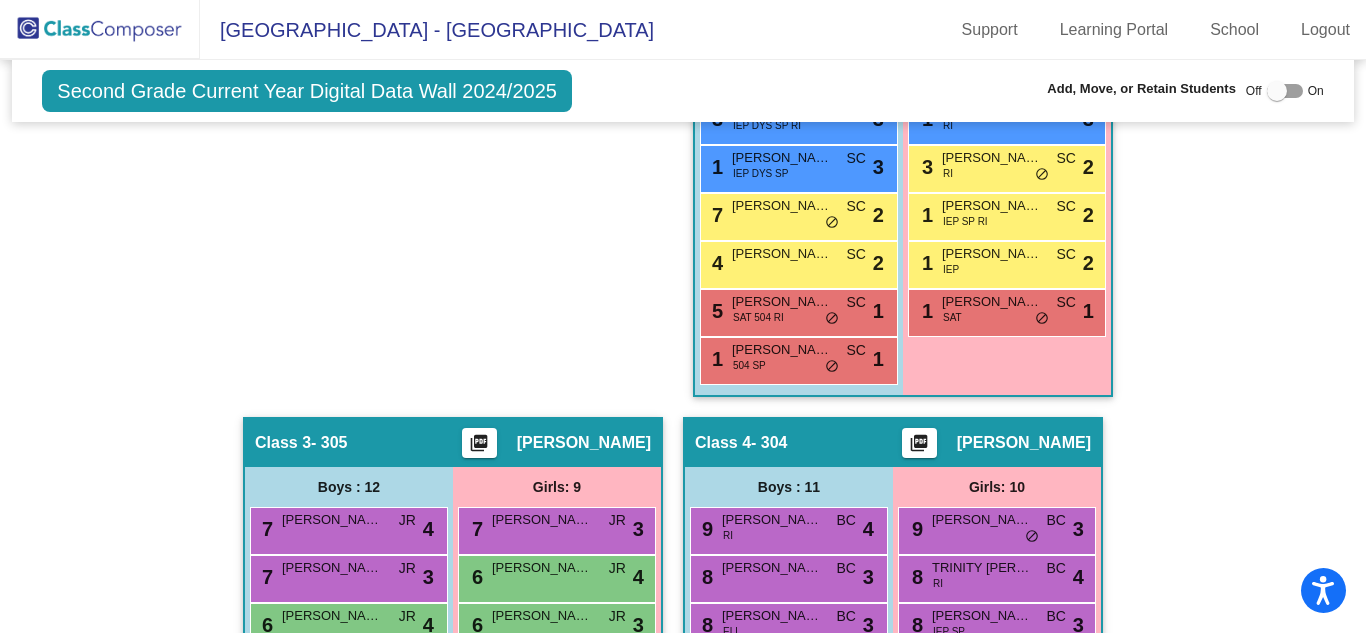 scroll, scrollTop: 947, scrollLeft: 0, axis: vertical 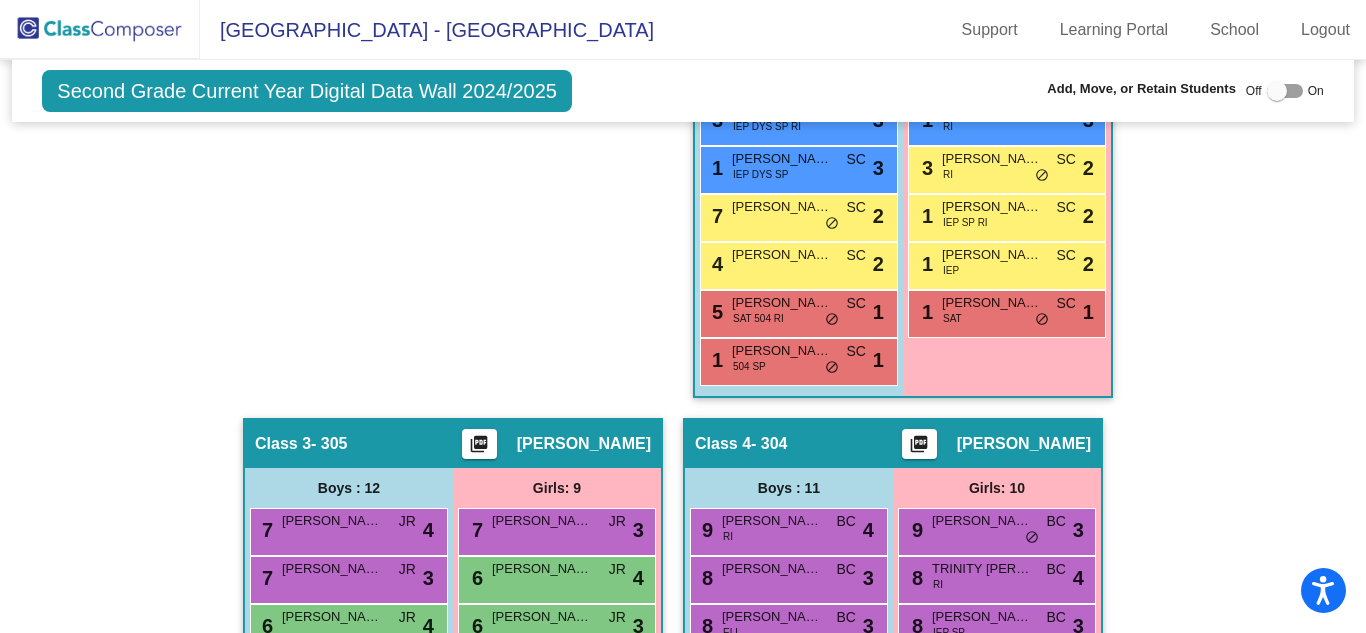 click on "5 [PERSON_NAME] SAT 504 RI SC lock do_not_disturb_alt 1" at bounding box center [799, 314] 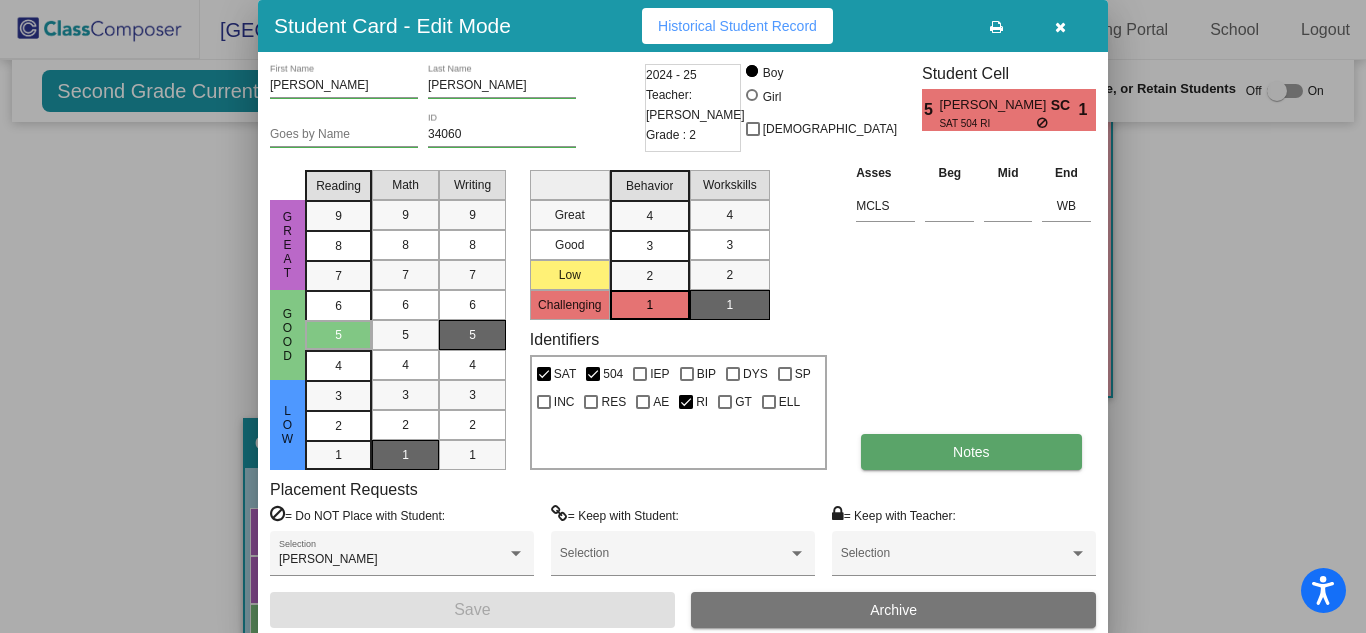 click on "Notes" at bounding box center (971, 452) 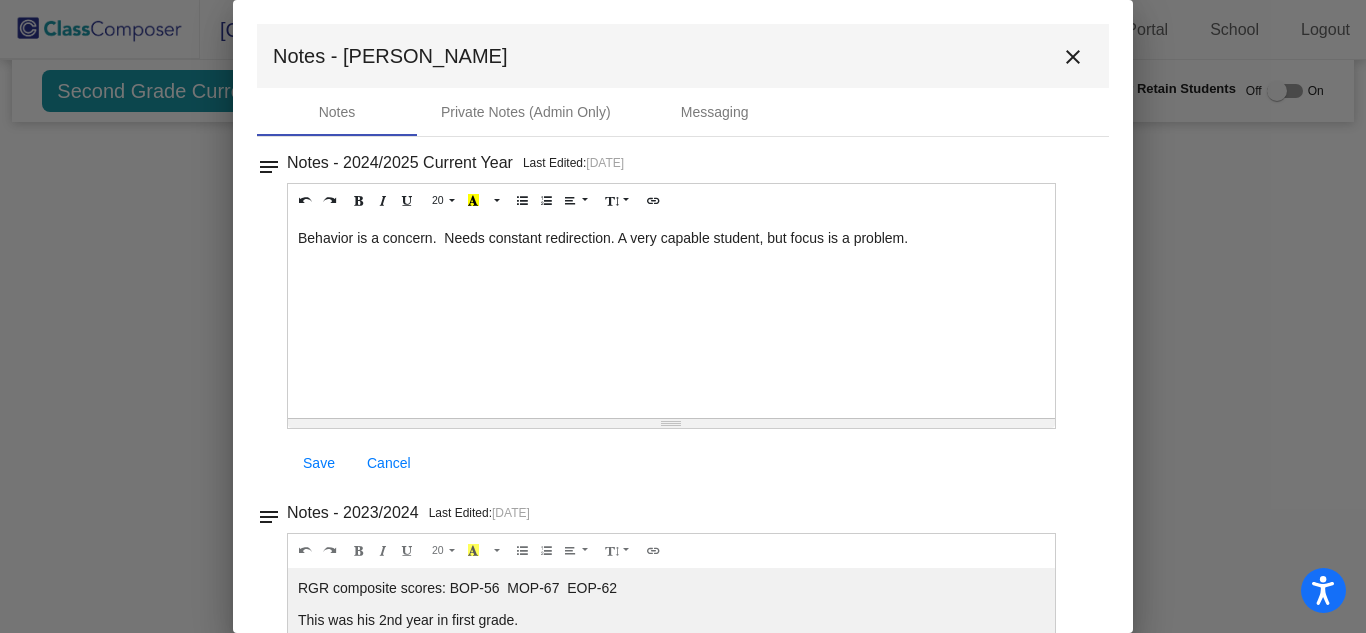 click on "close" at bounding box center [1073, 57] 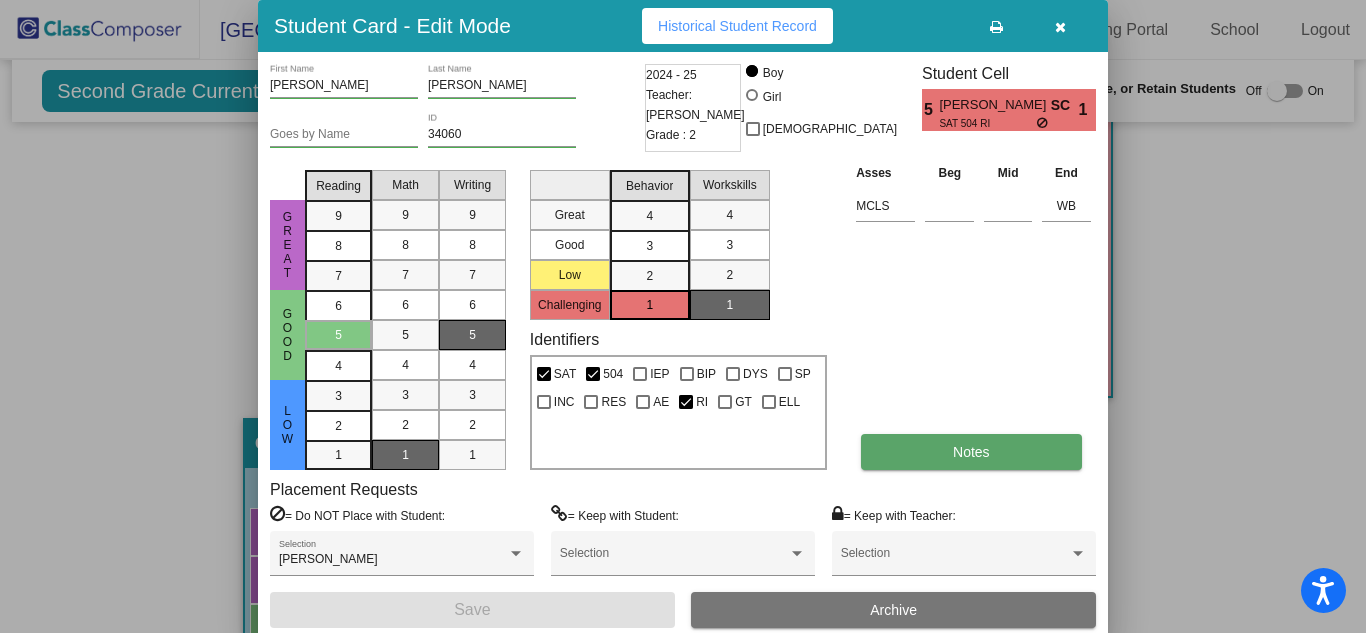 click on "Notes" at bounding box center (971, 452) 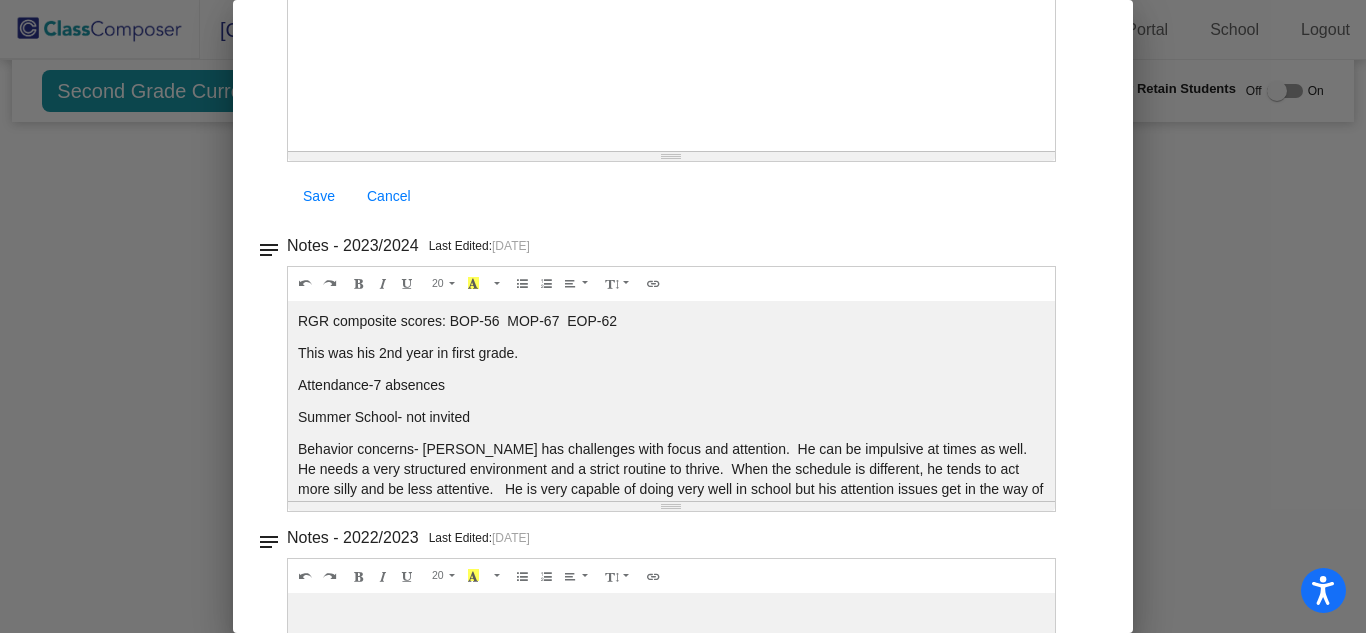 scroll, scrollTop: 272, scrollLeft: 0, axis: vertical 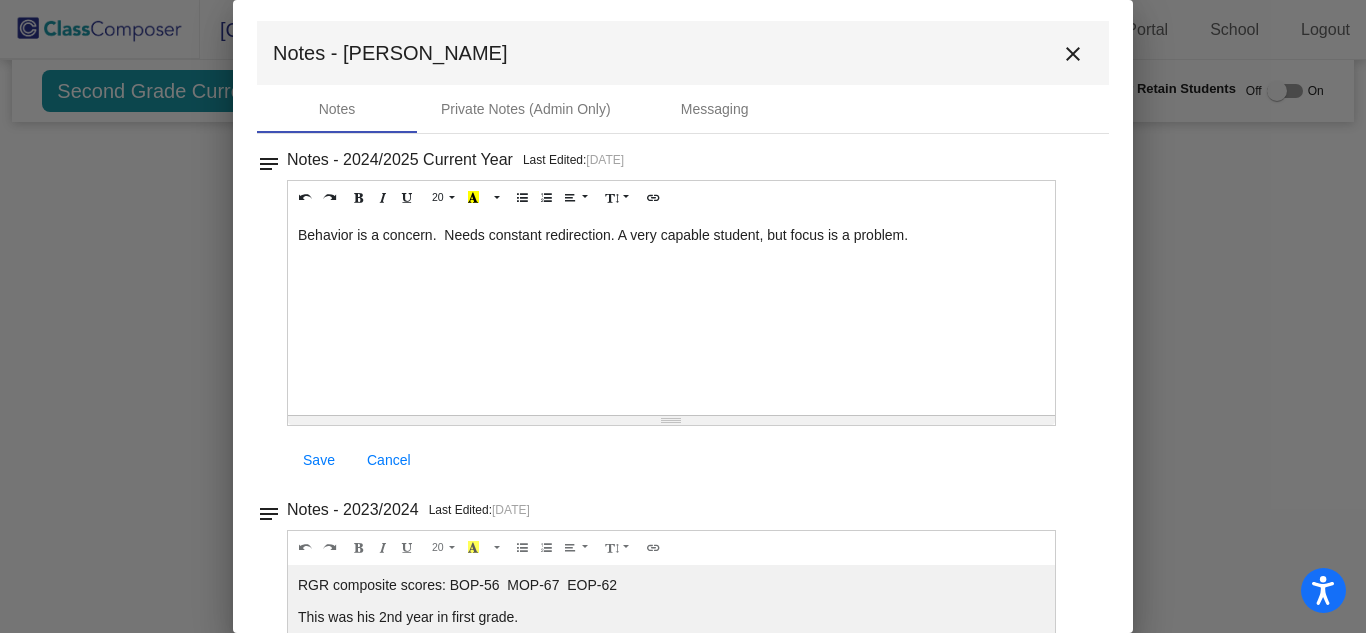 click on "close" at bounding box center (1073, 54) 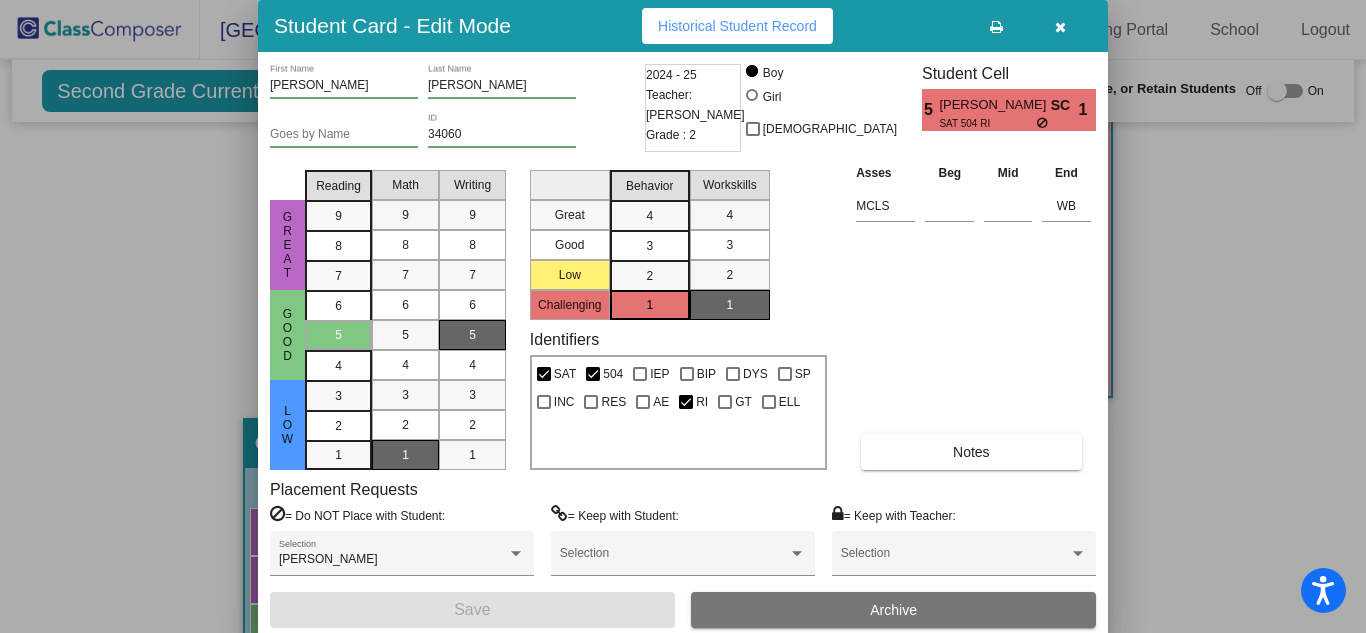 click on "2024 - 25 Teacher: [PERSON_NAME] Grade : 2" at bounding box center (693, 108) 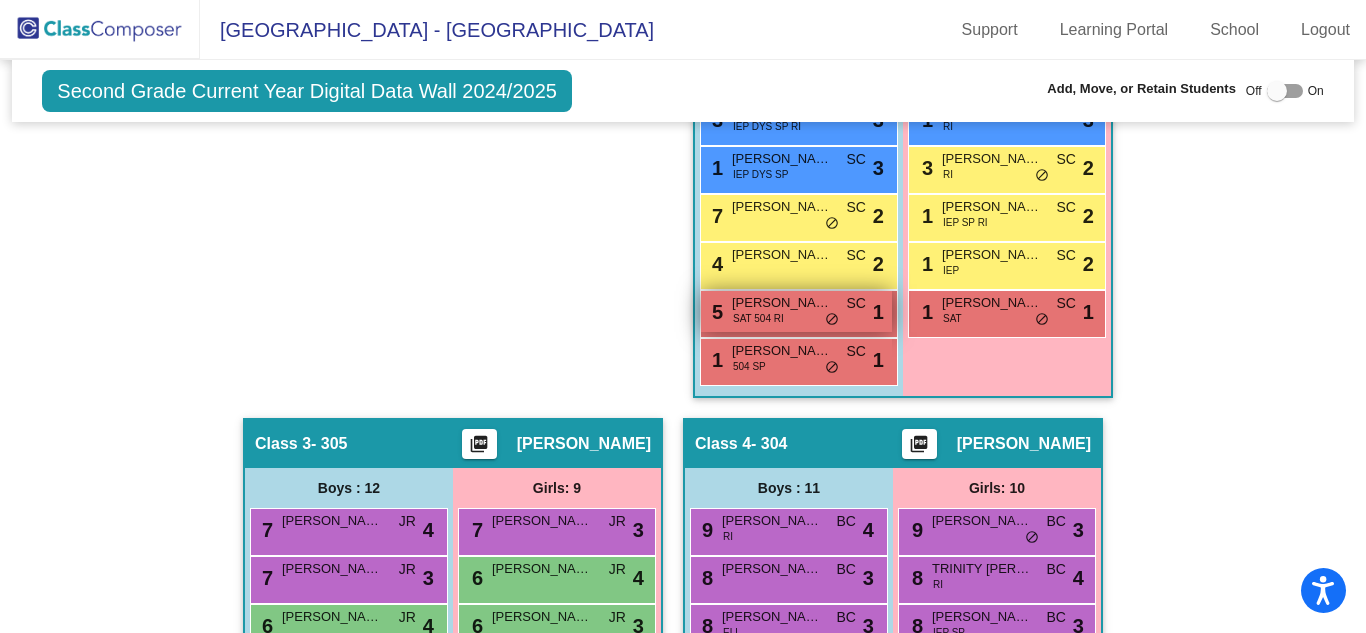 click on "SAT 504 RI" at bounding box center (758, 318) 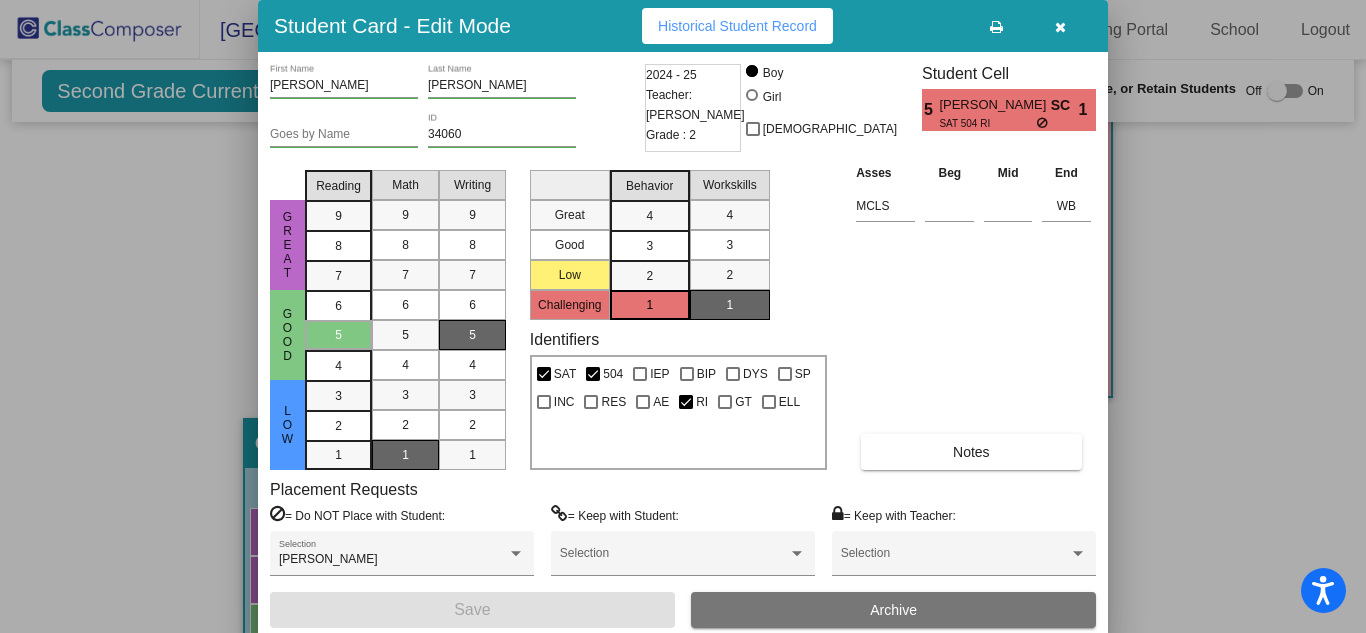 click at bounding box center [1060, 27] 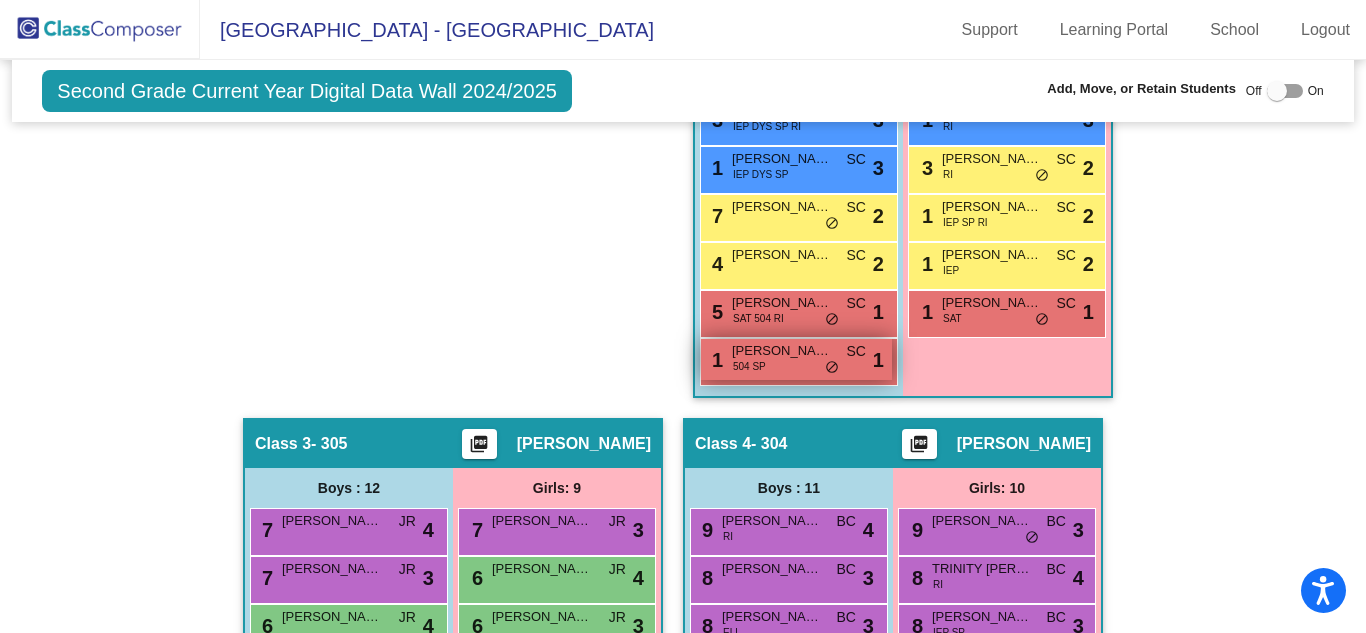 click on "[PERSON_NAME]" at bounding box center [782, 351] 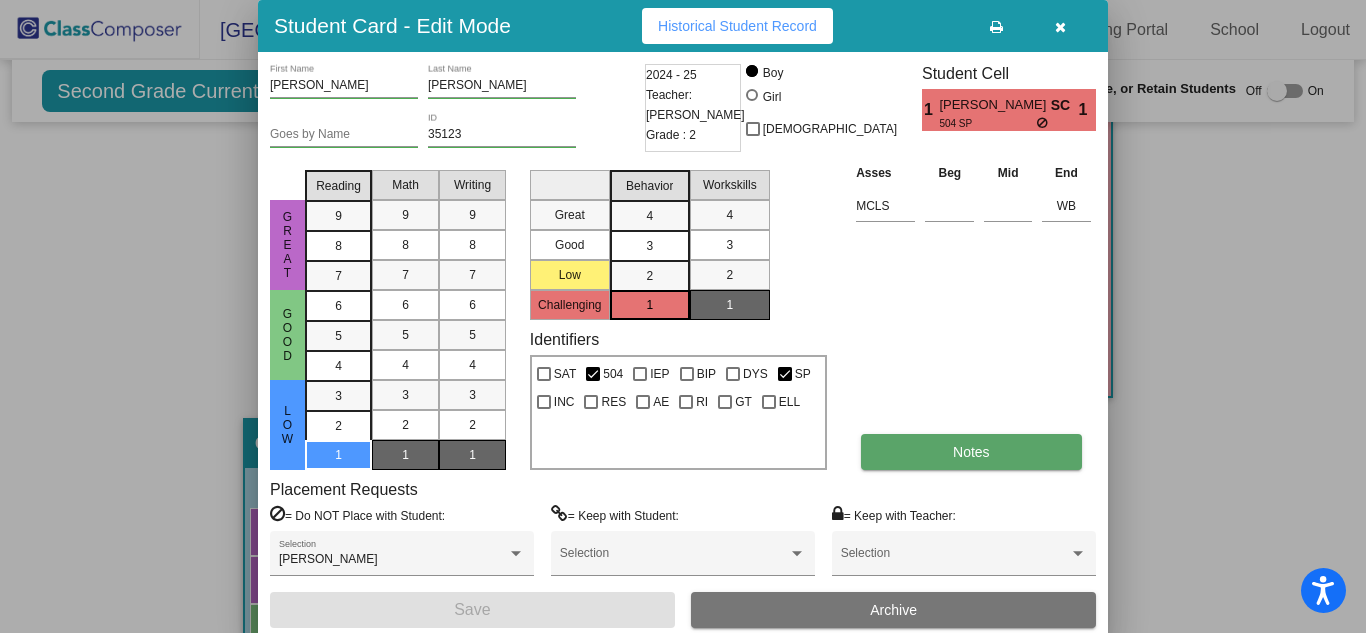 click on "Notes" at bounding box center (971, 452) 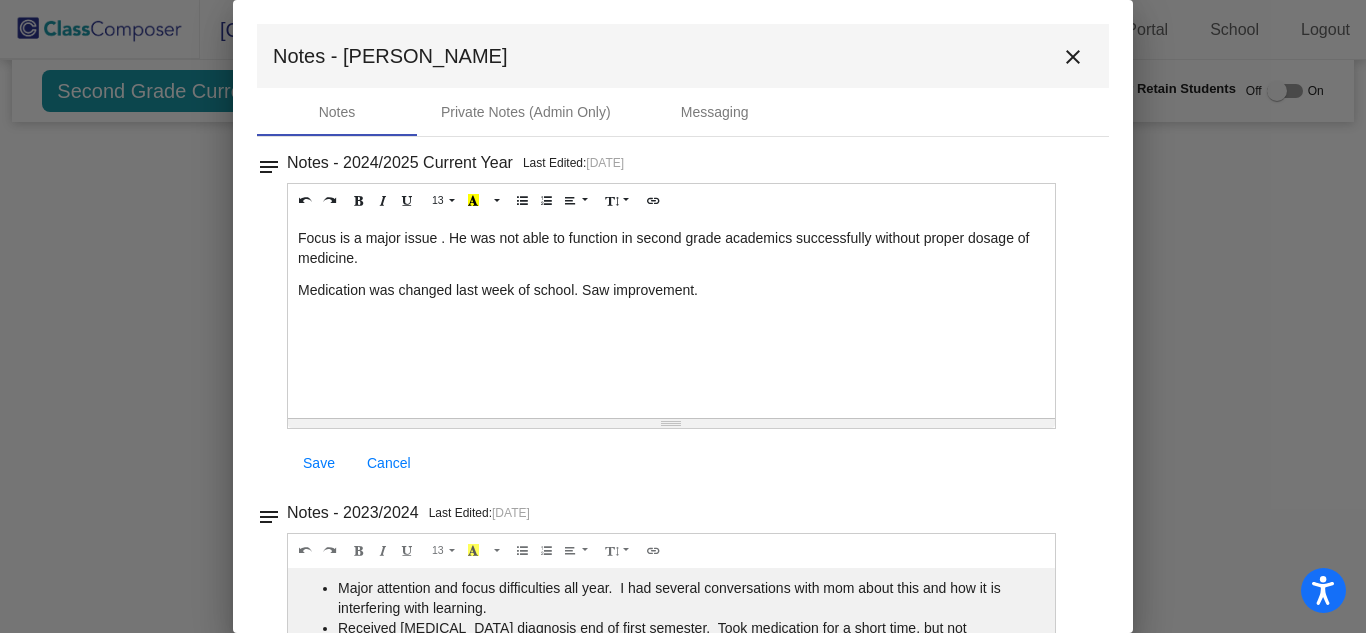 click on "close" at bounding box center [1073, 57] 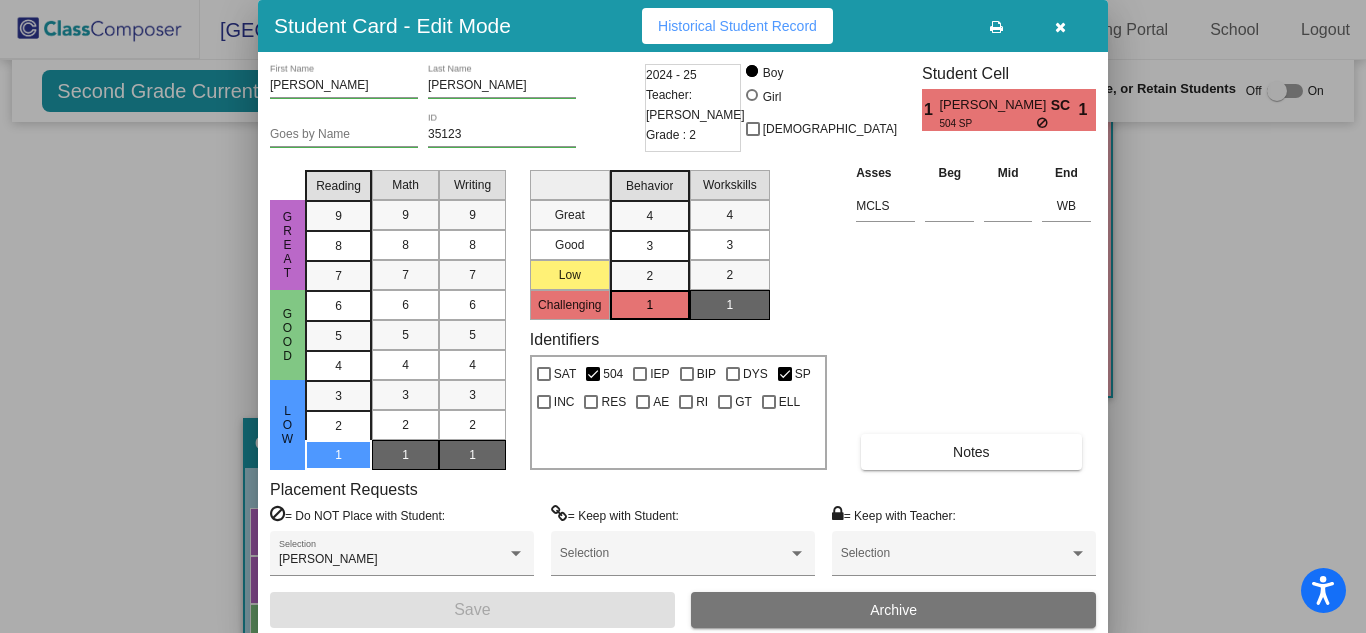 click at bounding box center [1060, 27] 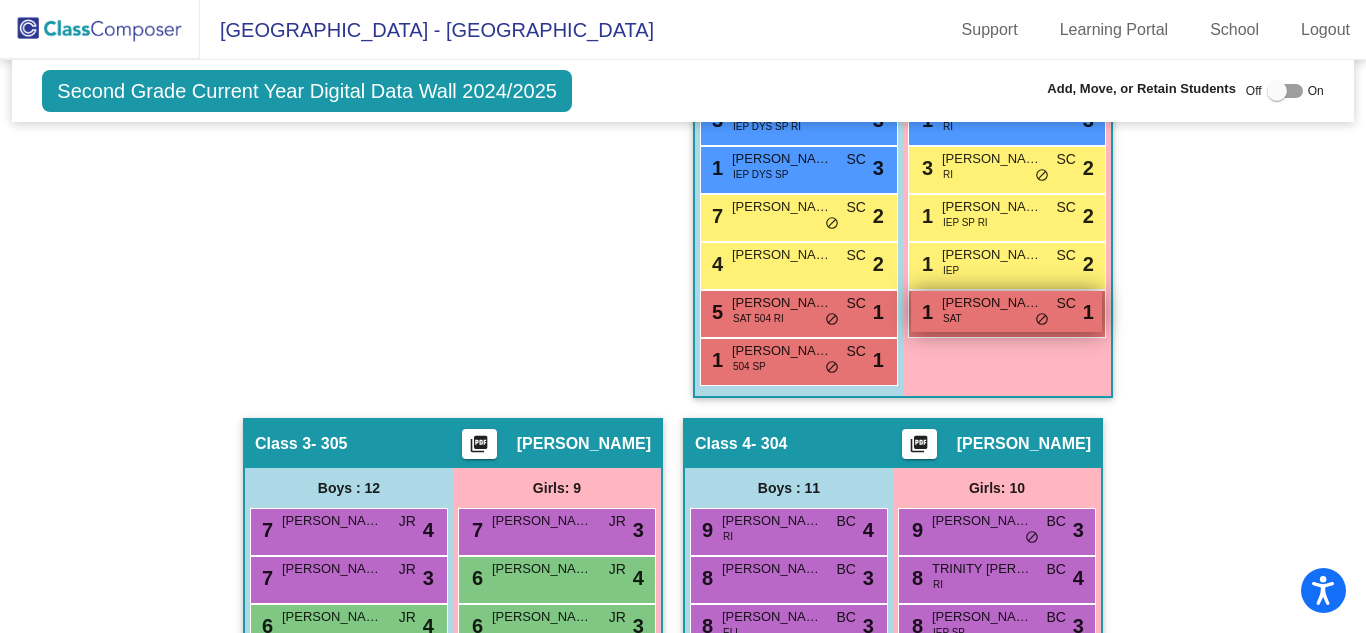 click on "1 [PERSON_NAME] SAT SC lock do_not_disturb_alt 1" at bounding box center [1006, 311] 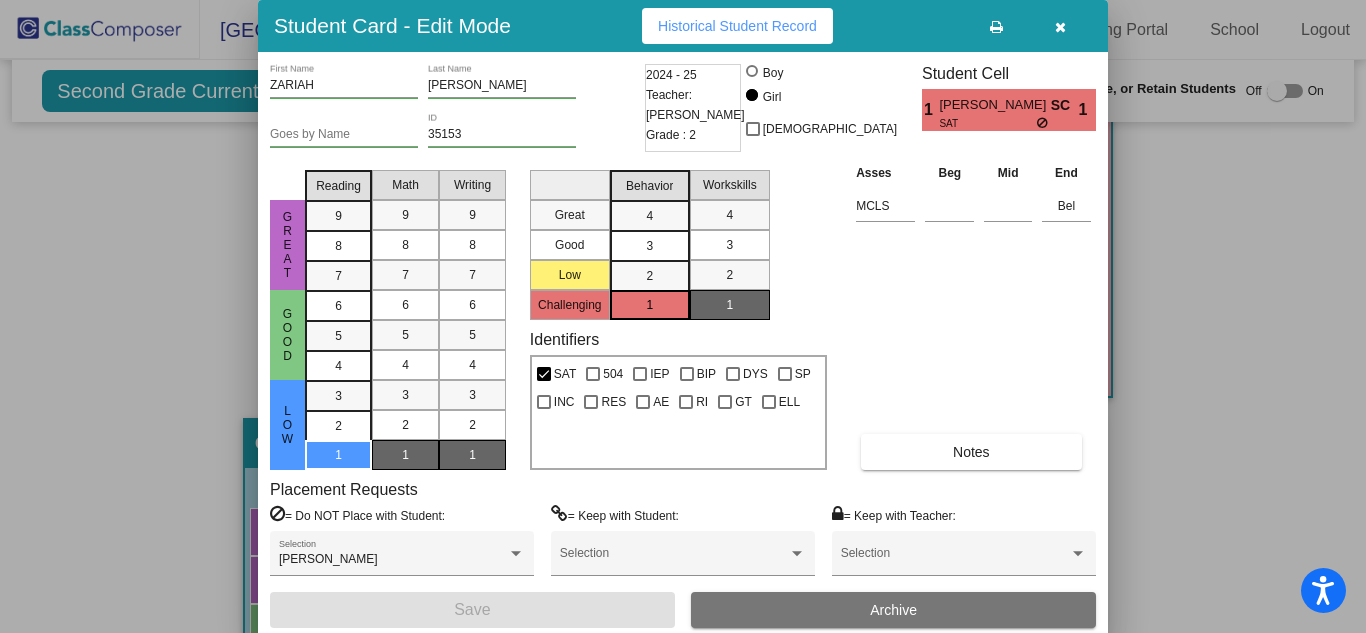 click at bounding box center (1060, 27) 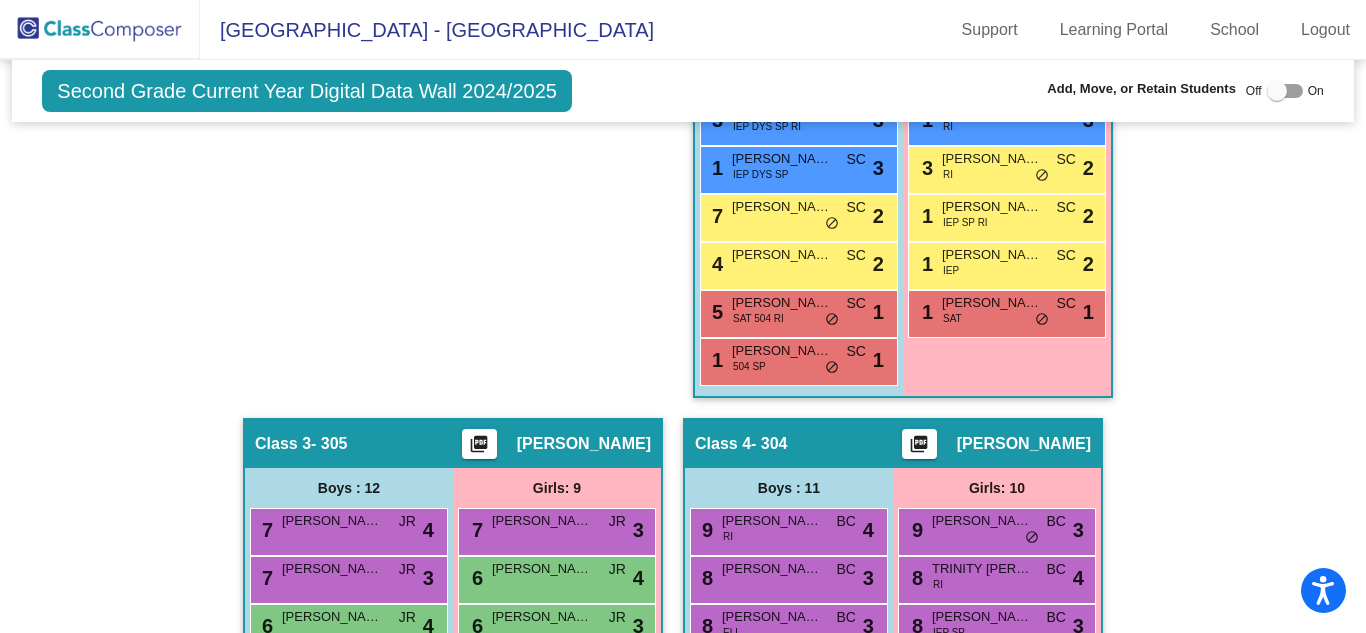 click on "Hallway   - Hallway Class  picture_as_pdf  Add Student  First Name Last Name Student Id  (Recommended)   Boy   Girl   [DEMOGRAPHIC_DATA] Add Close  Boys : 8  [PERSON_NAME] RI SP lock do_not_disturb_alt [PERSON_NAME] lock do_not_disturb_alt [PERSON_NAME] SP lock do_not_disturb_alt [PERSON_NAME] lock do_not_disturb_alt [PERSON_NAME]  lock do_not_disturb_alt [PERSON_NAME] lock do_not_disturb_alt [PERSON_NAME] lock do_not_disturb_alt [PERSON_NAME] lock do_not_disturb_alt Girls: 7 [PERSON_NAME] IEP lock do_not_disturb_alt [PERSON_NAME] 504 GT lock do_not_disturb_alt [PERSON_NAME] lock do_not_disturb_alt [PERSON_NAME] lock do_not_disturb_alt [PERSON_NAME] lock do_not_disturb_alt [PERSON_NAME] lock do_not_disturb_alt [PERSON_NAME] lock do_not_disturb_alt Class 1    picture_as_pdf [PERSON_NAME]  Add Student  First Name Last Name Student Id  (Recommended)   Boy   Girl   [DEMOGRAPHIC_DATA] Add Close  Boys : 1  [PERSON_NAME] [PERSON_NAME] lock do_not_disturb_alt Girls: 1 [PERSON_NAME] IEP AE HA lock Class 2" 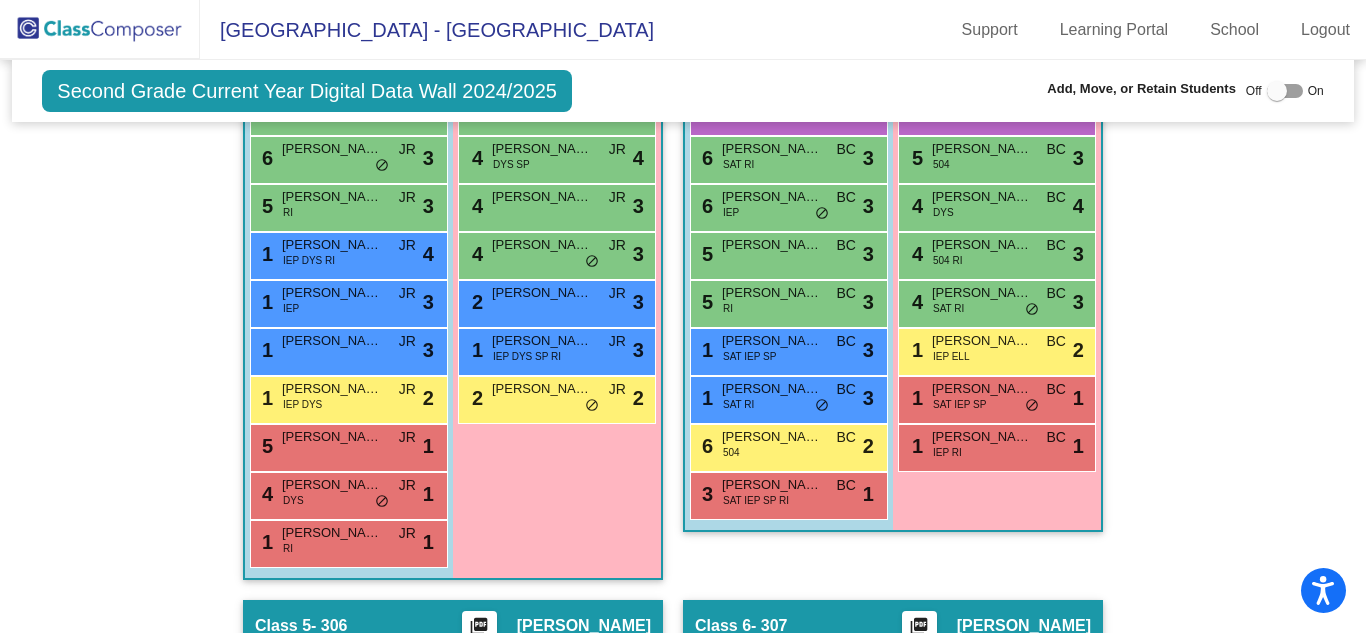 scroll, scrollTop: 1460, scrollLeft: 0, axis: vertical 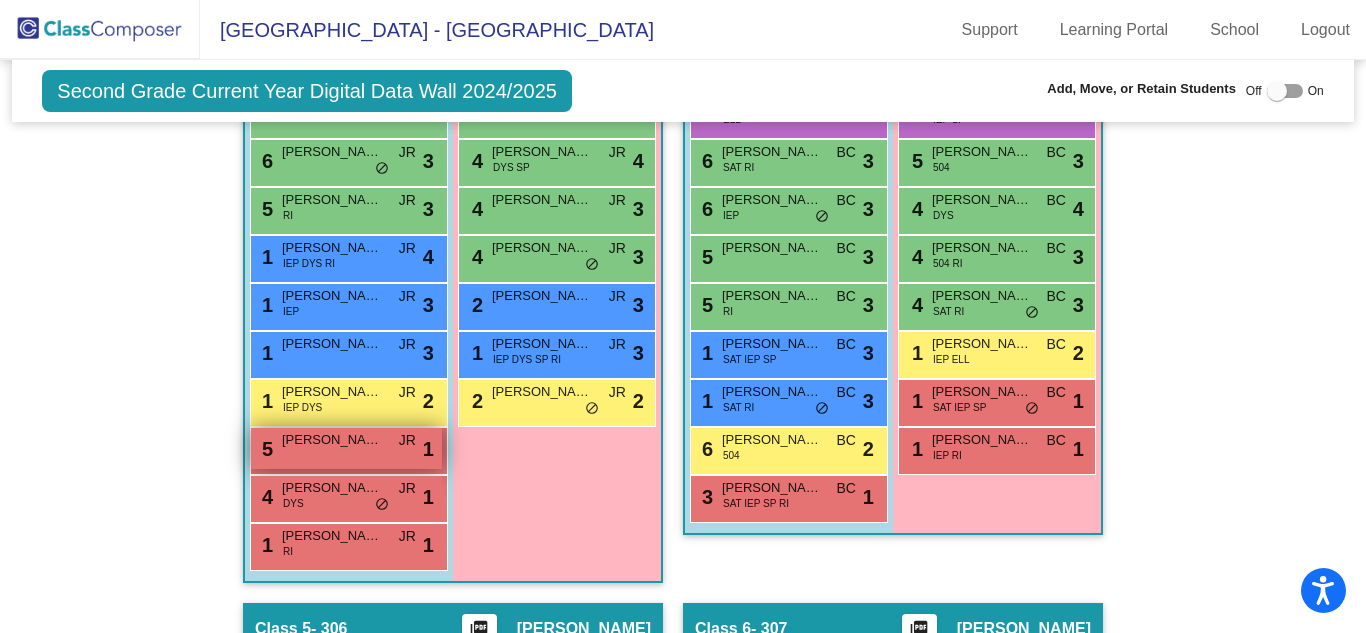 click on "5 [PERSON_NAME] lock do_not_disturb_alt 1" at bounding box center (346, 448) 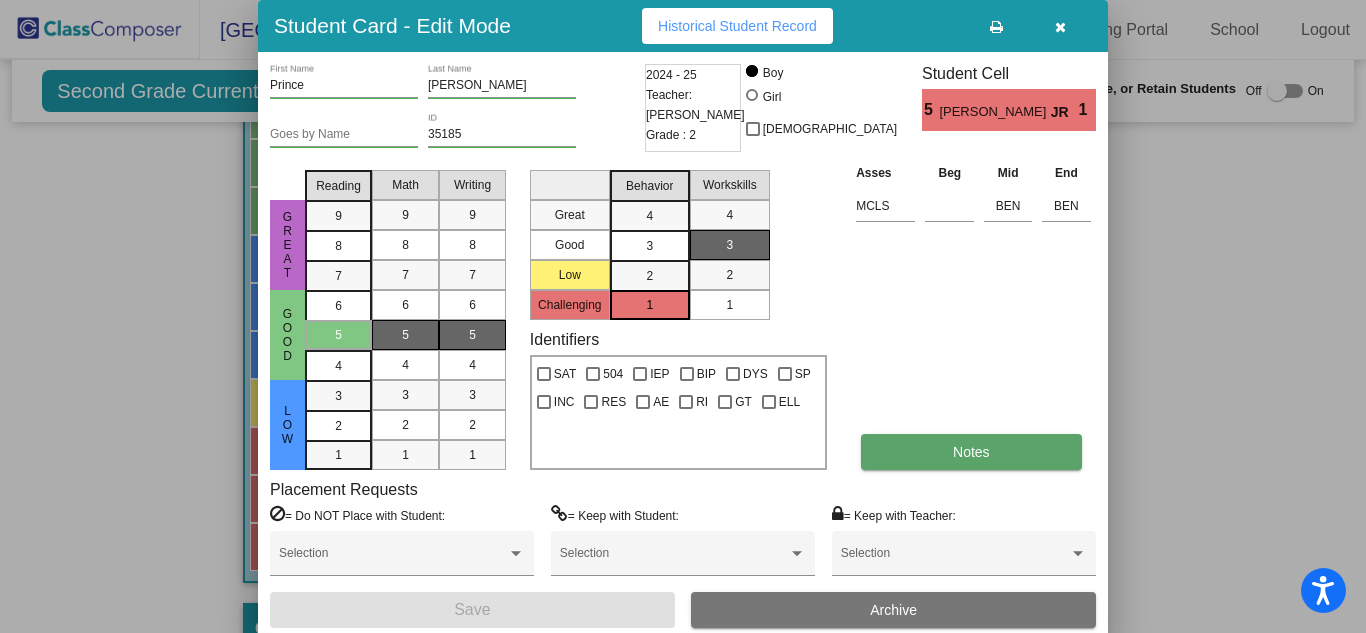 click on "Notes" at bounding box center (971, 452) 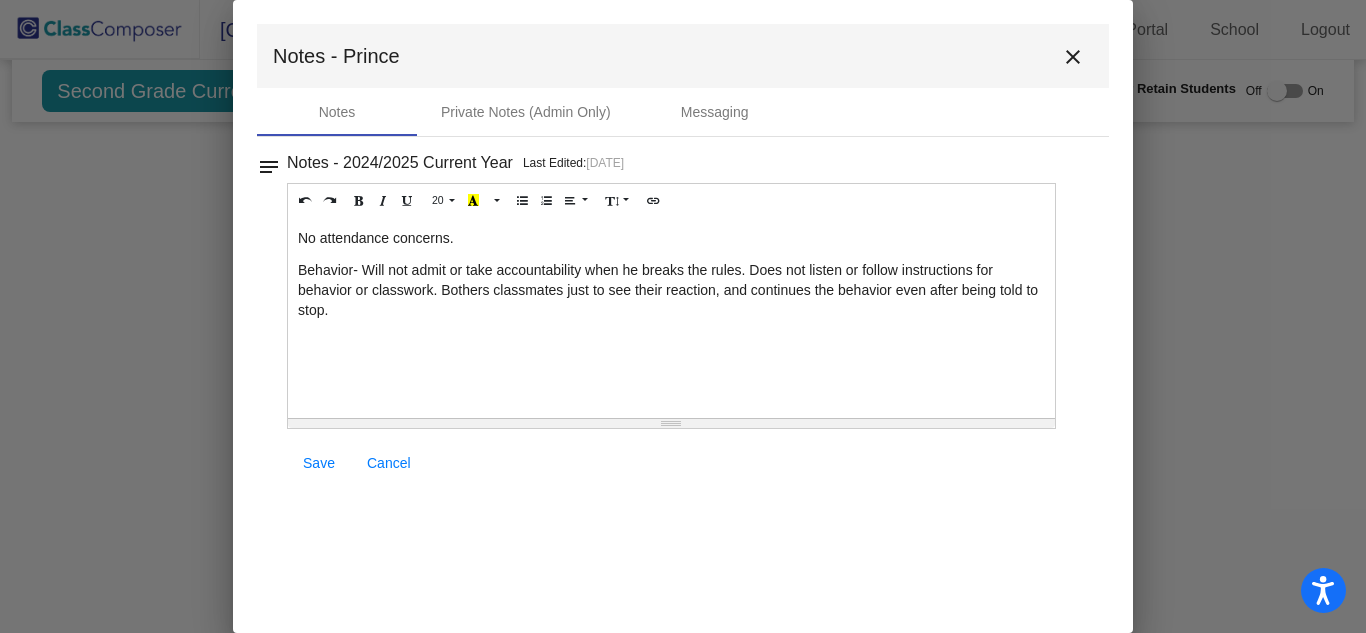 click on "close" at bounding box center [1073, 57] 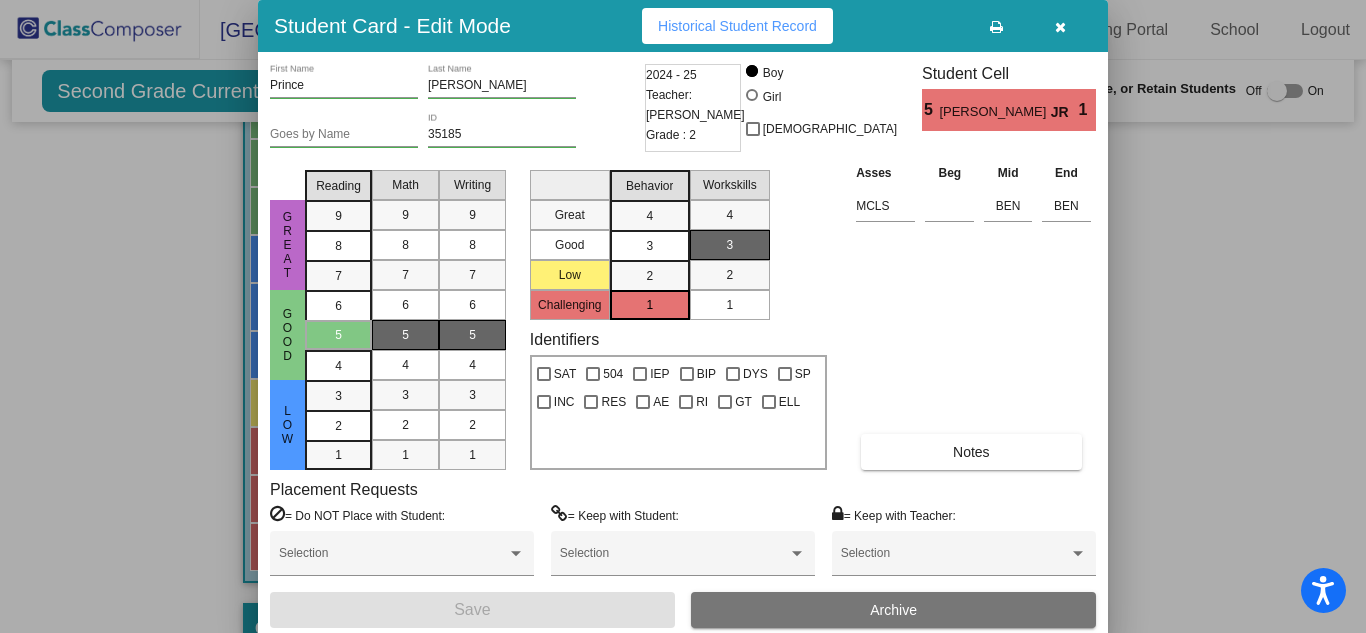 click at bounding box center [1060, 27] 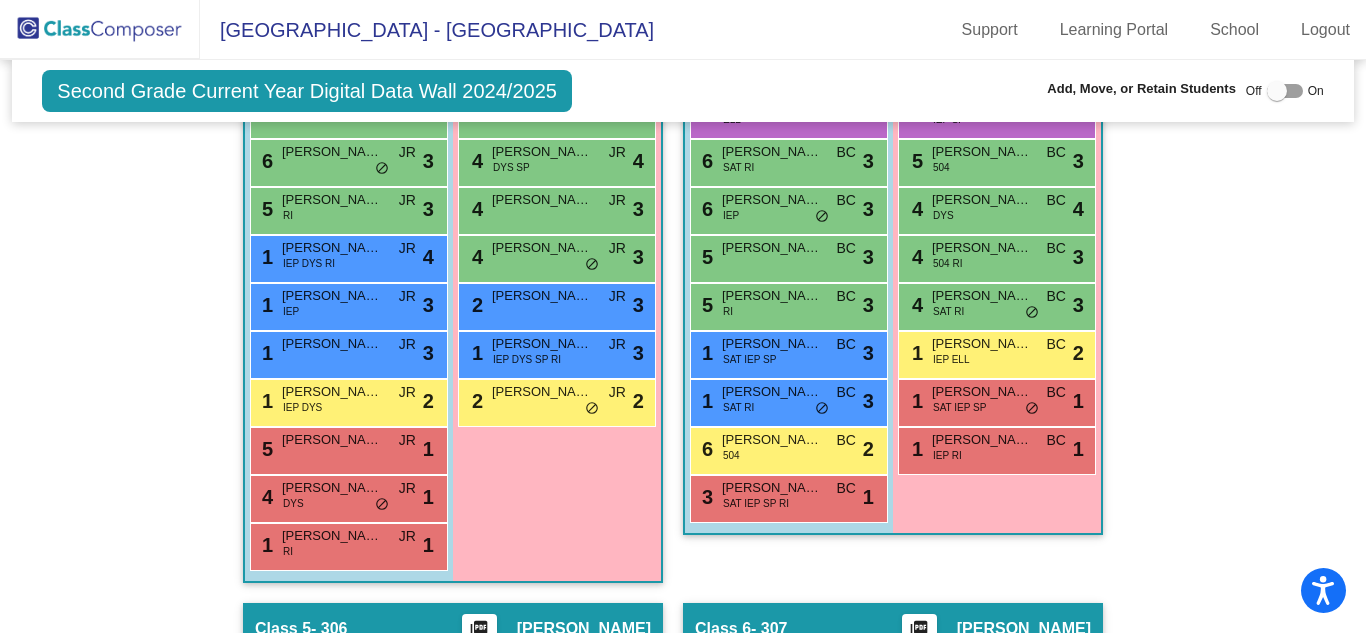click on "Hallway   - Hallway Class  picture_as_pdf  Add Student  First Name Last Name Student Id  (Recommended)   Boy   Girl   [DEMOGRAPHIC_DATA] Add Close  Boys : 8  [PERSON_NAME] RI SP lock do_not_disturb_alt [PERSON_NAME] lock do_not_disturb_alt [PERSON_NAME] SP lock do_not_disturb_alt [PERSON_NAME] lock do_not_disturb_alt [PERSON_NAME]  lock do_not_disturb_alt [PERSON_NAME] lock do_not_disturb_alt [PERSON_NAME] lock do_not_disturb_alt [PERSON_NAME] lock do_not_disturb_alt Girls: 7 [PERSON_NAME] IEP lock do_not_disturb_alt [PERSON_NAME] 504 GT lock do_not_disturb_alt [PERSON_NAME] lock do_not_disturb_alt [PERSON_NAME] lock do_not_disturb_alt [PERSON_NAME] lock do_not_disturb_alt [PERSON_NAME] lock do_not_disturb_alt [PERSON_NAME] lock do_not_disturb_alt Class 1    picture_as_pdf [PERSON_NAME]  Add Student  First Name Last Name Student Id  (Recommended)   Boy   Girl   [DEMOGRAPHIC_DATA] Add Close  Boys : 1  [PERSON_NAME] [PERSON_NAME] lock do_not_disturb_alt Girls: 1 [PERSON_NAME] IEP AE HA lock Class 2" 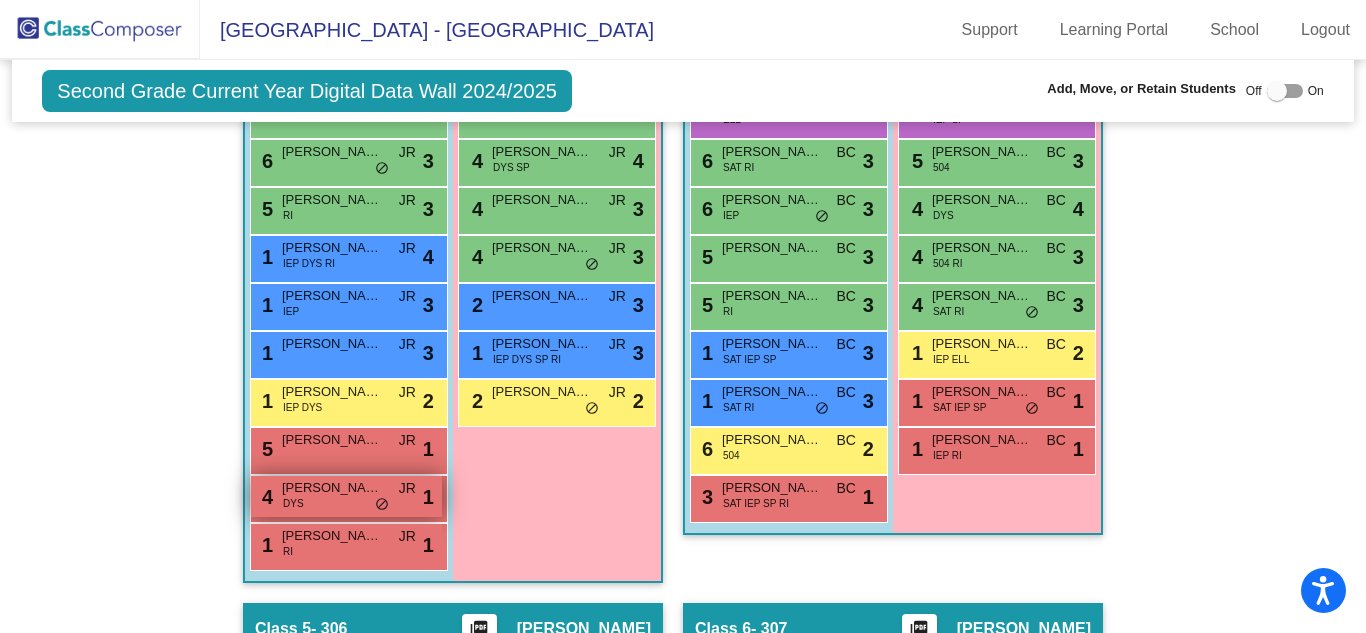 click on "4 [PERSON_NAME] DYS JR lock do_not_disturb_alt 1" at bounding box center (346, 496) 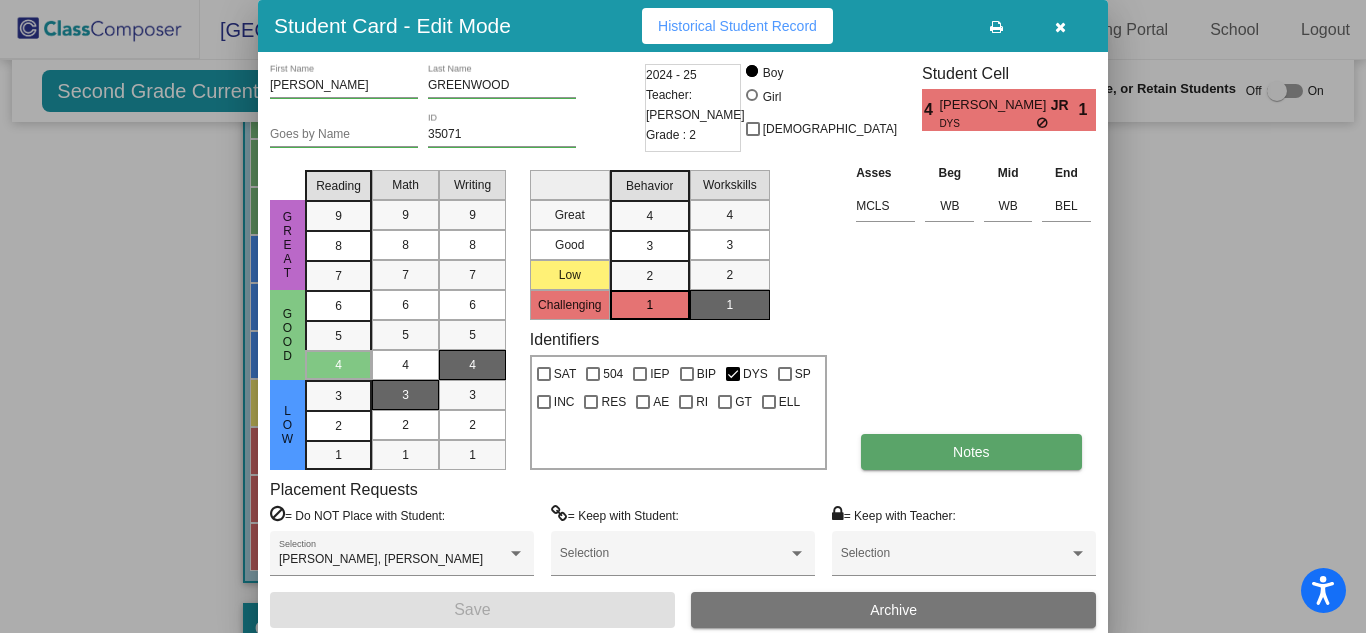 click on "Notes" at bounding box center (971, 452) 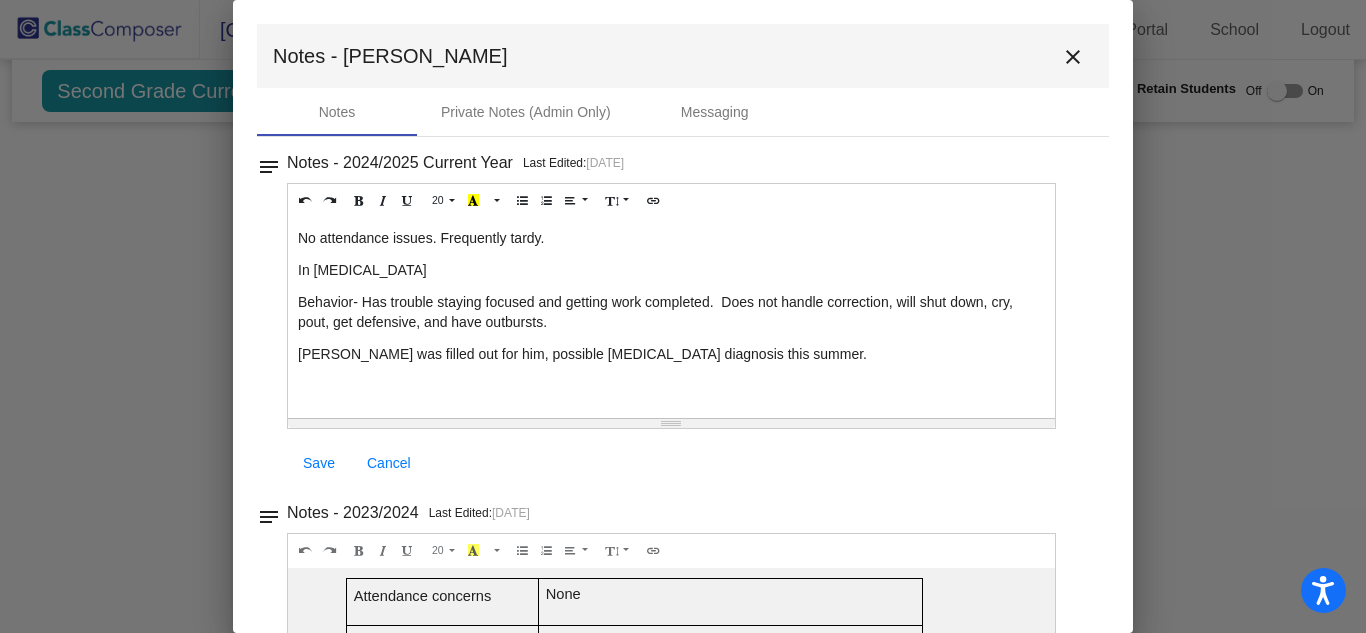 click on "close" at bounding box center (1073, 56) 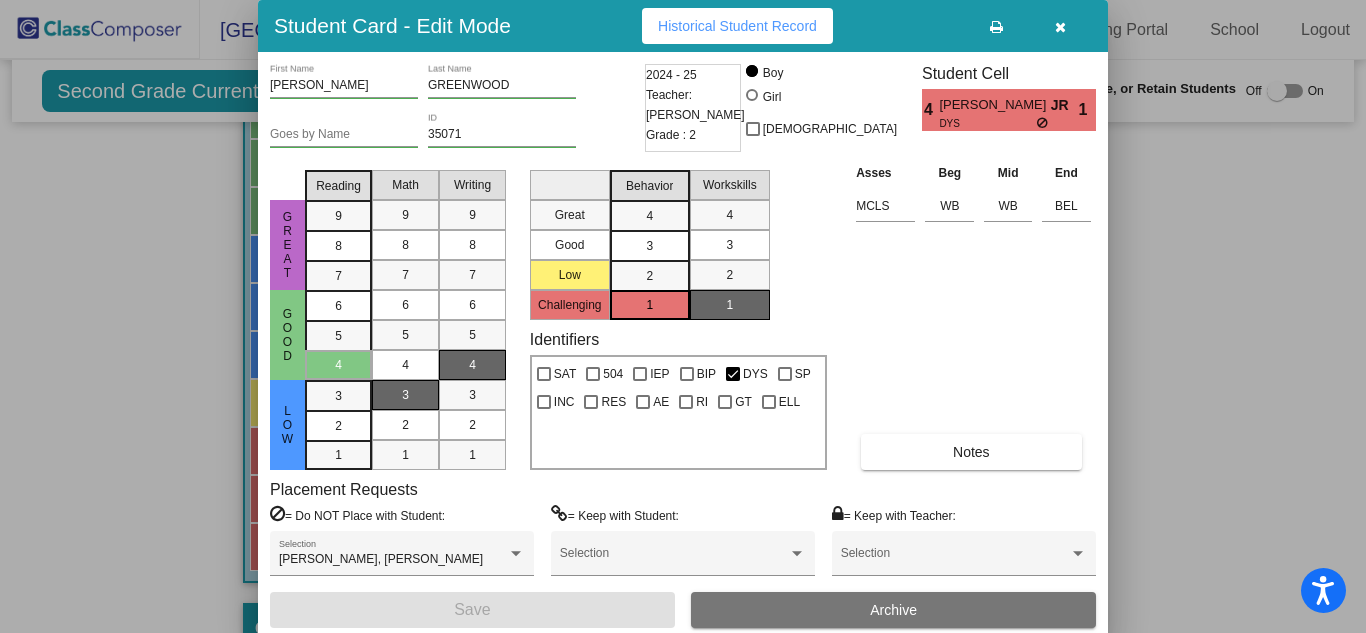 click at bounding box center (1060, 27) 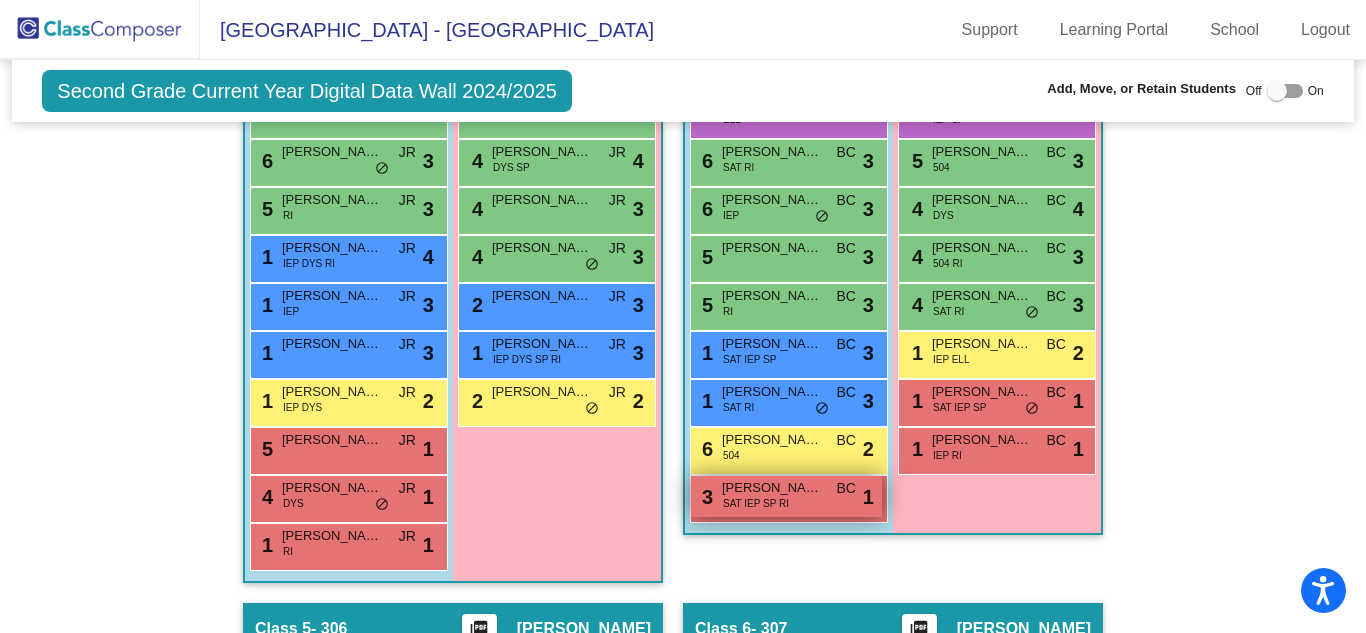 click on "[PERSON_NAME]" at bounding box center (772, 488) 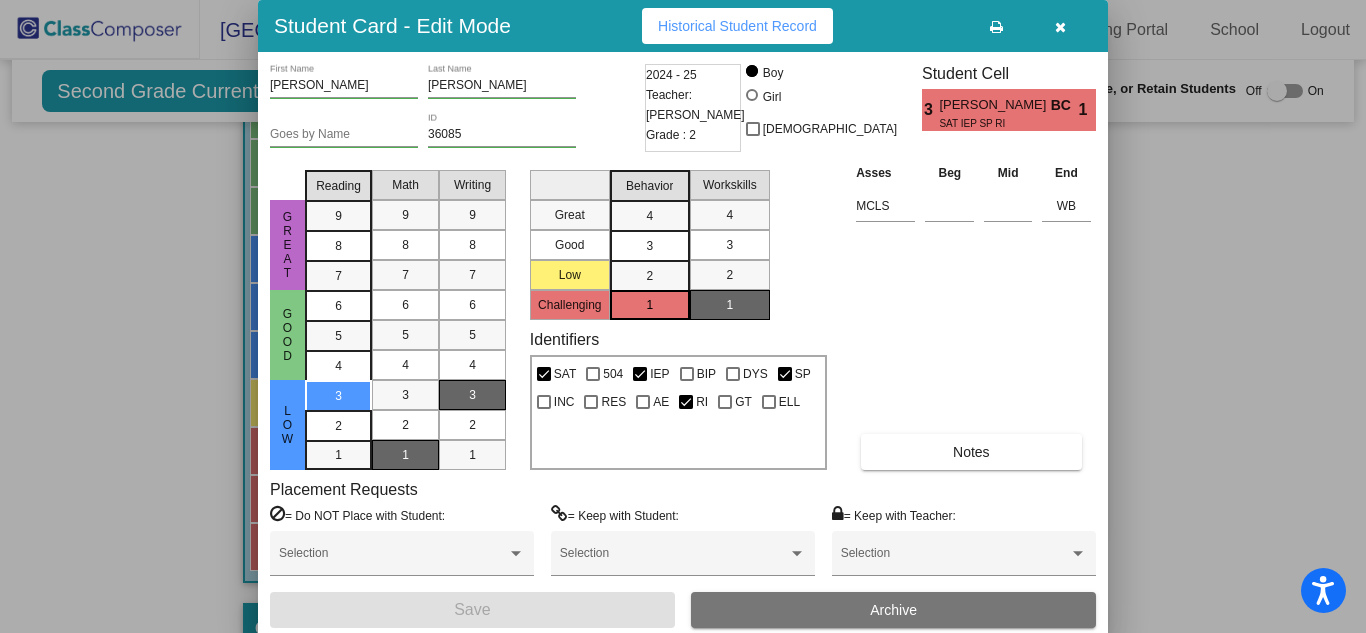 click at bounding box center (1060, 26) 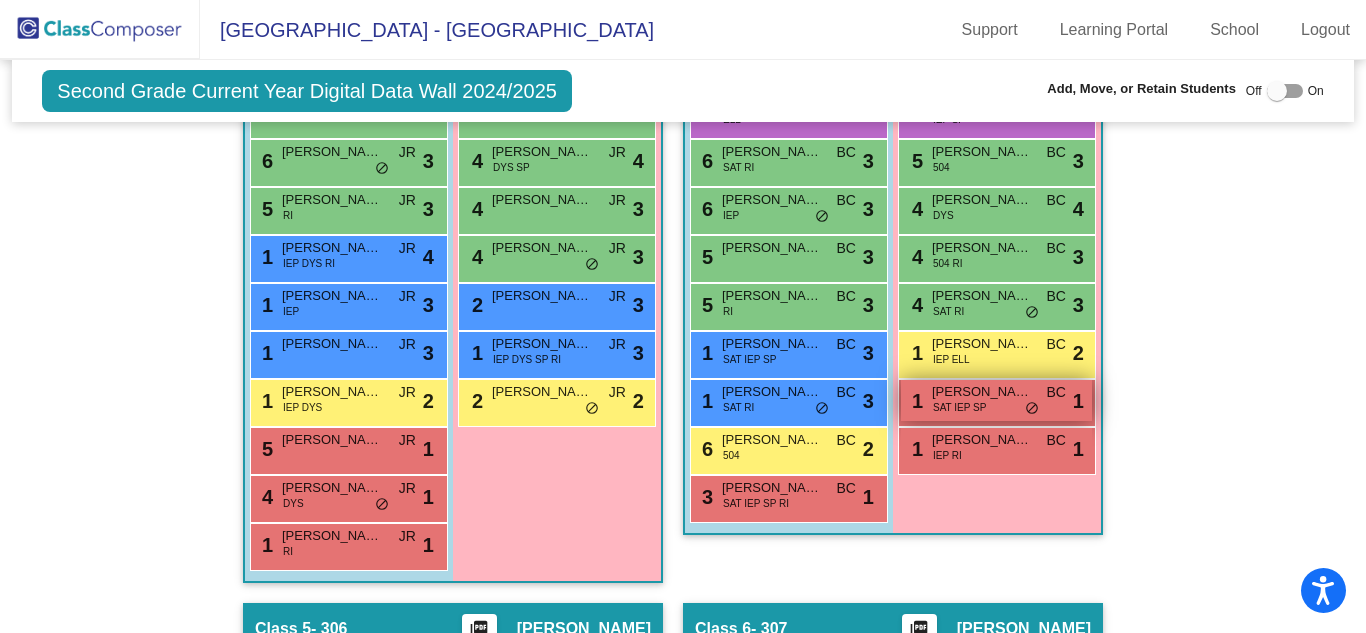 click on "1 [PERSON_NAME] SAT IEP SP BC lock do_not_disturb_alt 1" at bounding box center [996, 400] 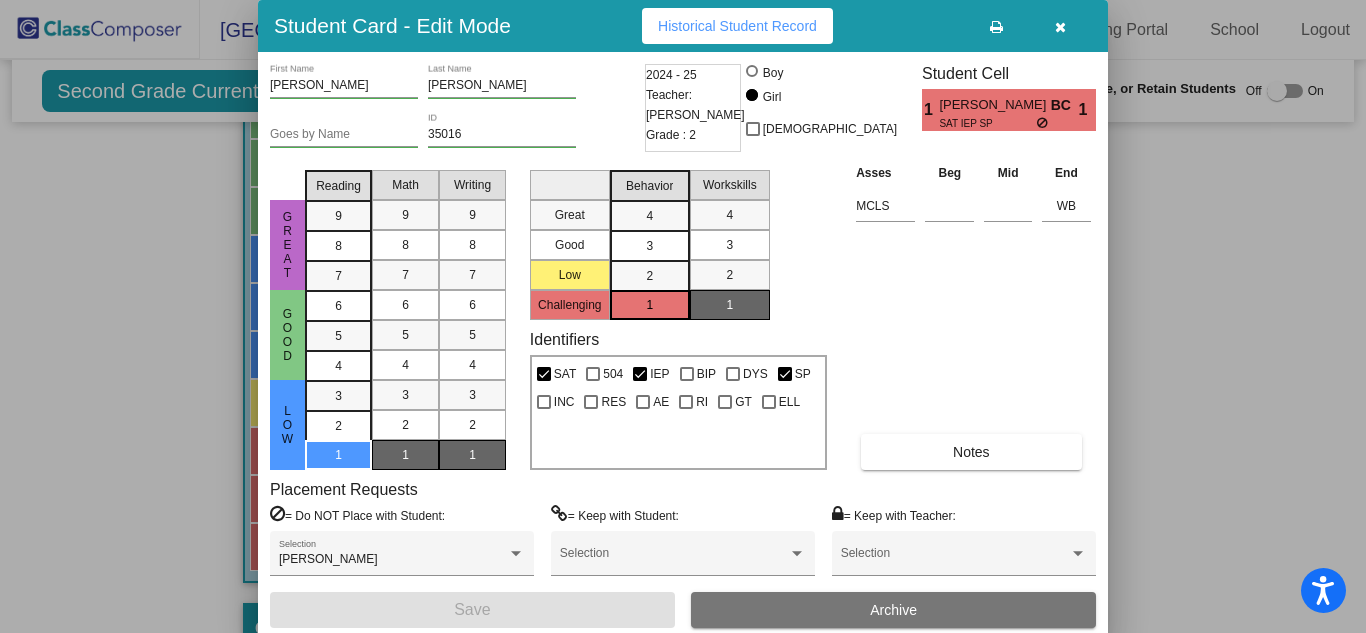click at bounding box center (1060, 26) 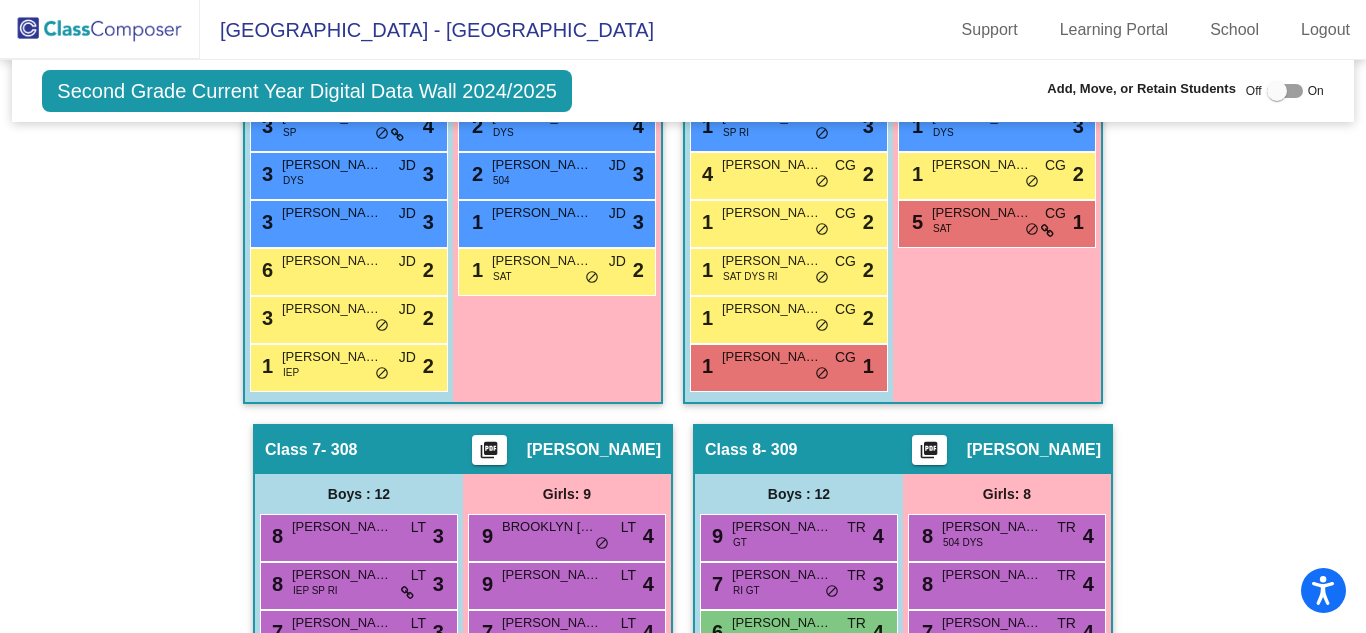 scroll, scrollTop: 2284, scrollLeft: 0, axis: vertical 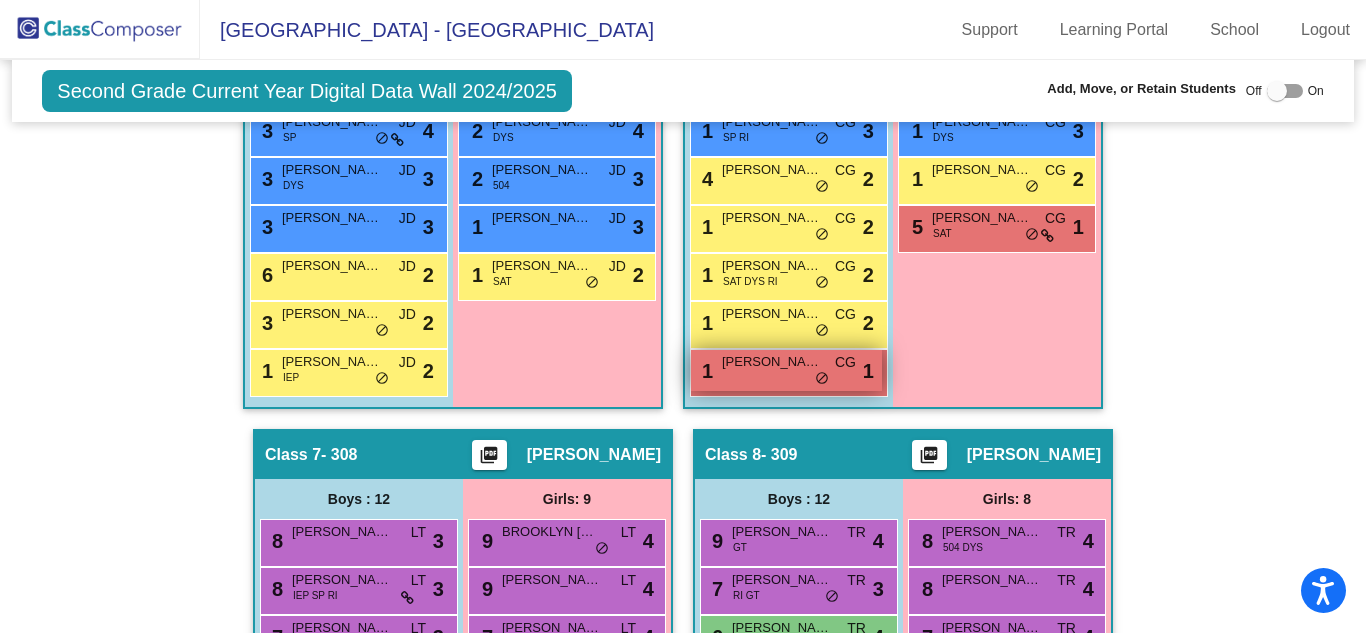 click on "[PERSON_NAME]" at bounding box center [772, 362] 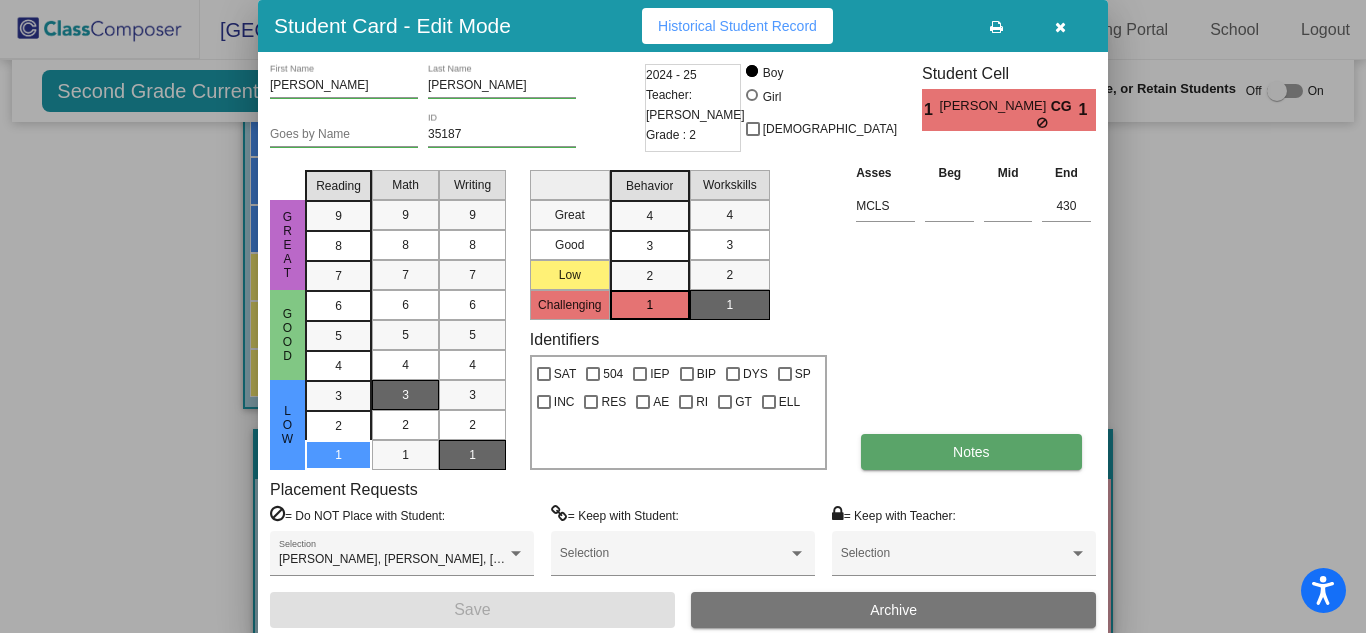click on "Notes" at bounding box center (971, 452) 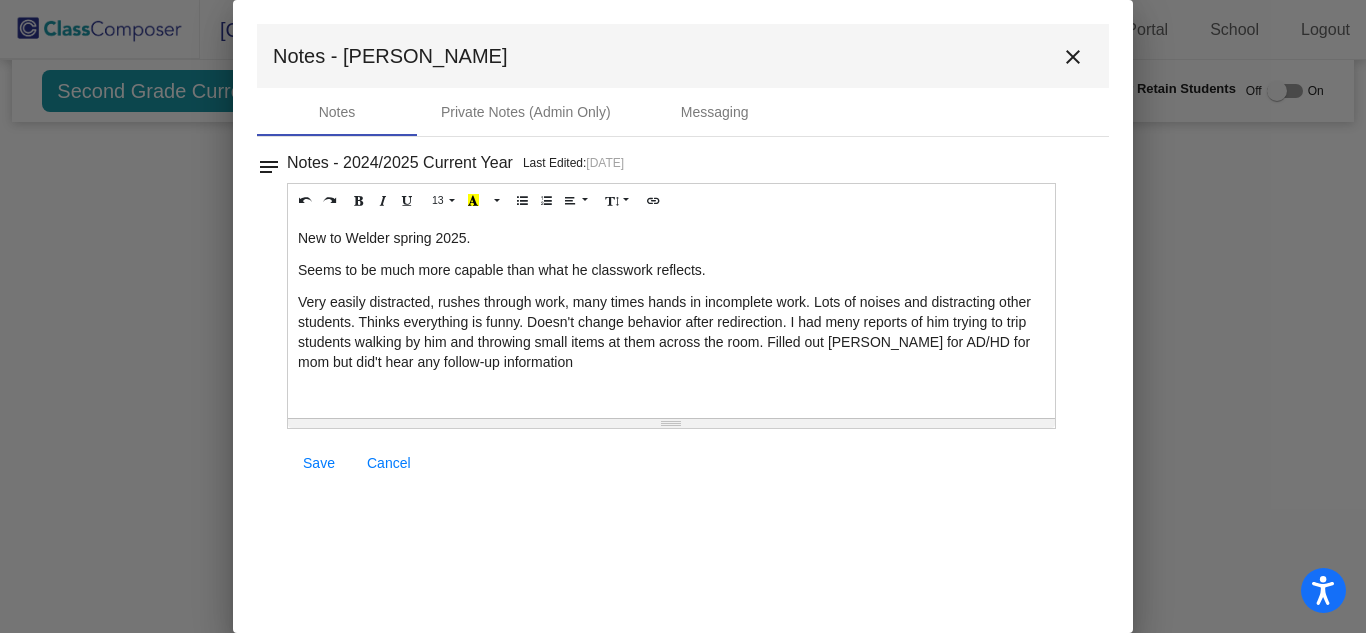 click on "close" at bounding box center (1073, 57) 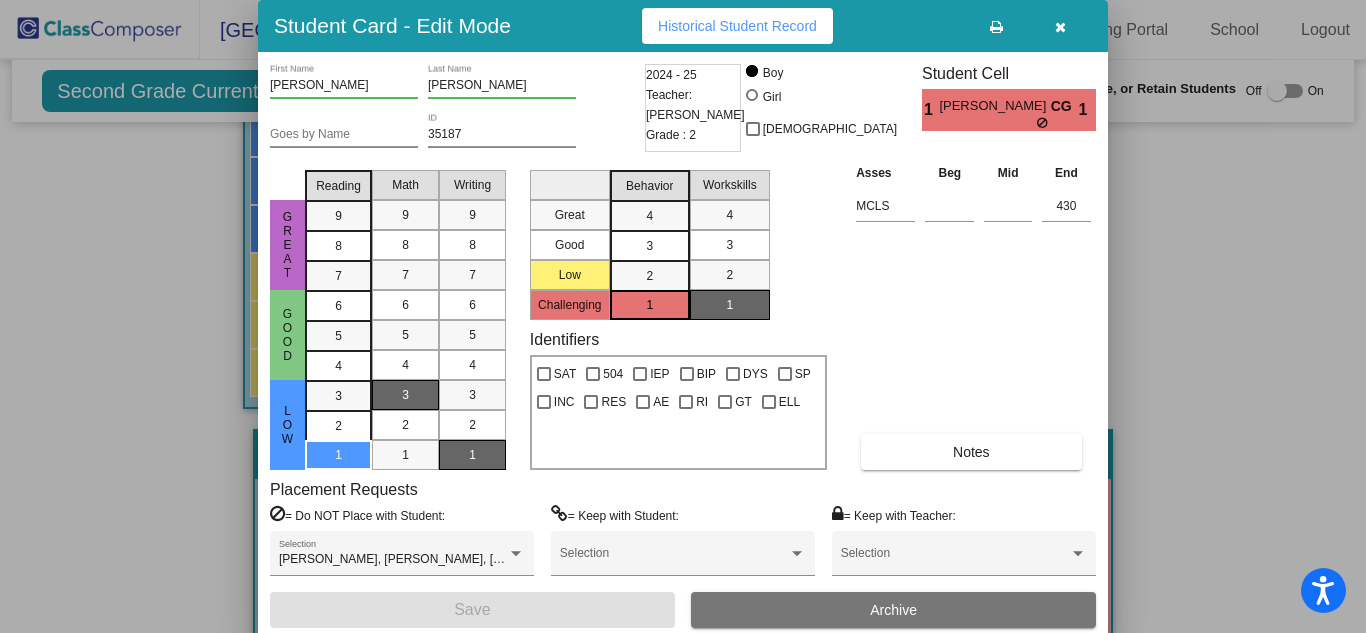 click at bounding box center (1060, 27) 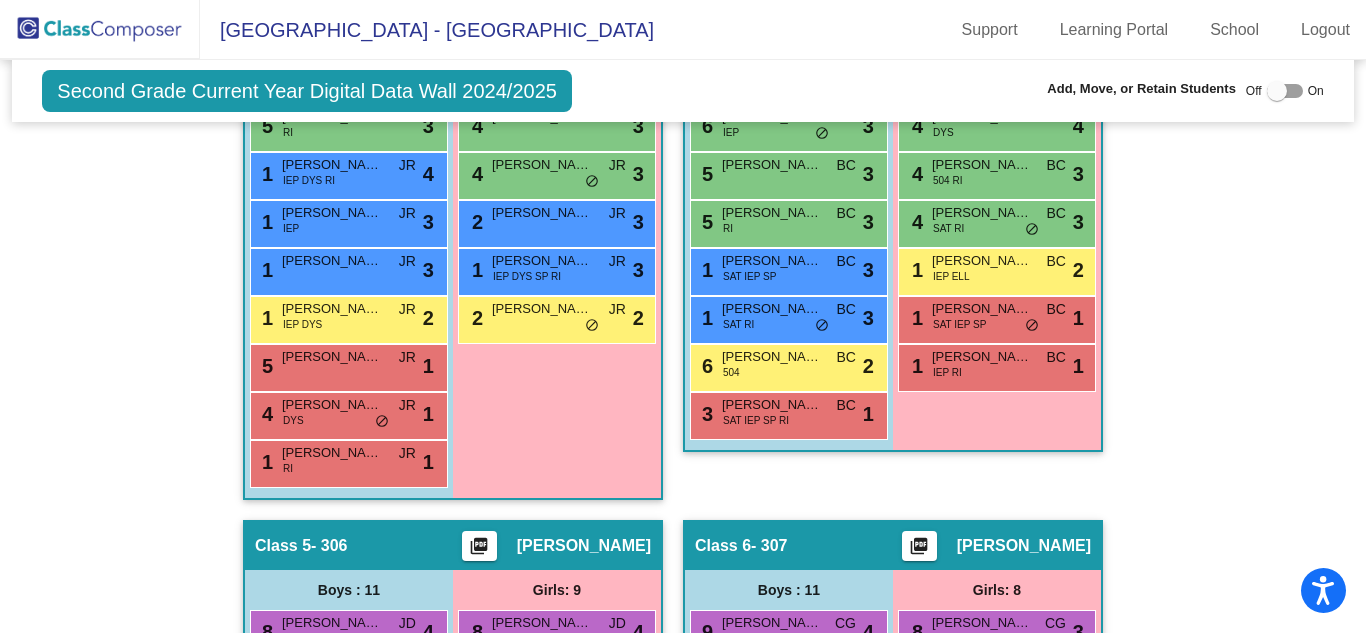 scroll, scrollTop: 1542, scrollLeft: 0, axis: vertical 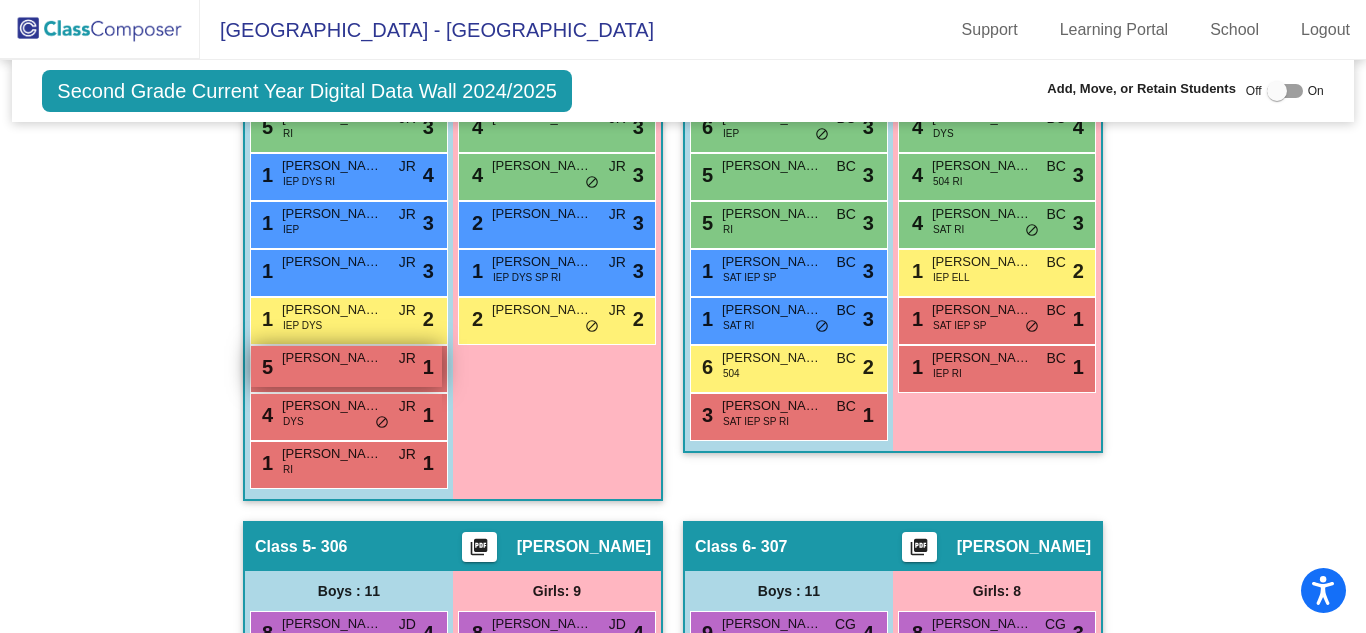 click on "[PERSON_NAME]" at bounding box center (332, 358) 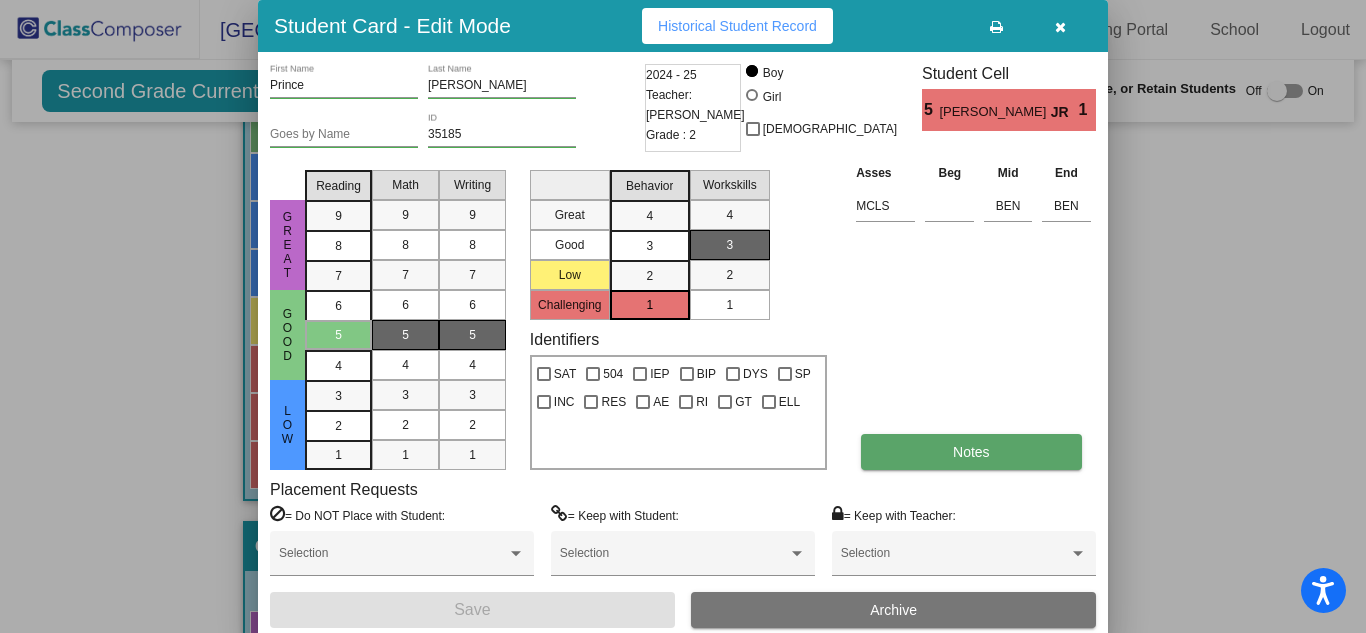 click on "Notes" at bounding box center (971, 452) 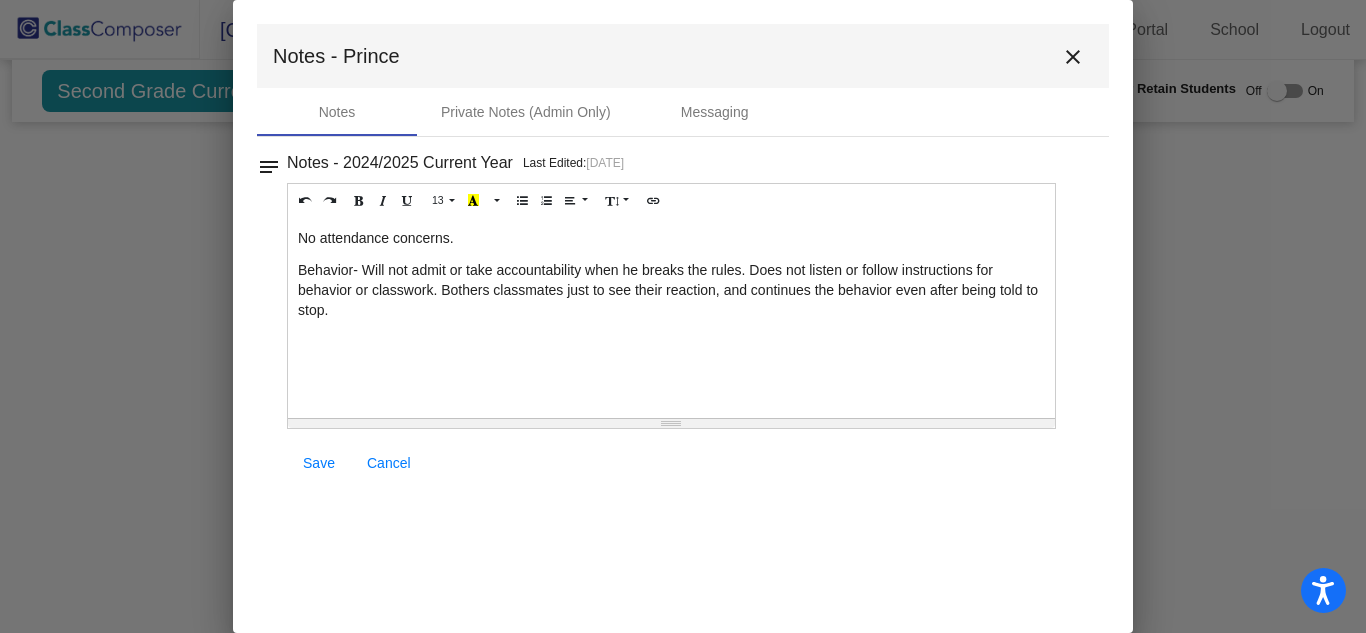 click on "close" at bounding box center (1073, 57) 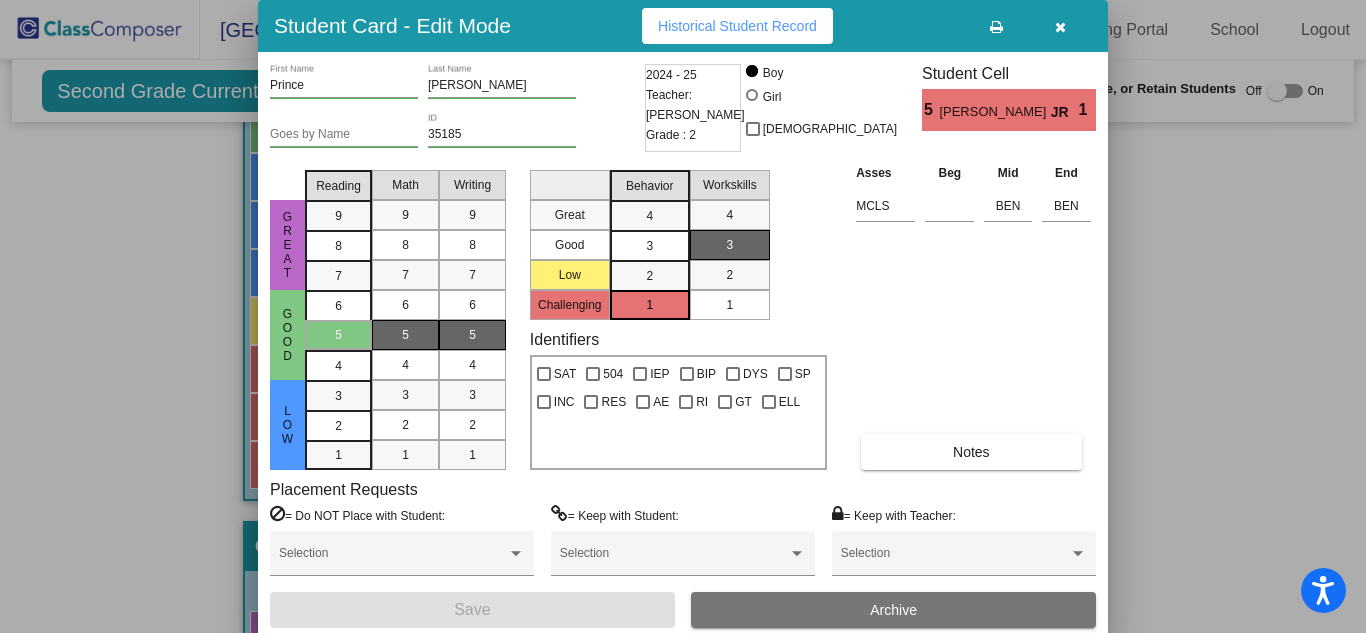 click at bounding box center [1060, 27] 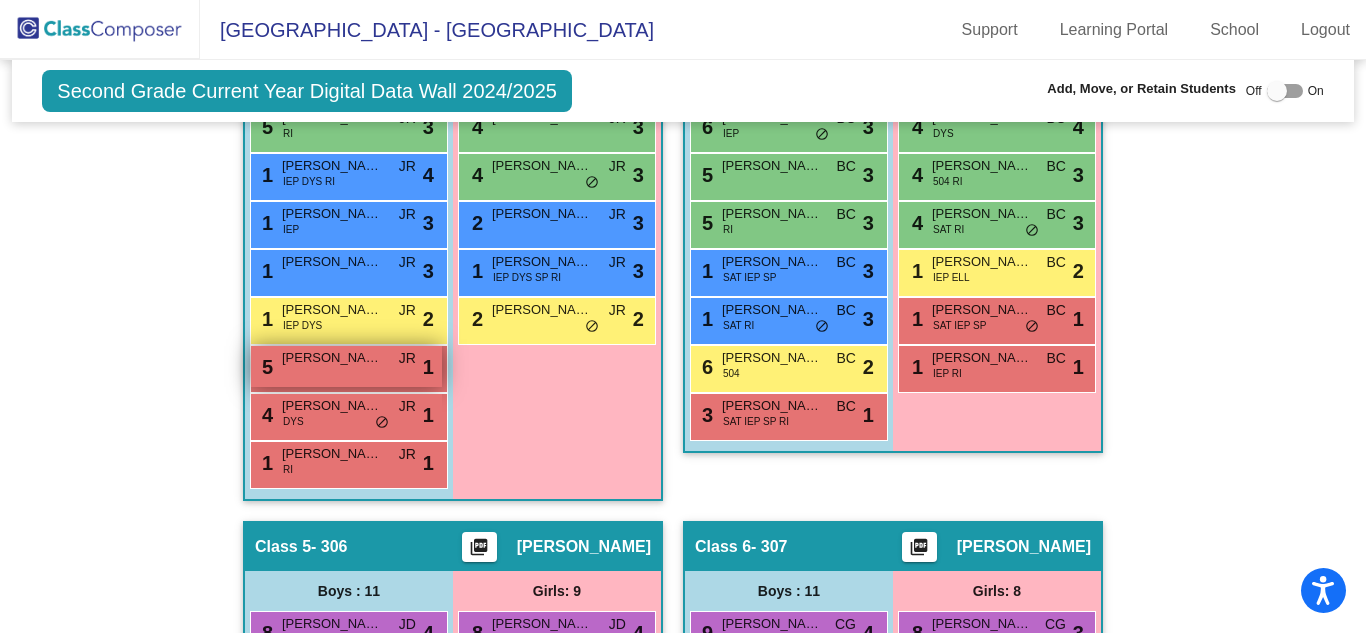 click on "[PERSON_NAME]" at bounding box center [332, 358] 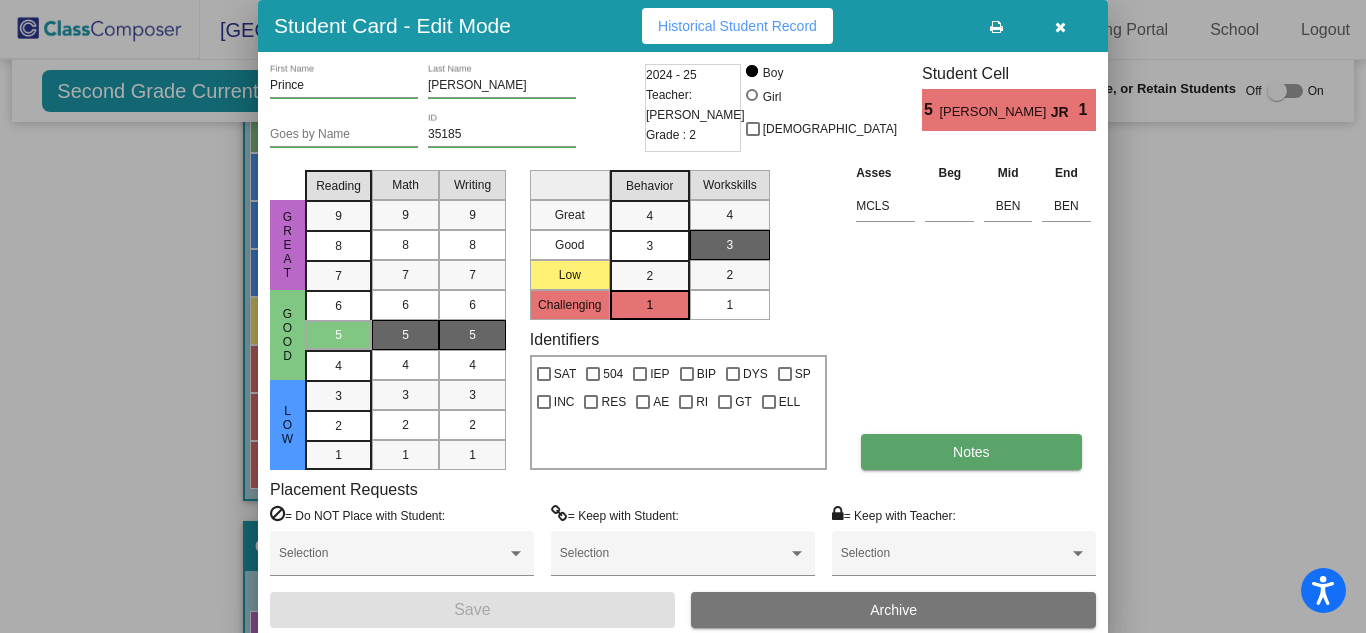 click on "Notes" at bounding box center (971, 452) 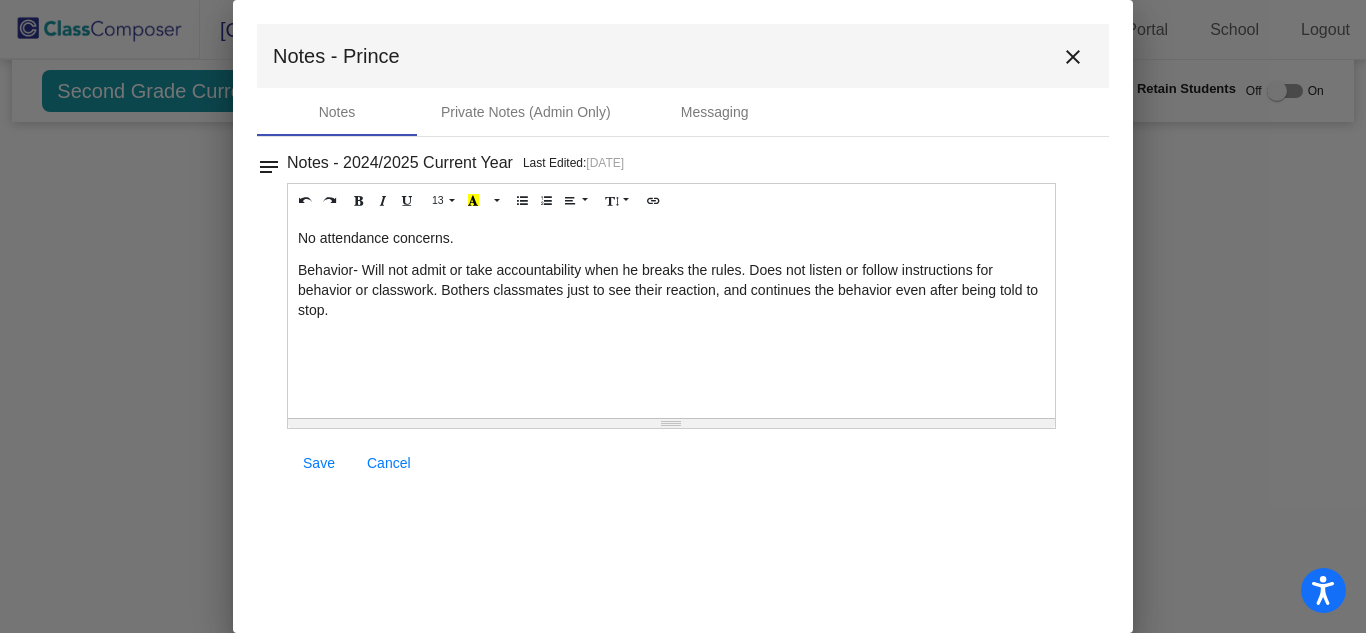 click on "close" at bounding box center [1073, 57] 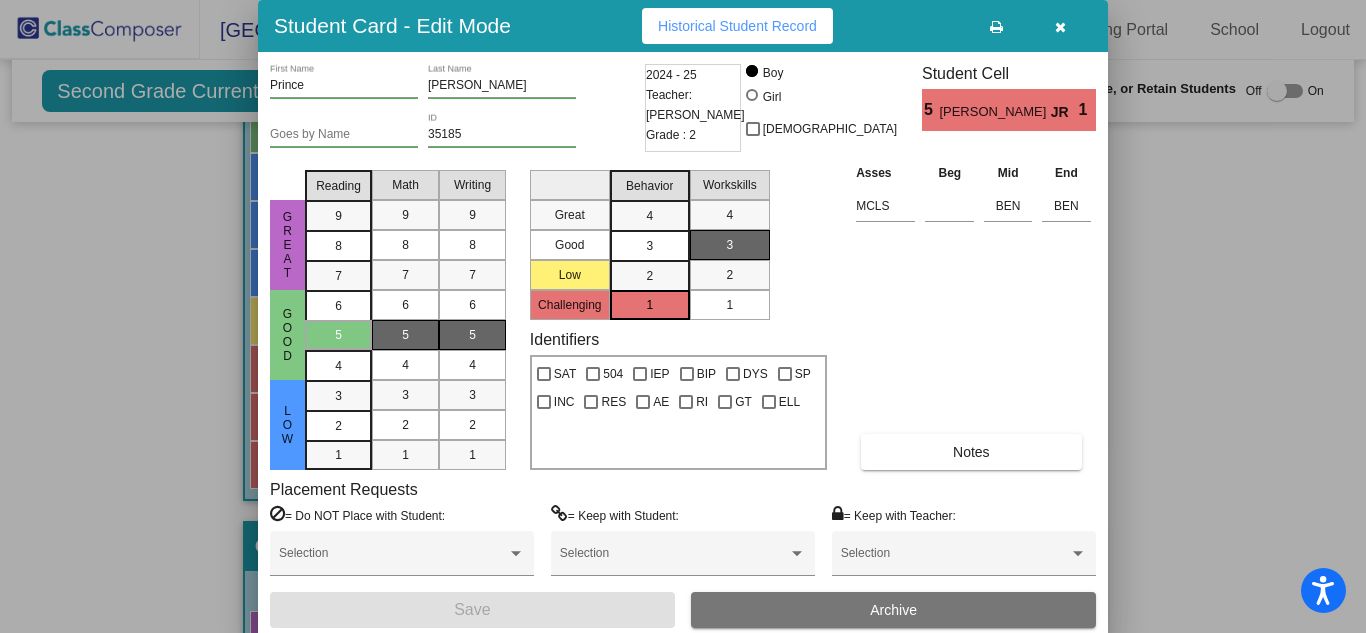 click at bounding box center (1060, 27) 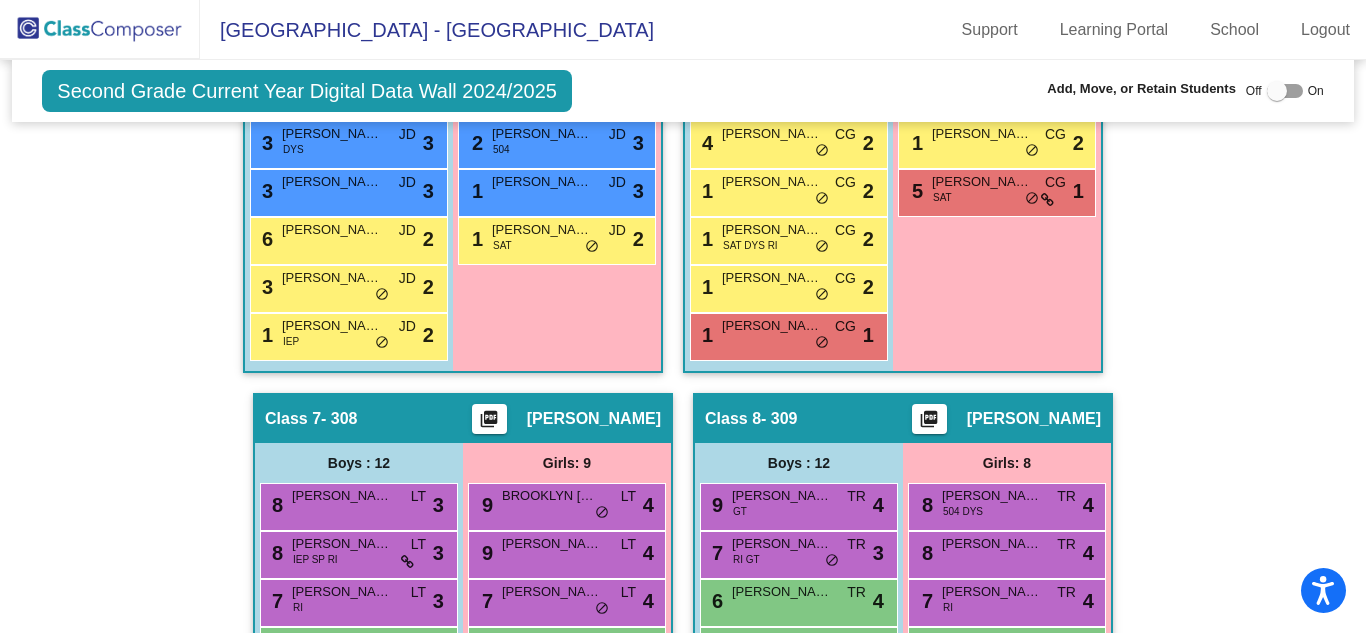 scroll, scrollTop: 2285, scrollLeft: 0, axis: vertical 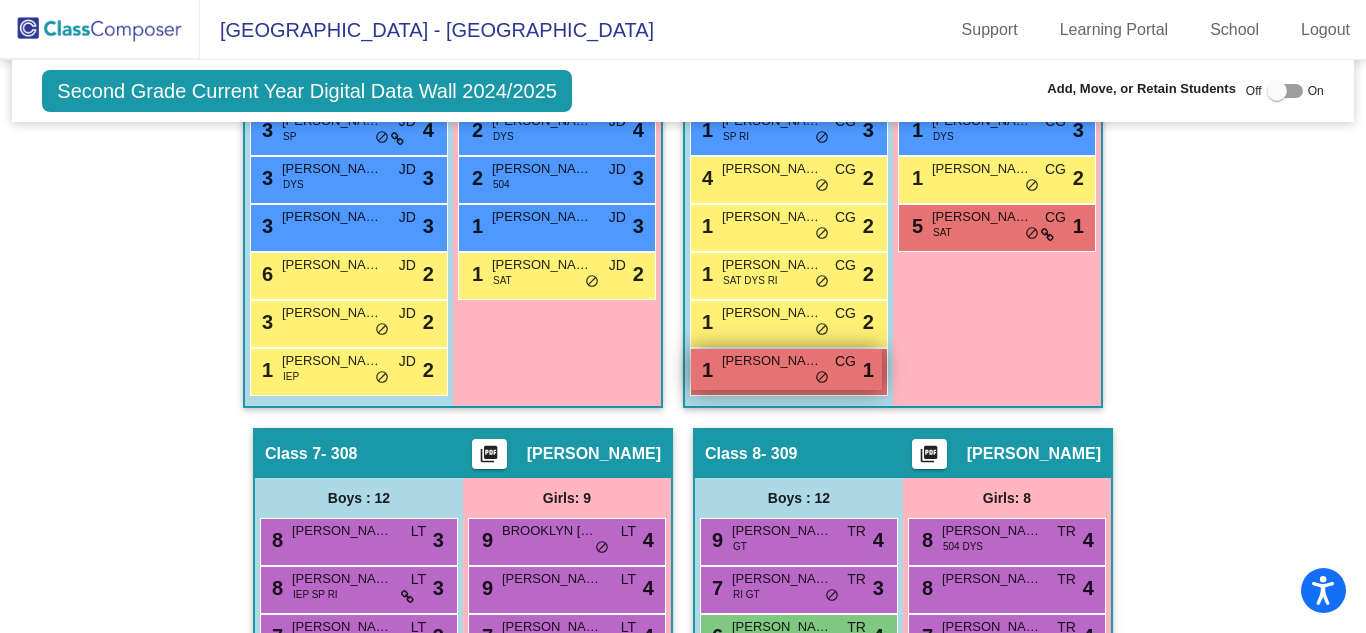 click on "1 [PERSON_NAME] [PERSON_NAME] lock do_not_disturb_alt 1" at bounding box center [786, 369] 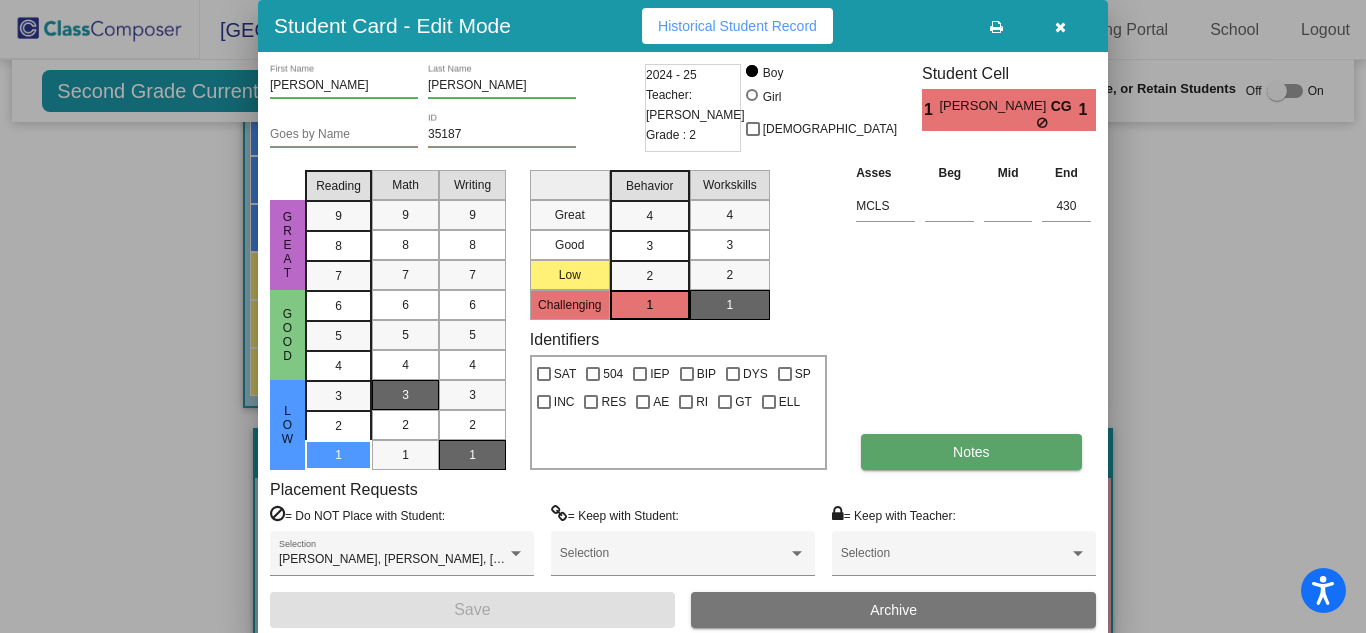 click on "Notes" at bounding box center [971, 452] 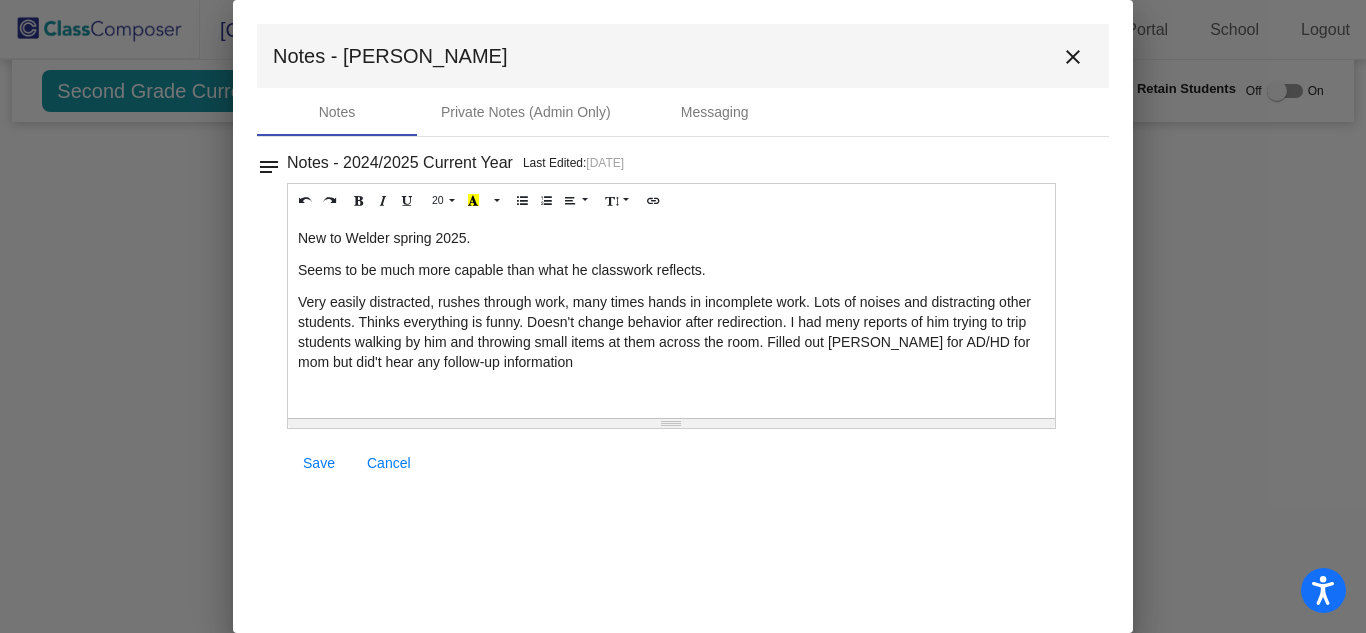 click on "close" at bounding box center [1073, 57] 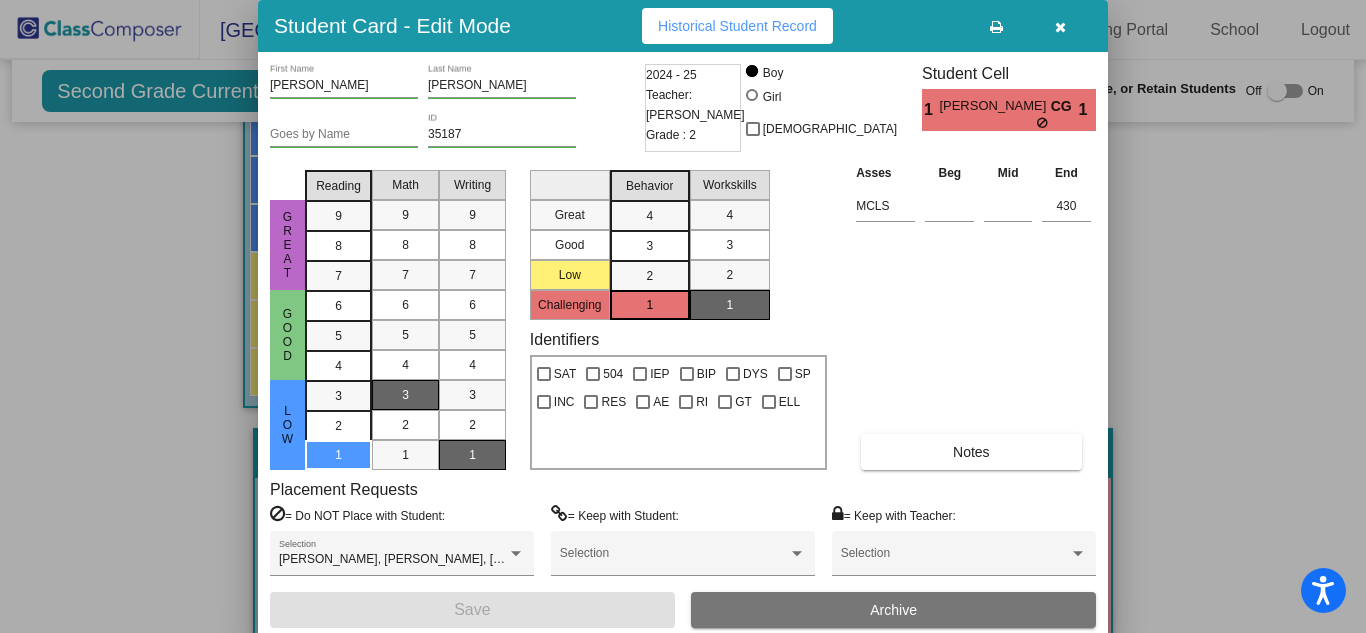 click at bounding box center (1060, 27) 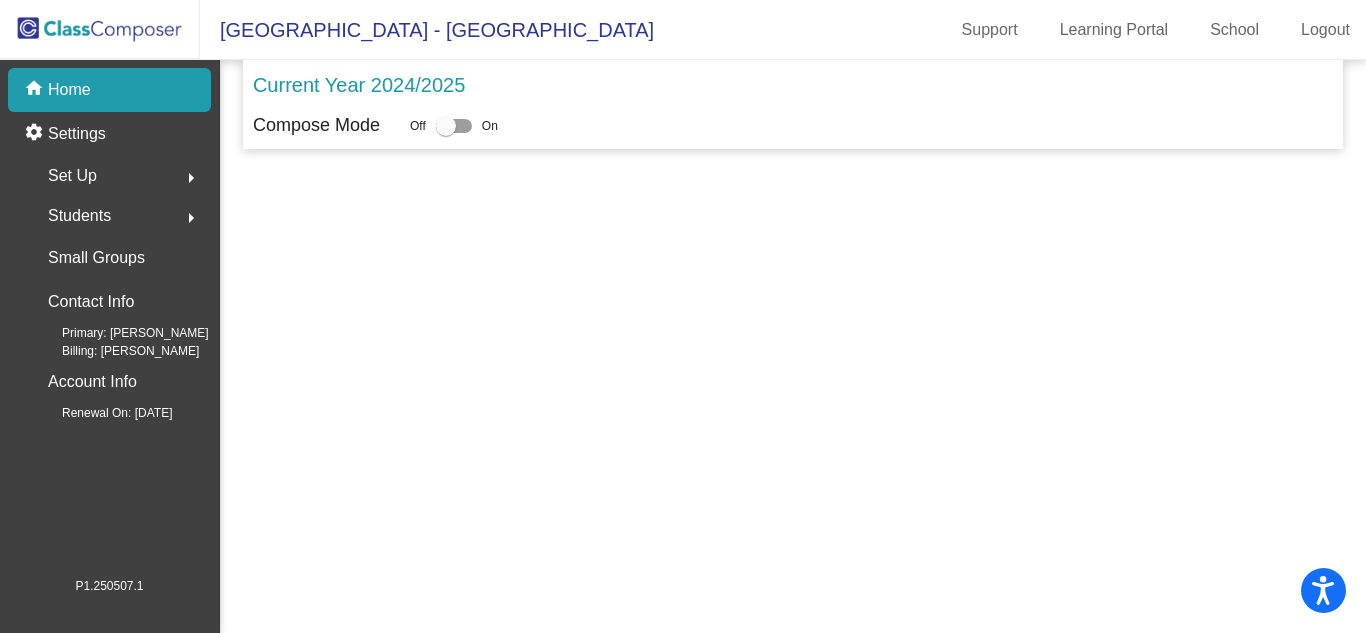 scroll, scrollTop: 0, scrollLeft: 0, axis: both 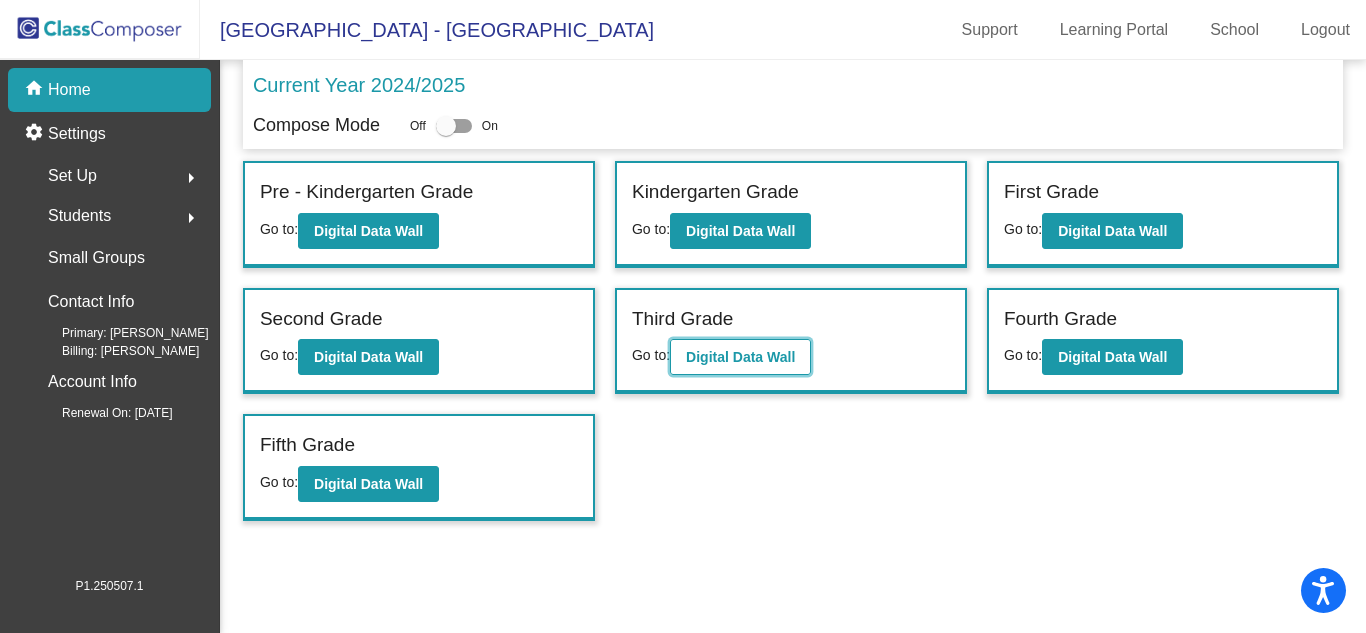 click on "Digital Data Wall" 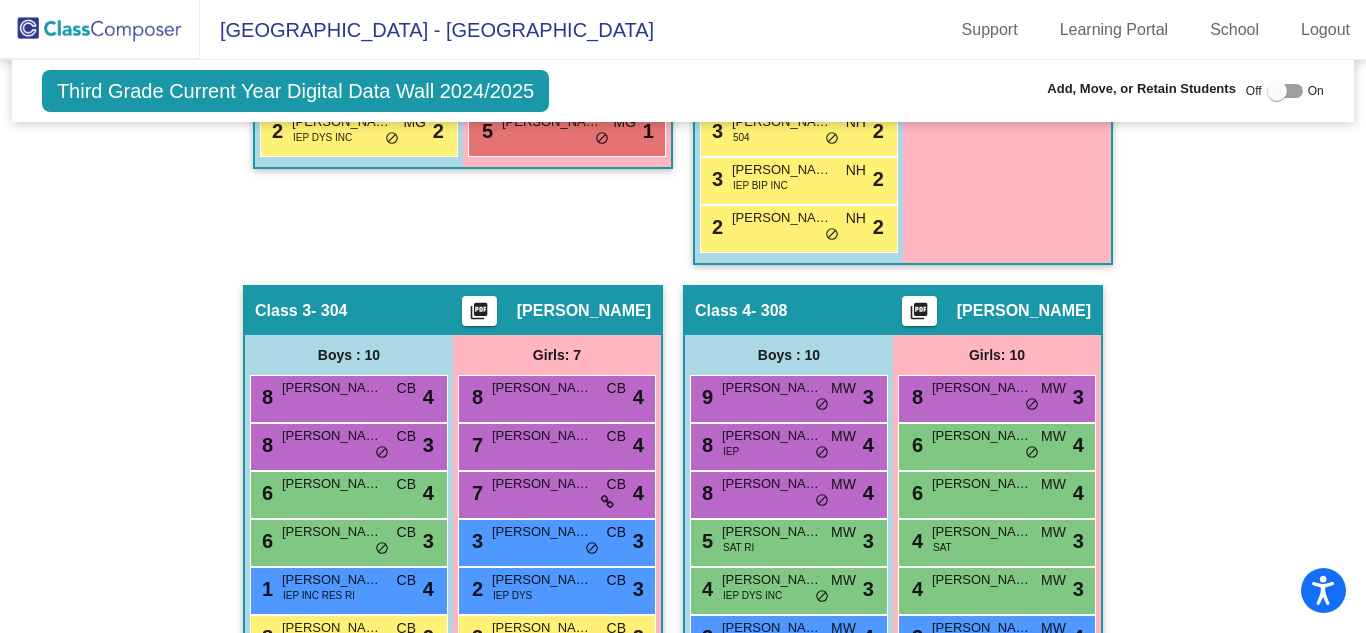 scroll, scrollTop: 1082, scrollLeft: 0, axis: vertical 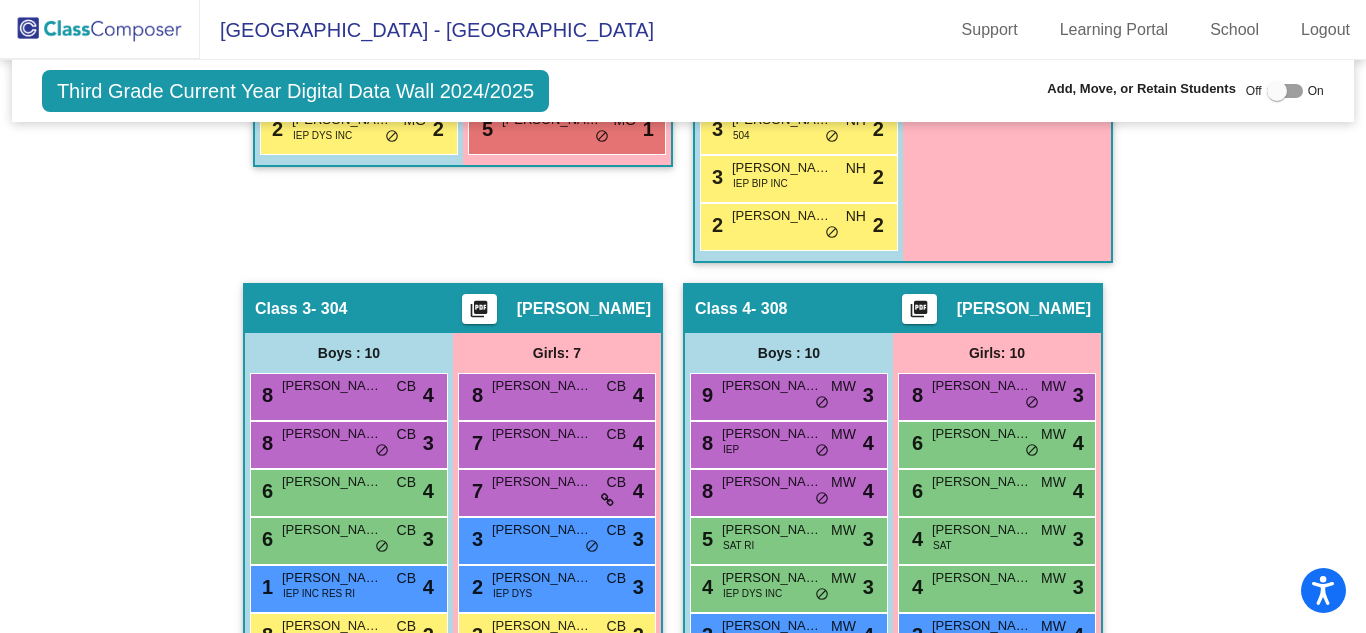 click on "Hallway   - Hallway Class  picture_as_pdf  Add Student  First Name Last Name Student Id  (Recommended)   Boy   Girl   [DEMOGRAPHIC_DATA] Add Close  Boys : 11  [PERSON_NAME] SAT IEP BIP SP RES lock do_not_disturb_alt [PERSON_NAME] IEP BIP SP RES INC lock do_not_disturb_alt [PERSON_NAME] IEP BIP SP RES INC lock do_not_disturb_alt [PERSON_NAME] SAT 504 RI lock do_not_disturb_alt [PERSON_NAME] lock do_not_disturb_alt [PERSON_NAME] IEP RES AE lock do_not_disturb_alt [PERSON_NAME] SAT lock do_not_disturb_alt [PERSON_NAME] [PERSON_NAME] IEP RES AE lock do_not_disturb_alt [PERSON_NAME] SAT RI lock do_not_disturb_alt [PERSON_NAME] DYS lock do_not_disturb_alt [PERSON_NAME] IEP BIP RES INC lock do_not_disturb_alt Girls: 12 [PERSON_NAME] IEP DYS RI RES INC lock do_not_disturb_alt [PERSON_NAME] IEP RES INC lock do_not_disturb_alt [PERSON_NAME] IEP SP RES lock do_not_disturb_alt AUDRINA [PERSON_NAME] lock do_not_disturb_alt [PERSON_NAME] DYS lock do_not_disturb_alt [PERSON_NAME] lock do_not_disturb_alt [PERSON_NAME] lock [PERSON_NAME]" 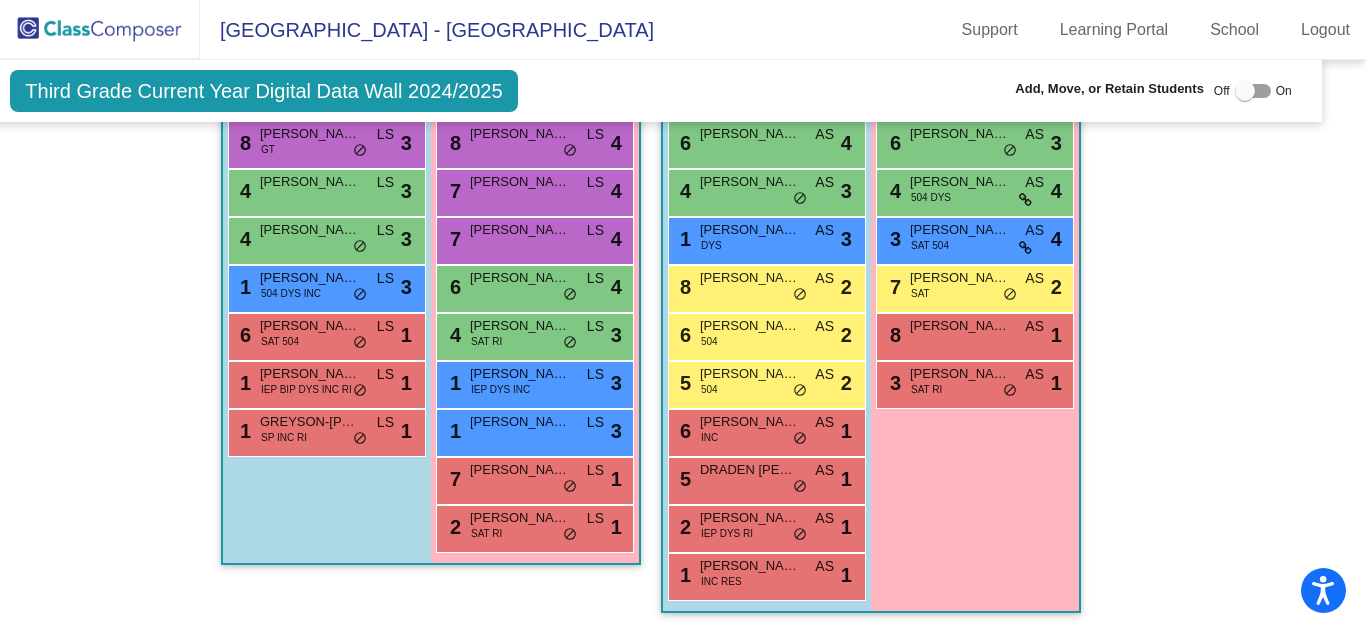 scroll, scrollTop: 2692, scrollLeft: 31, axis: both 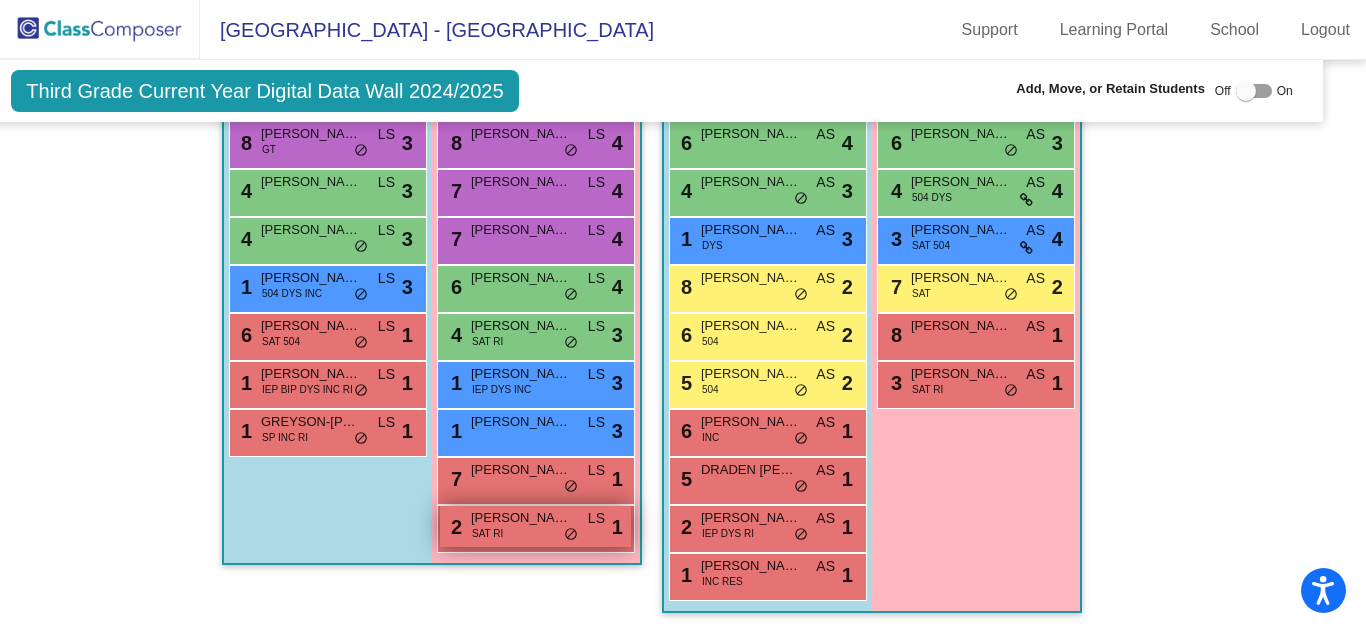click on "[PERSON_NAME]" at bounding box center (521, 518) 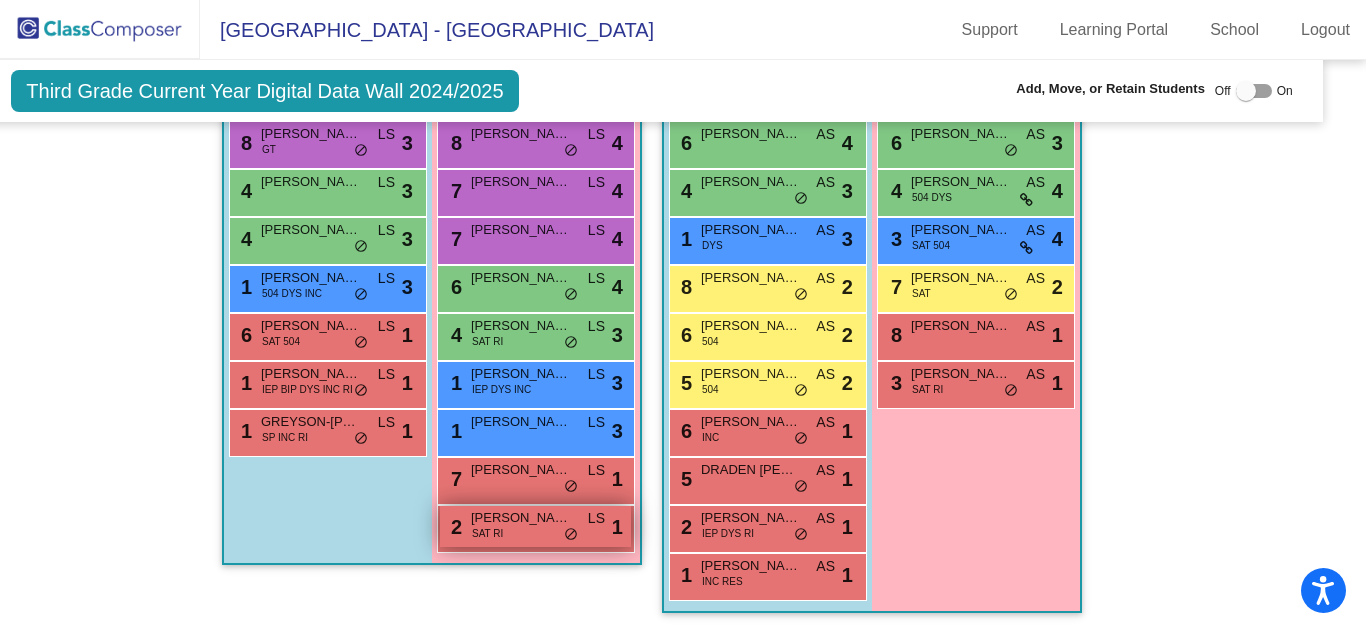 click on "[PERSON_NAME]" at bounding box center (521, 518) 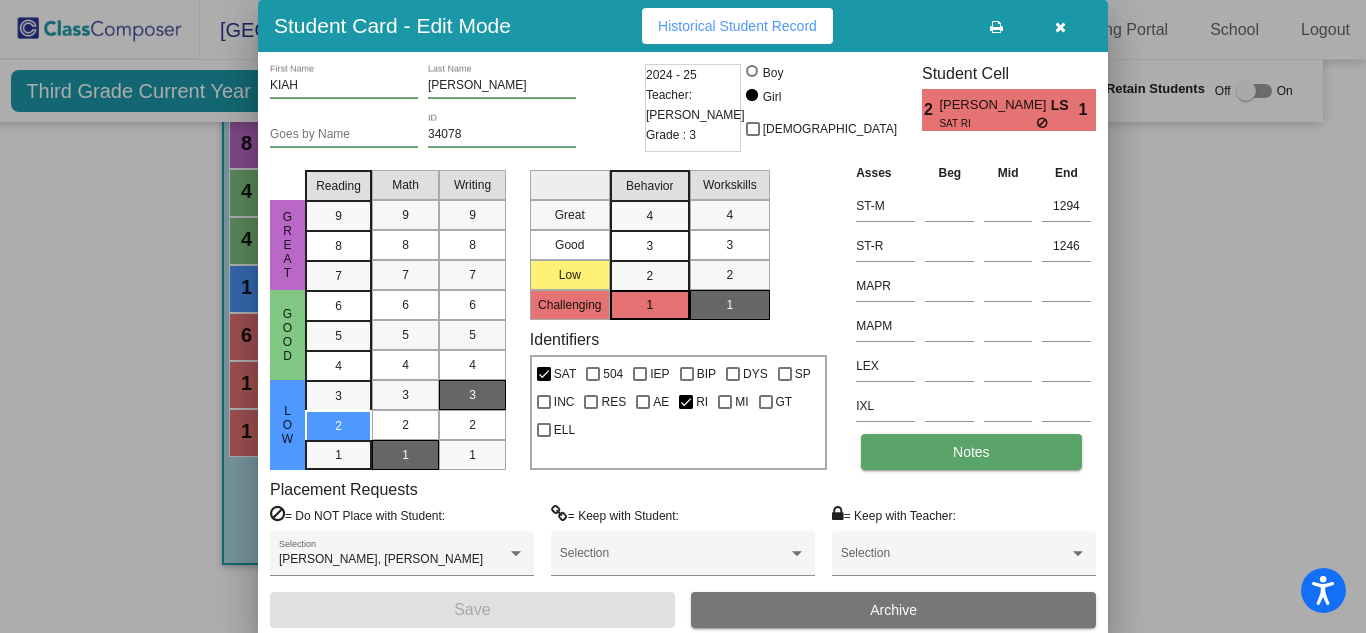 click on "Notes" at bounding box center [971, 452] 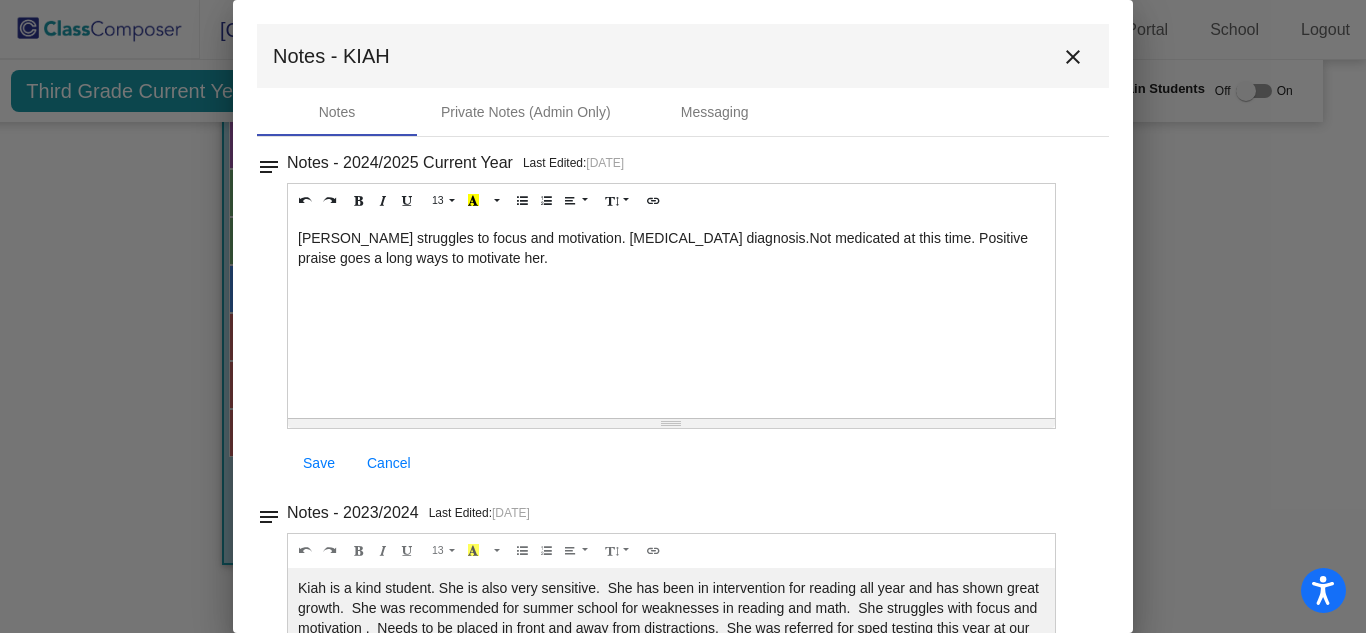click on "close" at bounding box center (1073, 57) 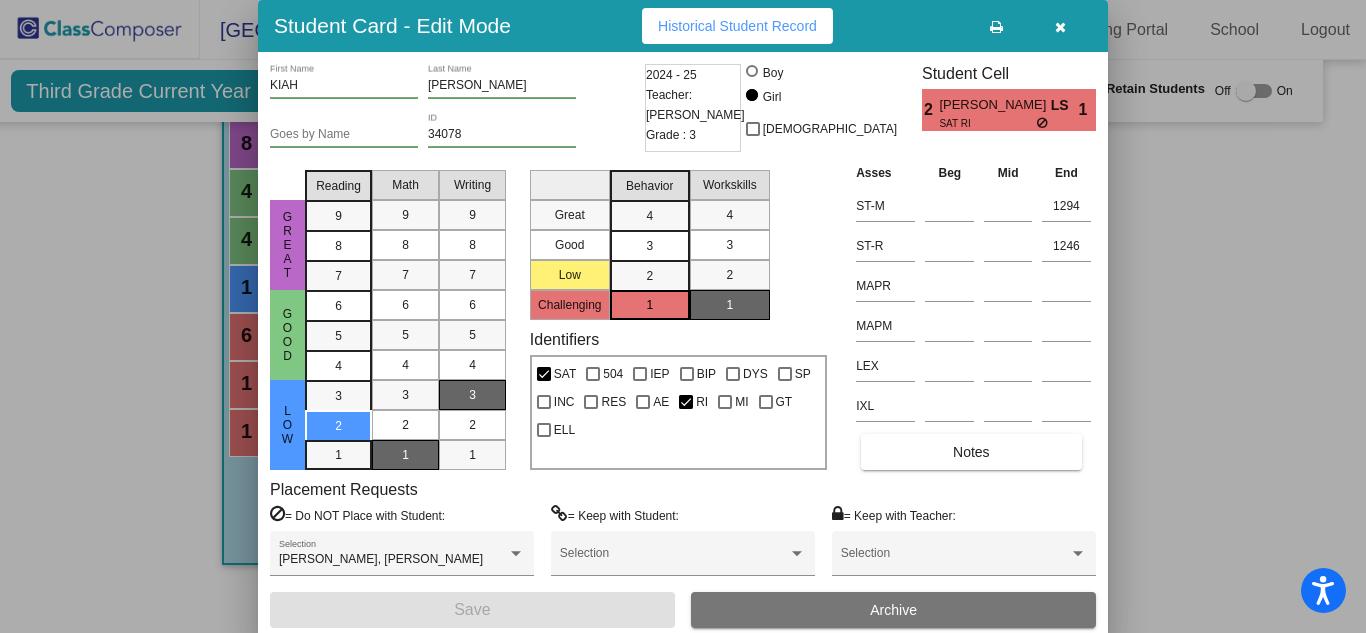 click at bounding box center [1060, 26] 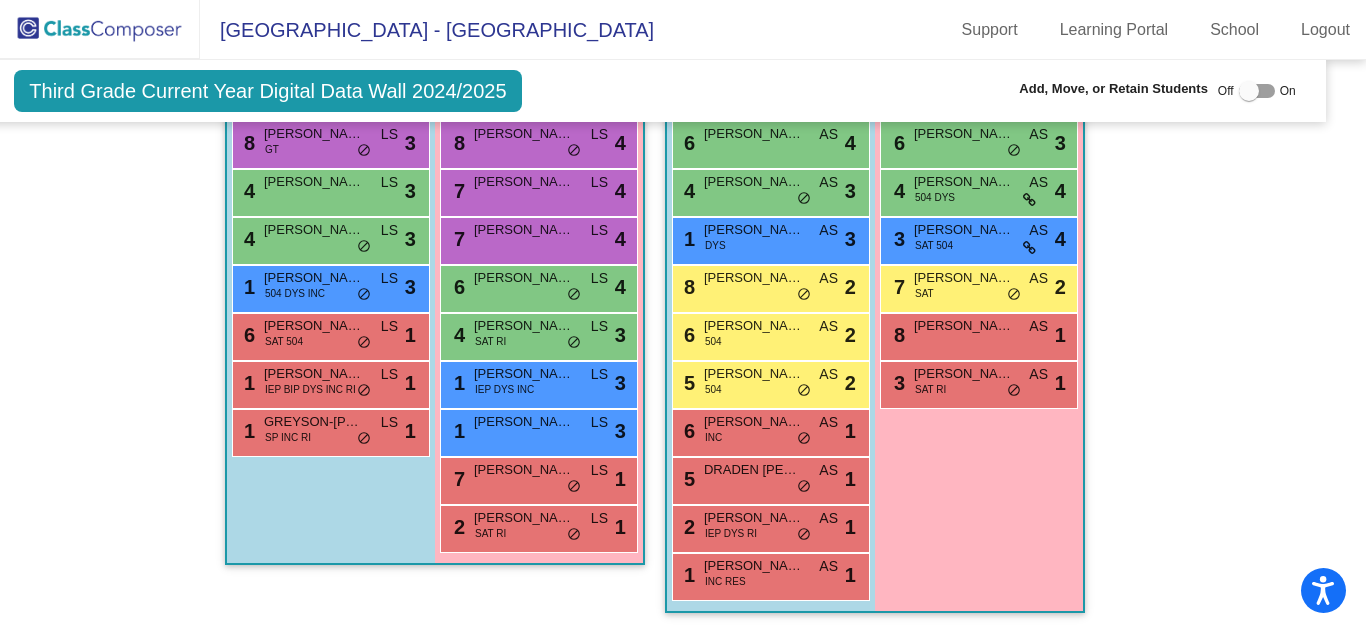 scroll, scrollTop: 2692, scrollLeft: 28, axis: both 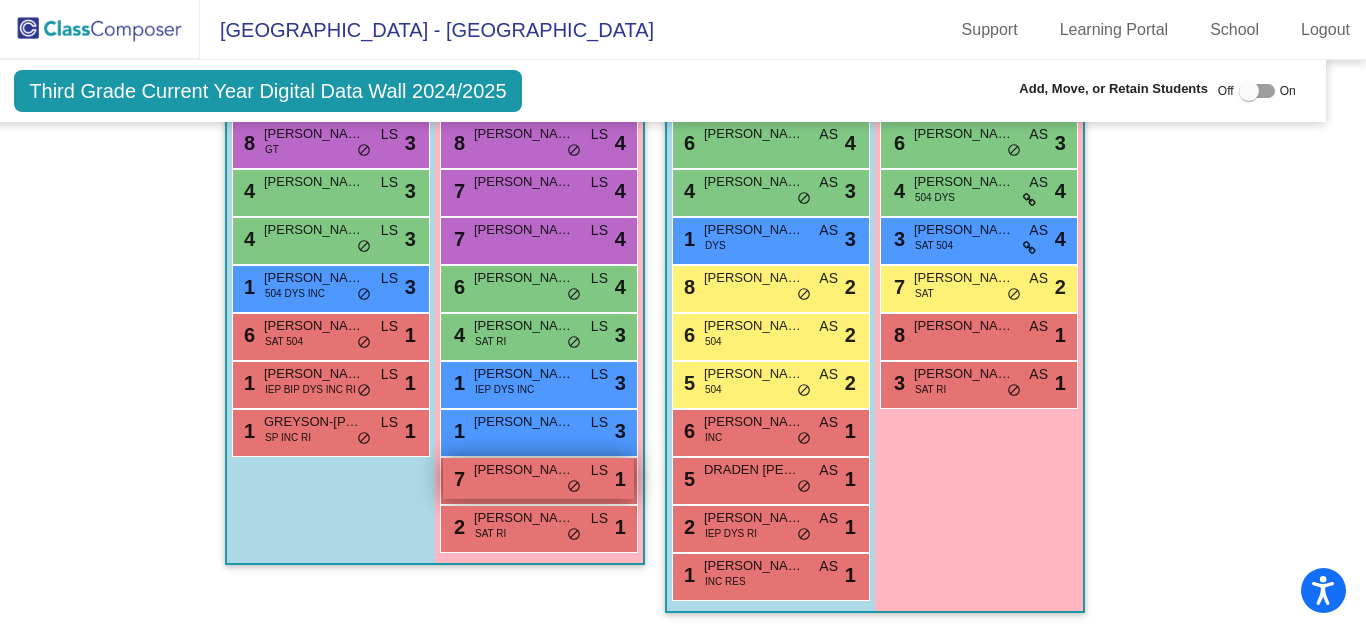 click on "7 [PERSON_NAME] LS lock do_not_disturb_alt 1" at bounding box center [538, 478] 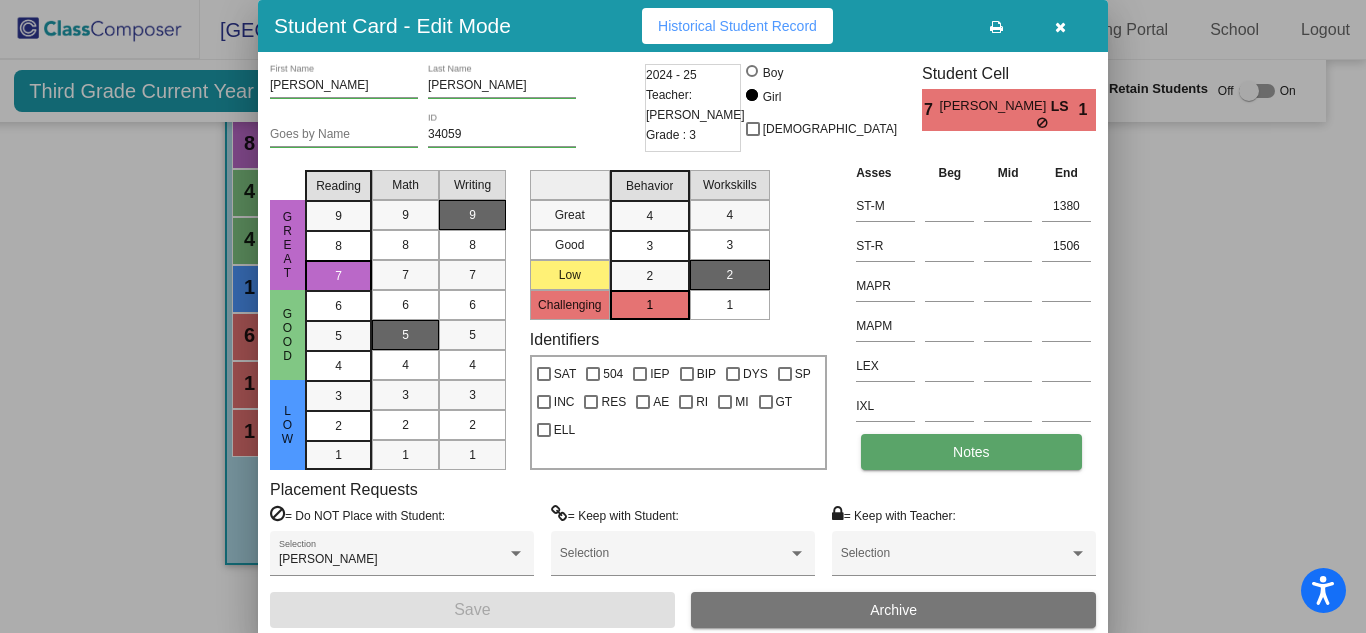 click on "Notes" at bounding box center [971, 452] 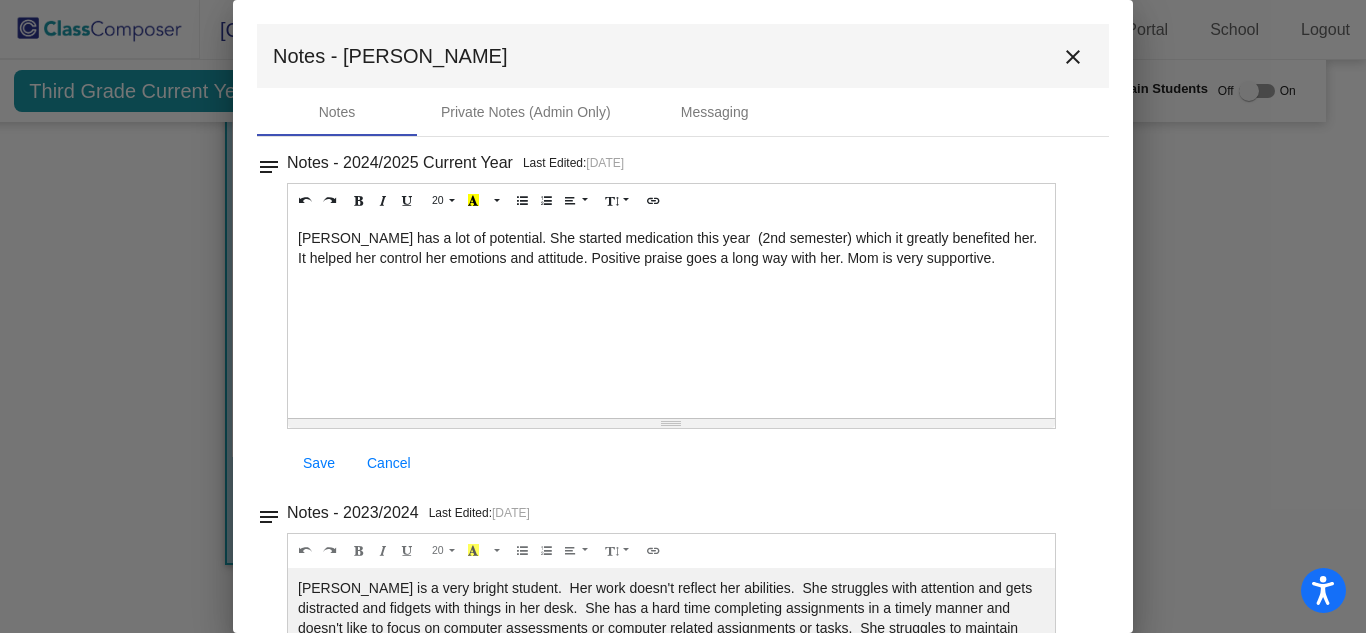 click on "close" at bounding box center [1073, 57] 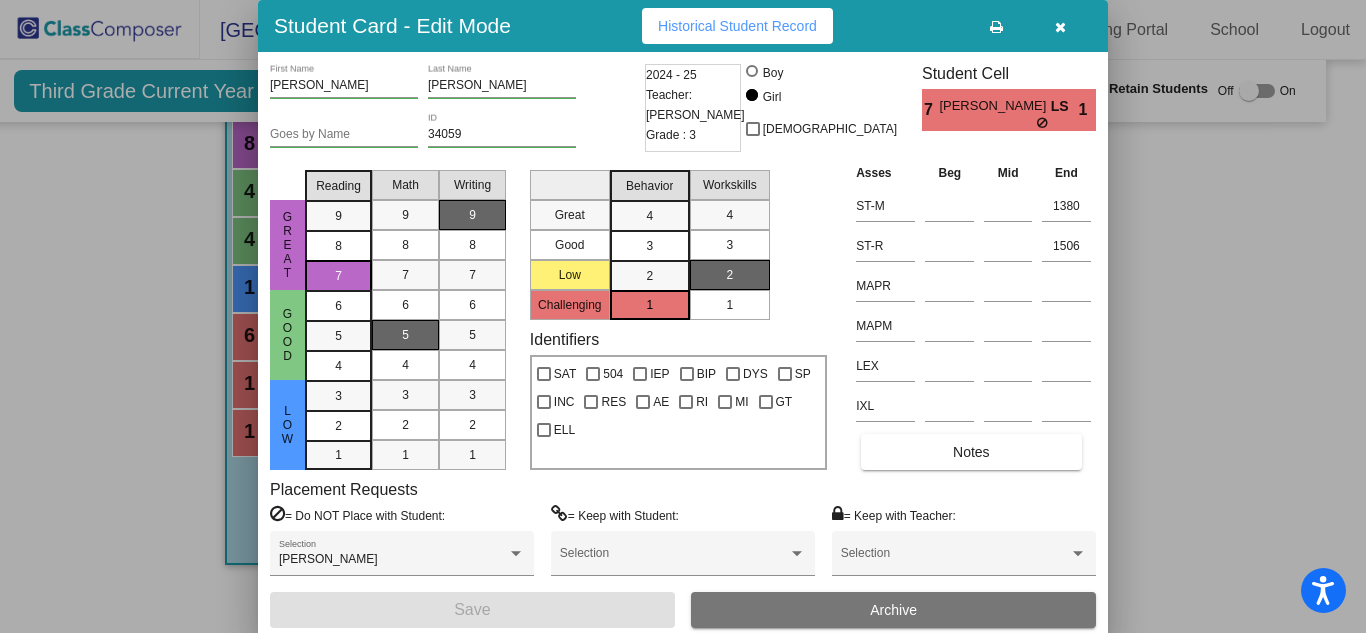 click at bounding box center [1060, 26] 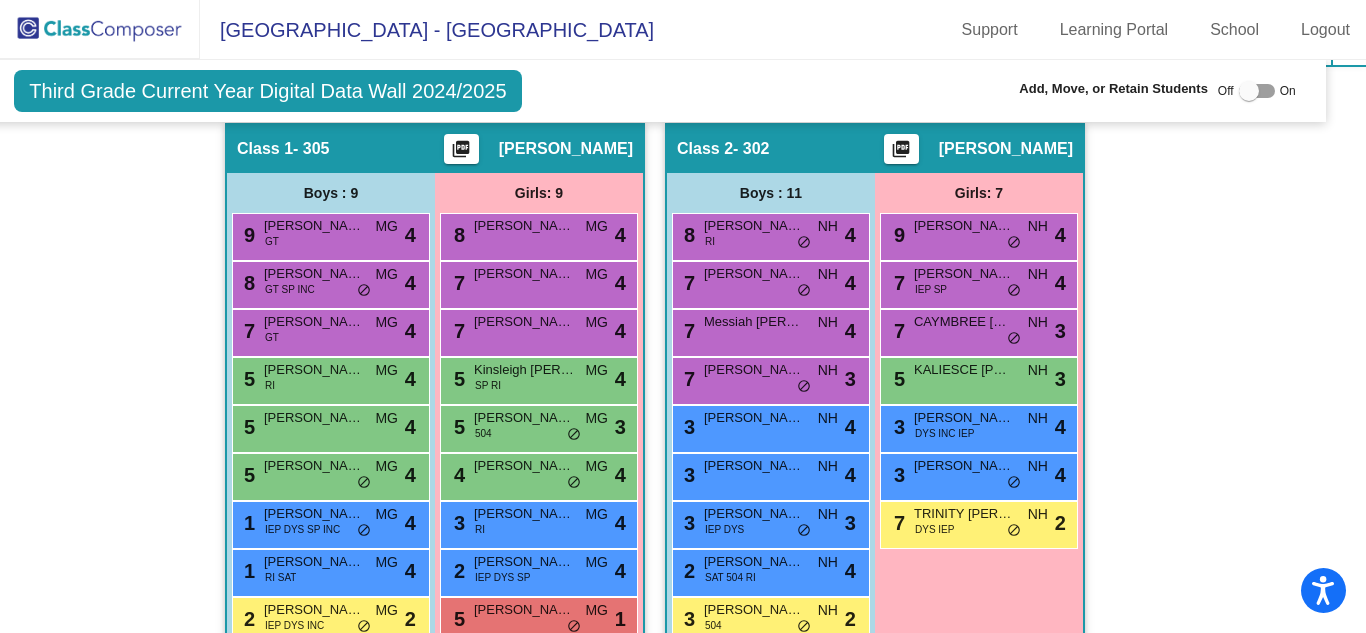 scroll, scrollTop: 611, scrollLeft: 28, axis: both 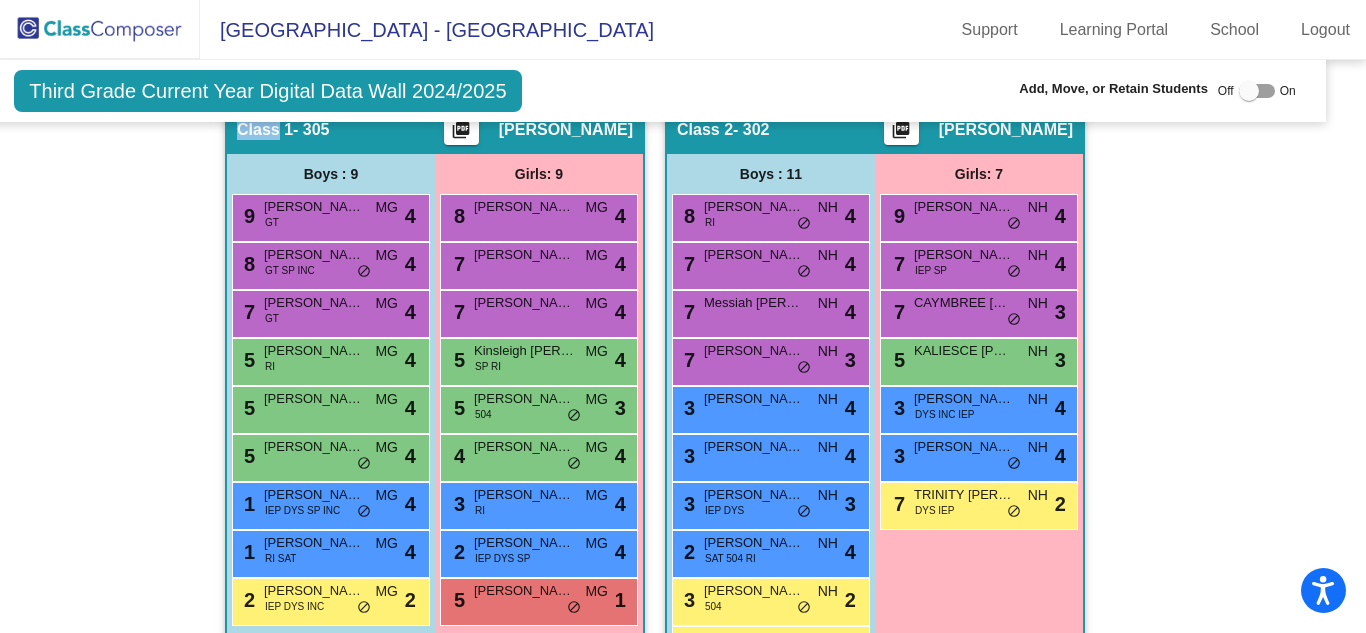 click on "Hallway   - Hallway Class  picture_as_pdf  Add Student  First Name Last Name Student Id  (Recommended)   Boy   Girl   [DEMOGRAPHIC_DATA] Add Close  Boys : 11  [PERSON_NAME] SAT IEP BIP SP RES lock do_not_disturb_alt [PERSON_NAME] IEP BIP SP RES INC lock do_not_disturb_alt [PERSON_NAME] IEP BIP SP RES INC lock do_not_disturb_alt [PERSON_NAME] SAT 504 RI lock do_not_disturb_alt [PERSON_NAME] lock do_not_disturb_alt [PERSON_NAME] IEP RES AE lock do_not_disturb_alt [PERSON_NAME] SAT lock do_not_disturb_alt [PERSON_NAME] [PERSON_NAME] IEP RES AE lock do_not_disturb_alt [PERSON_NAME] SAT RI lock do_not_disturb_alt [PERSON_NAME] DYS lock do_not_disturb_alt [PERSON_NAME] IEP BIP RES INC lock do_not_disturb_alt Girls: 12 [PERSON_NAME] IEP DYS RI RES INC lock do_not_disturb_alt [PERSON_NAME] IEP RES INC lock do_not_disturb_alt [PERSON_NAME] IEP SP RES lock do_not_disturb_alt AUDRINA [PERSON_NAME] lock do_not_disturb_alt [PERSON_NAME] DYS lock do_not_disturb_alt [PERSON_NAME] lock do_not_disturb_alt [PERSON_NAME] lock [PERSON_NAME]" 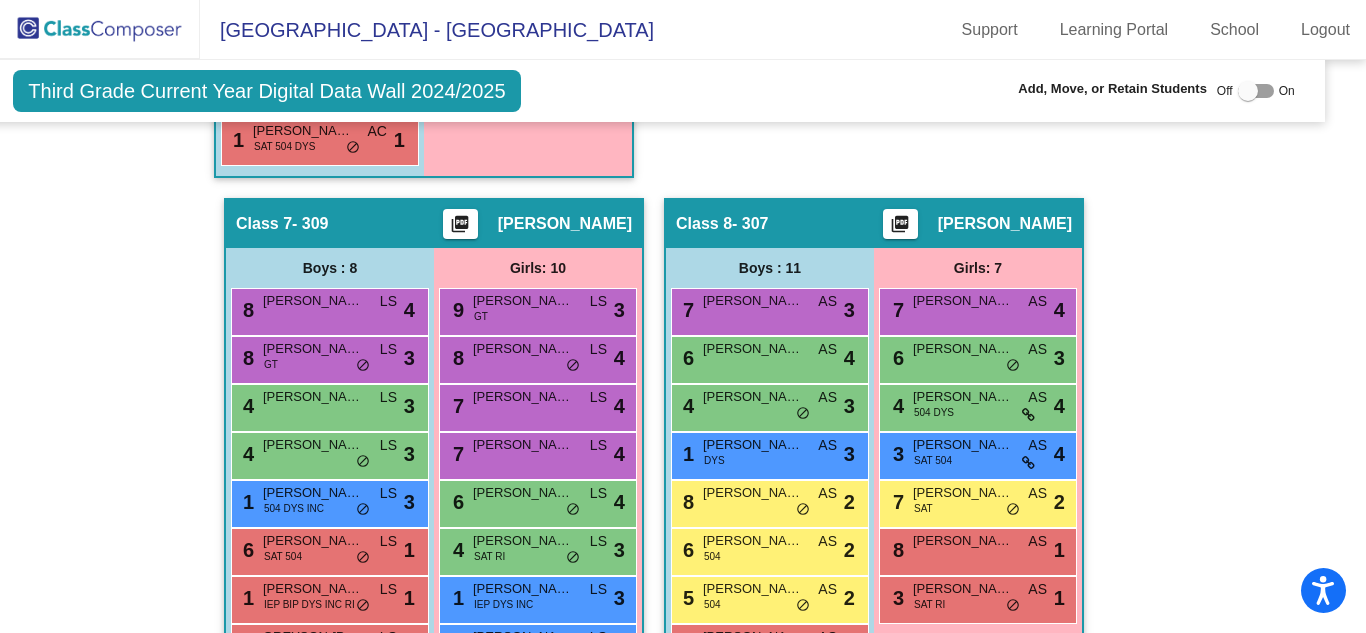 scroll, scrollTop: 2469, scrollLeft: 29, axis: both 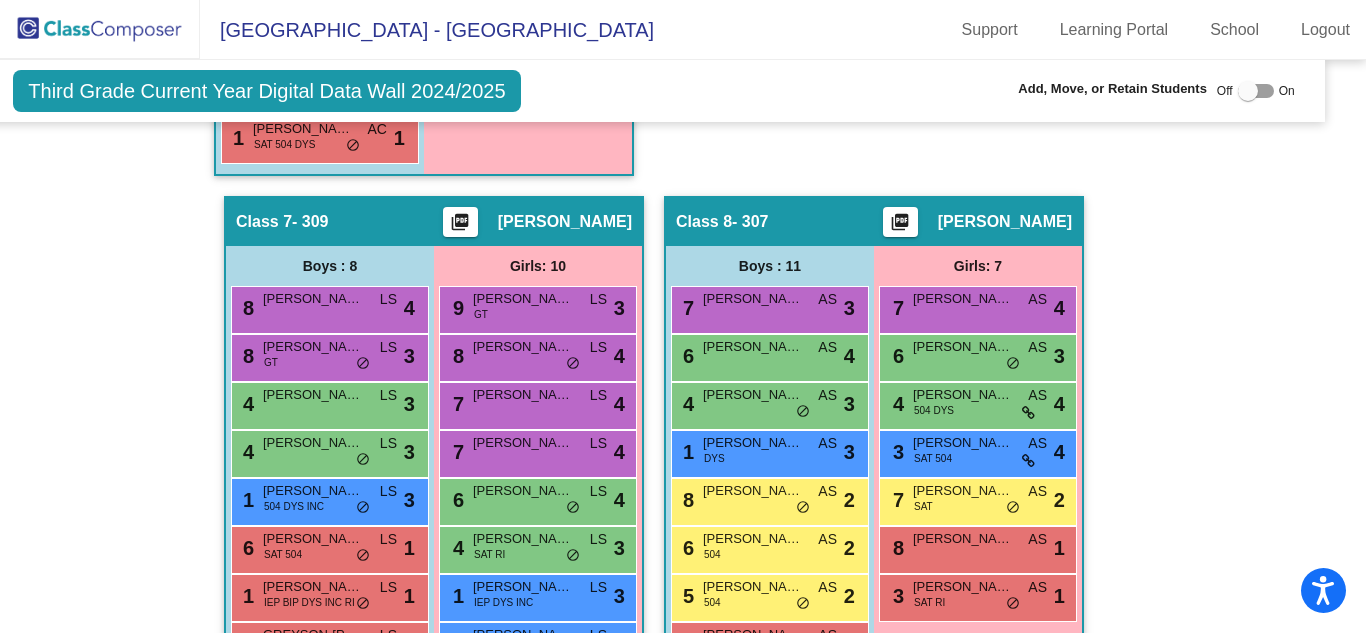 click on "Hallway   - Hallway Class  picture_as_pdf  Add Student  First Name Last Name Student Id  (Recommended)   Boy   Girl   [DEMOGRAPHIC_DATA] Add Close  Boys : 11  [PERSON_NAME] SAT IEP BIP SP RES lock do_not_disturb_alt [PERSON_NAME] IEP BIP SP RES INC lock do_not_disturb_alt [PERSON_NAME] IEP BIP SP RES INC lock do_not_disturb_alt [PERSON_NAME] SAT 504 RI lock do_not_disturb_alt [PERSON_NAME] lock do_not_disturb_alt [PERSON_NAME] IEP RES AE lock do_not_disturb_alt [PERSON_NAME] SAT lock do_not_disturb_alt [PERSON_NAME] [PERSON_NAME] IEP RES AE lock do_not_disturb_alt [PERSON_NAME] SAT RI lock do_not_disturb_alt [PERSON_NAME] DYS lock do_not_disturb_alt [PERSON_NAME] IEP BIP RES INC lock do_not_disturb_alt Girls: 12 [PERSON_NAME] IEP DYS RI RES INC lock do_not_disturb_alt [PERSON_NAME] IEP RES INC lock do_not_disturb_alt [PERSON_NAME] IEP SP RES lock do_not_disturb_alt AUDRINA [PERSON_NAME] lock do_not_disturb_alt [PERSON_NAME] DYS lock do_not_disturb_alt [PERSON_NAME] lock do_not_disturb_alt [PERSON_NAME] lock [PERSON_NAME]" 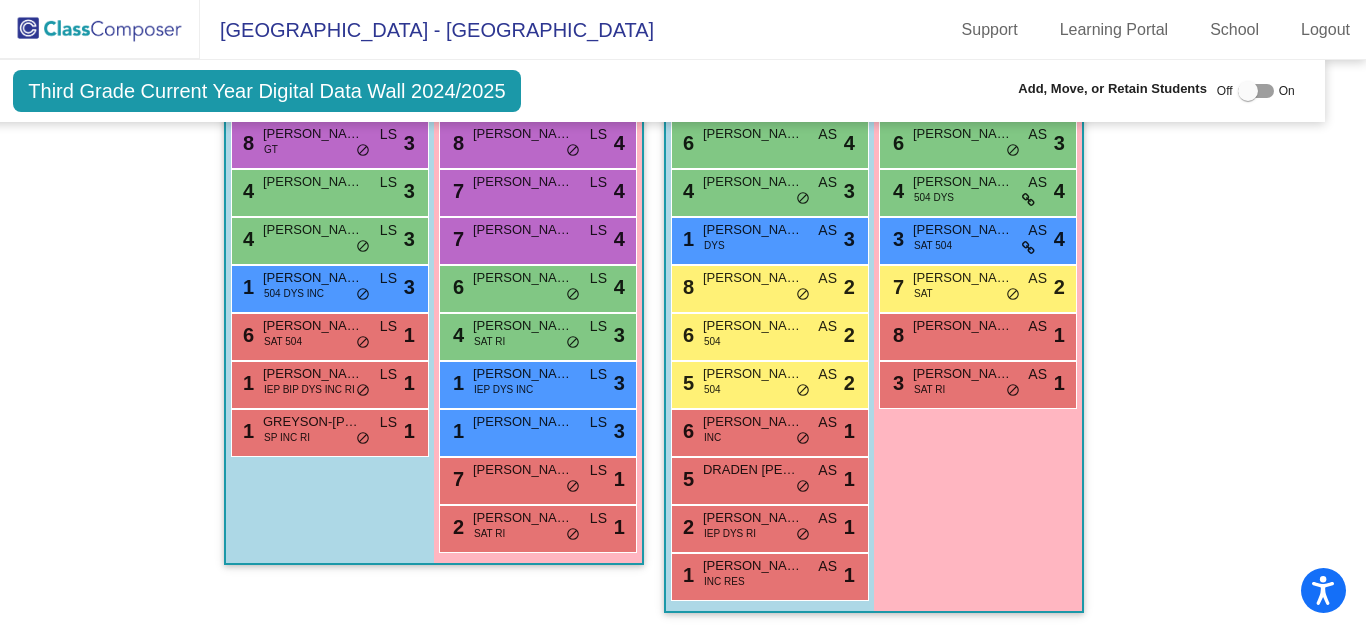 scroll, scrollTop: 2692, scrollLeft: 29, axis: both 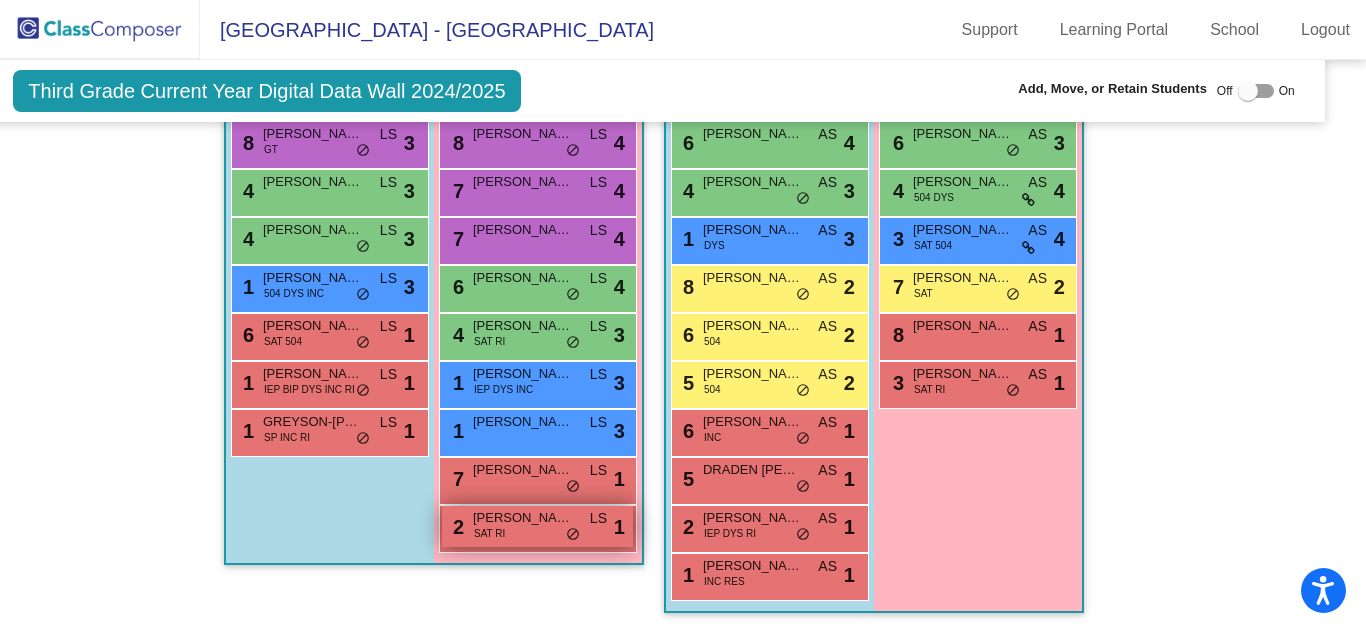 click on "2 [PERSON_NAME] SAT RI LS lock do_not_disturb_alt 1" at bounding box center [537, 526] 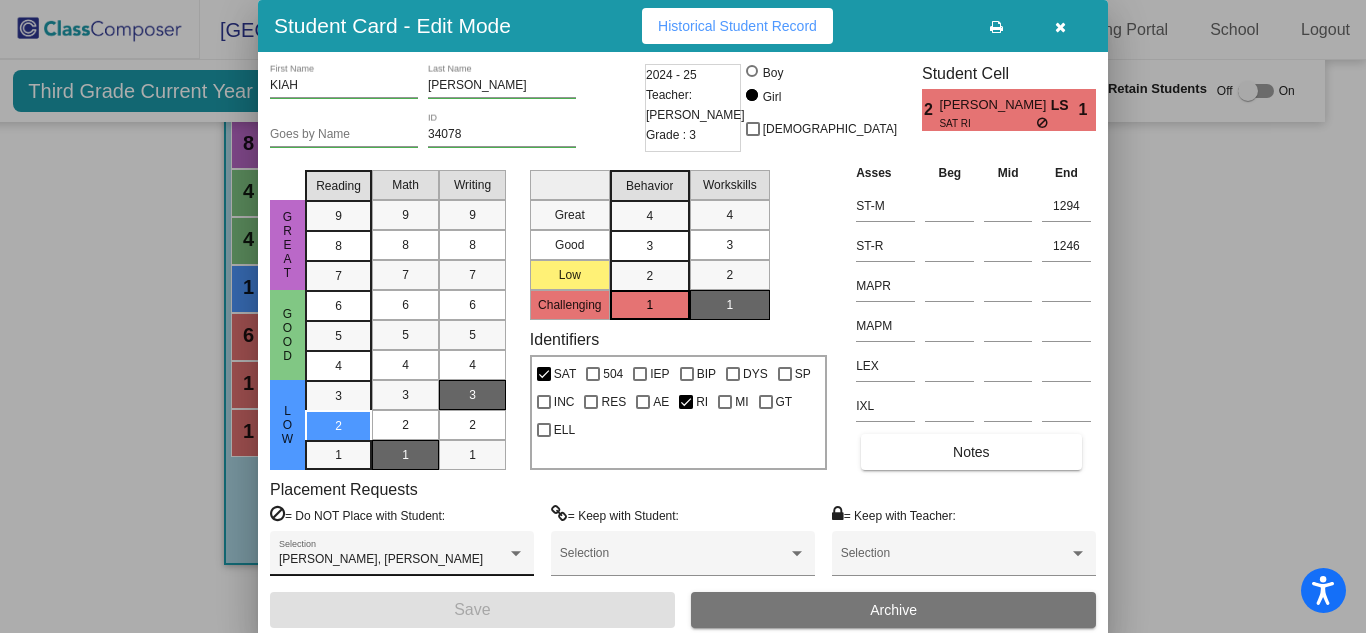 click on "[PERSON_NAME], [PERSON_NAME]" at bounding box center (393, 560) 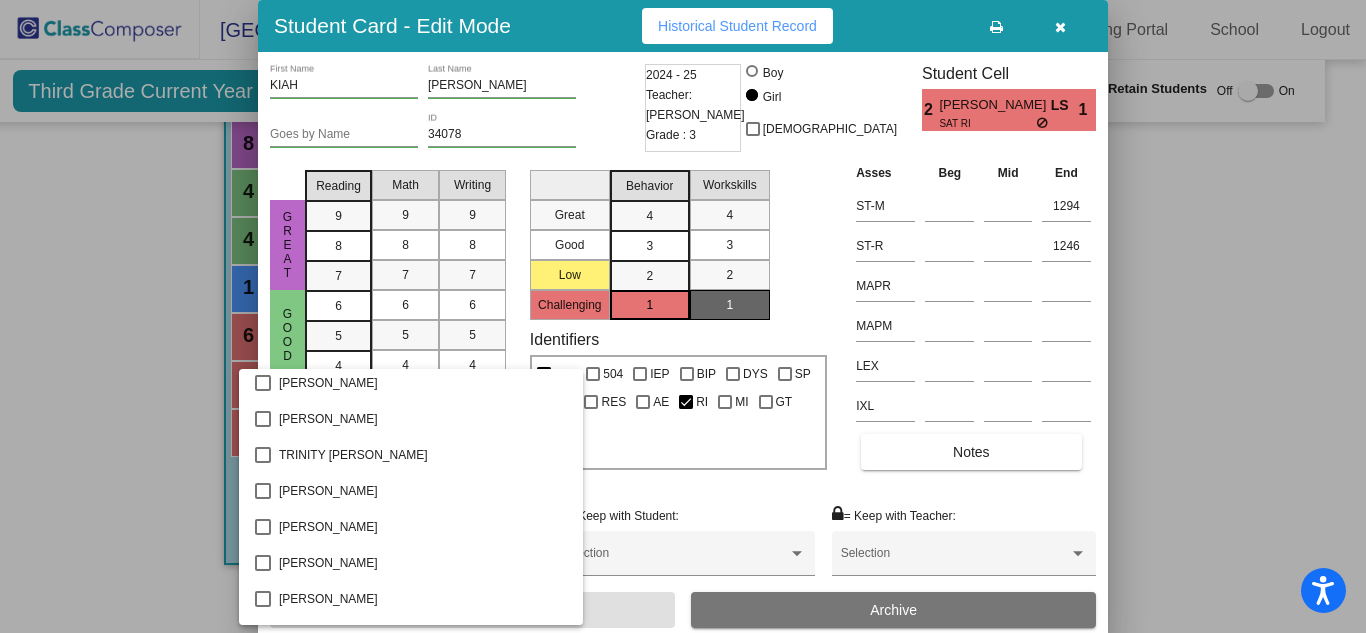 scroll, scrollTop: 5756, scrollLeft: 0, axis: vertical 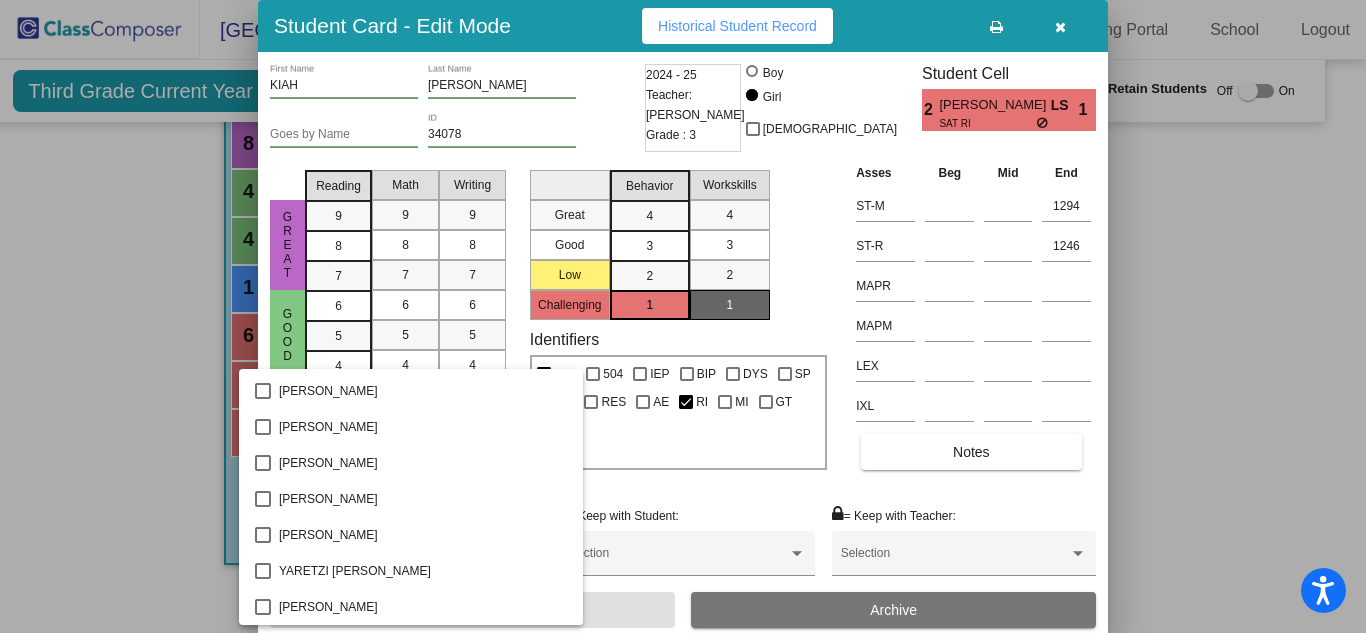 click at bounding box center [683, 316] 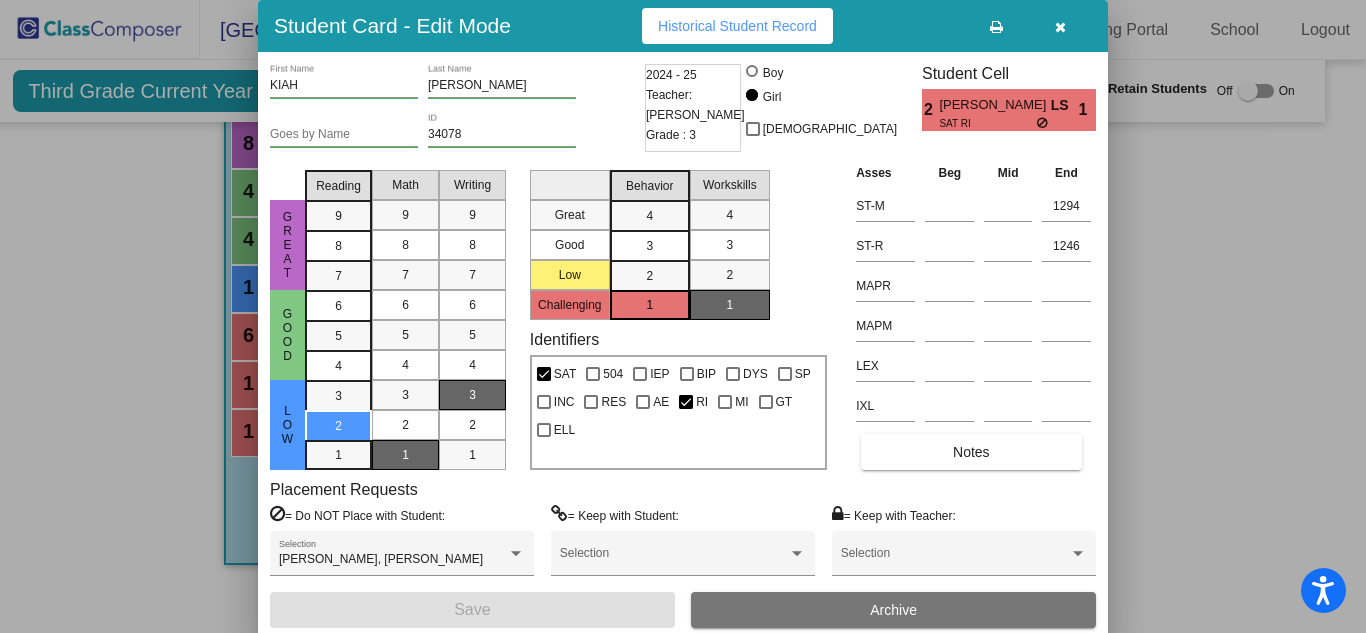 click at bounding box center (1060, 26) 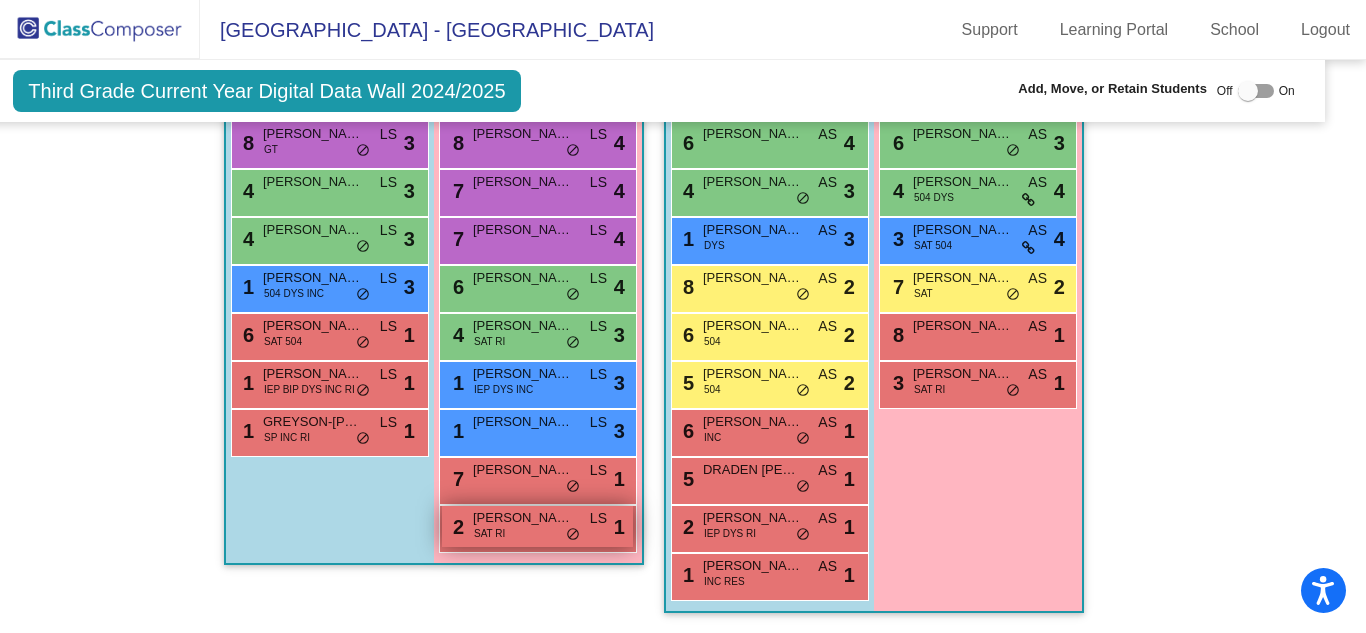 click on "[PERSON_NAME]" at bounding box center [523, 518] 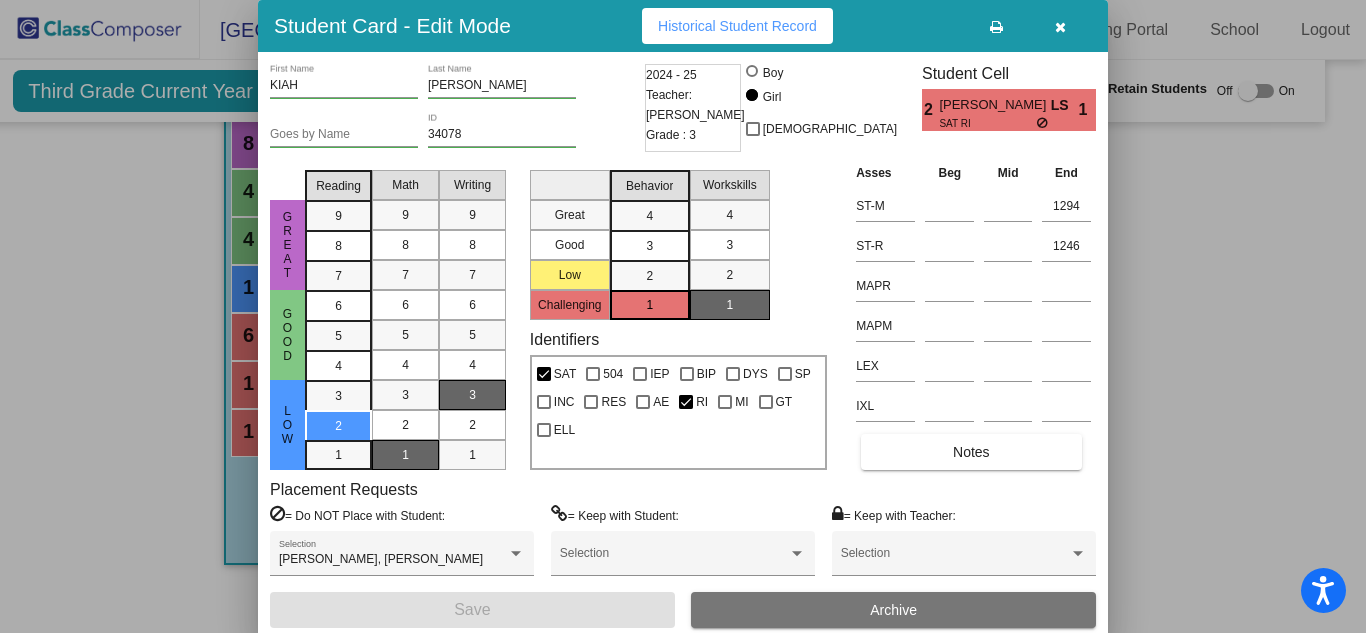 click at bounding box center [1060, 26] 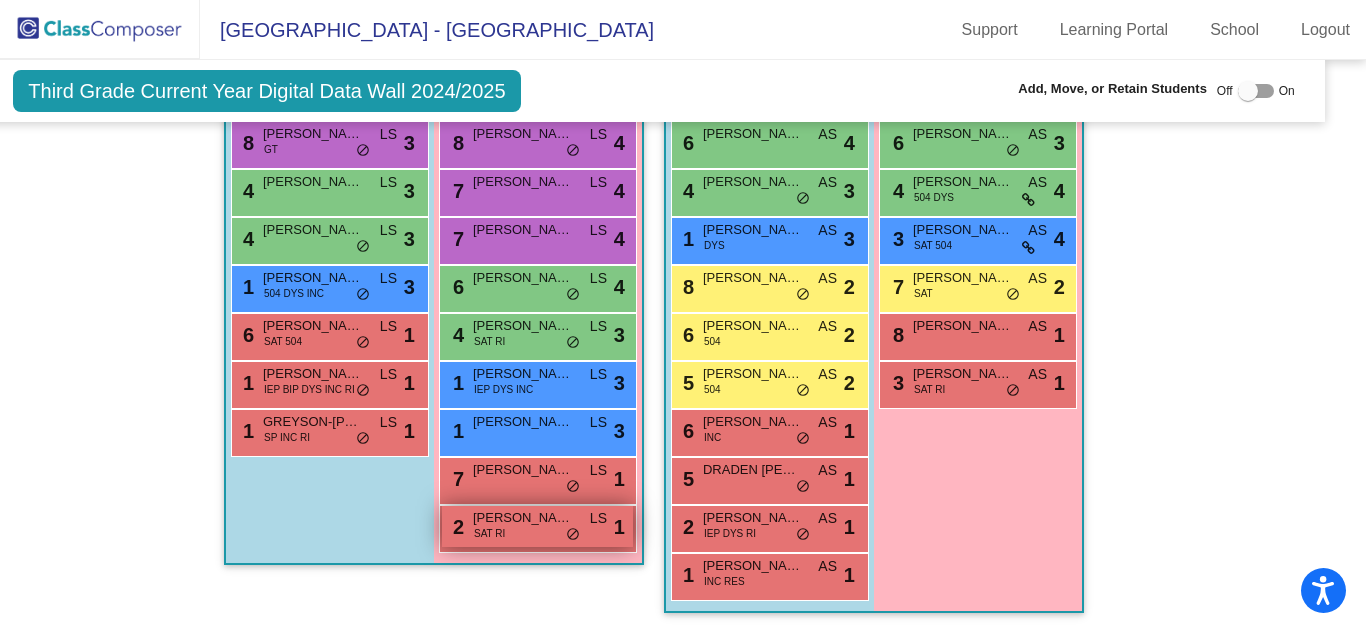 click on "2 [PERSON_NAME] SAT RI LS lock do_not_disturb_alt 1" at bounding box center [537, 526] 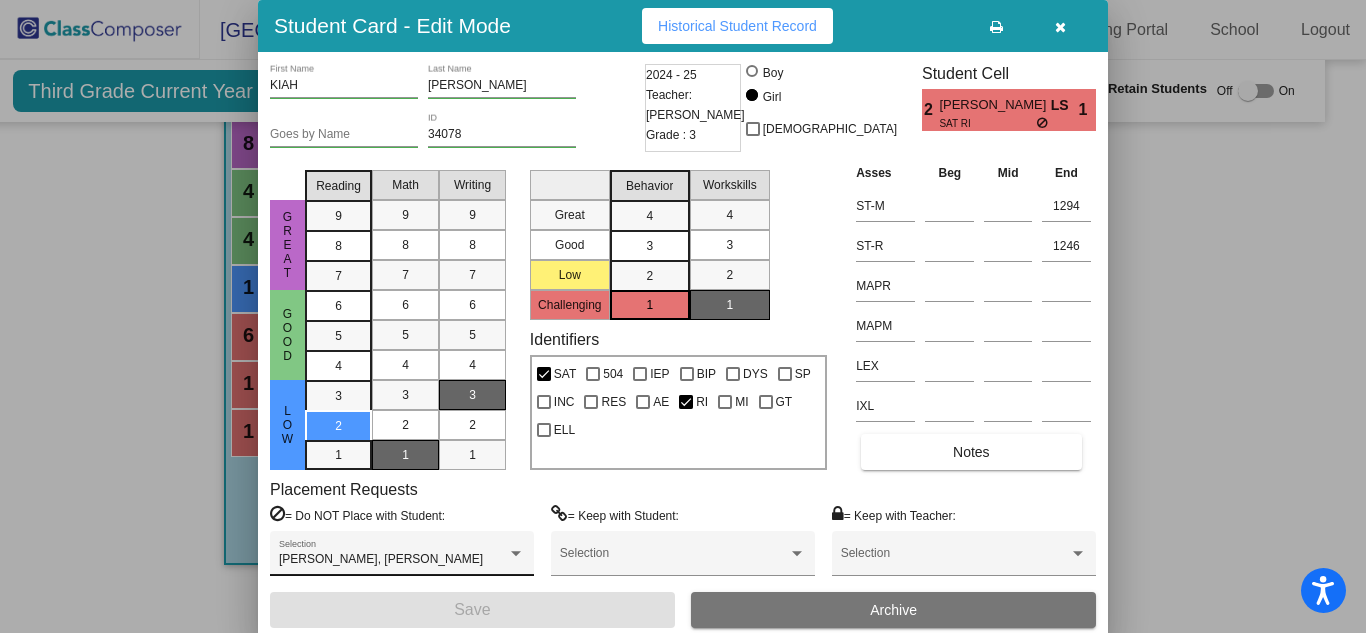 click on "[PERSON_NAME], [PERSON_NAME]" at bounding box center [393, 560] 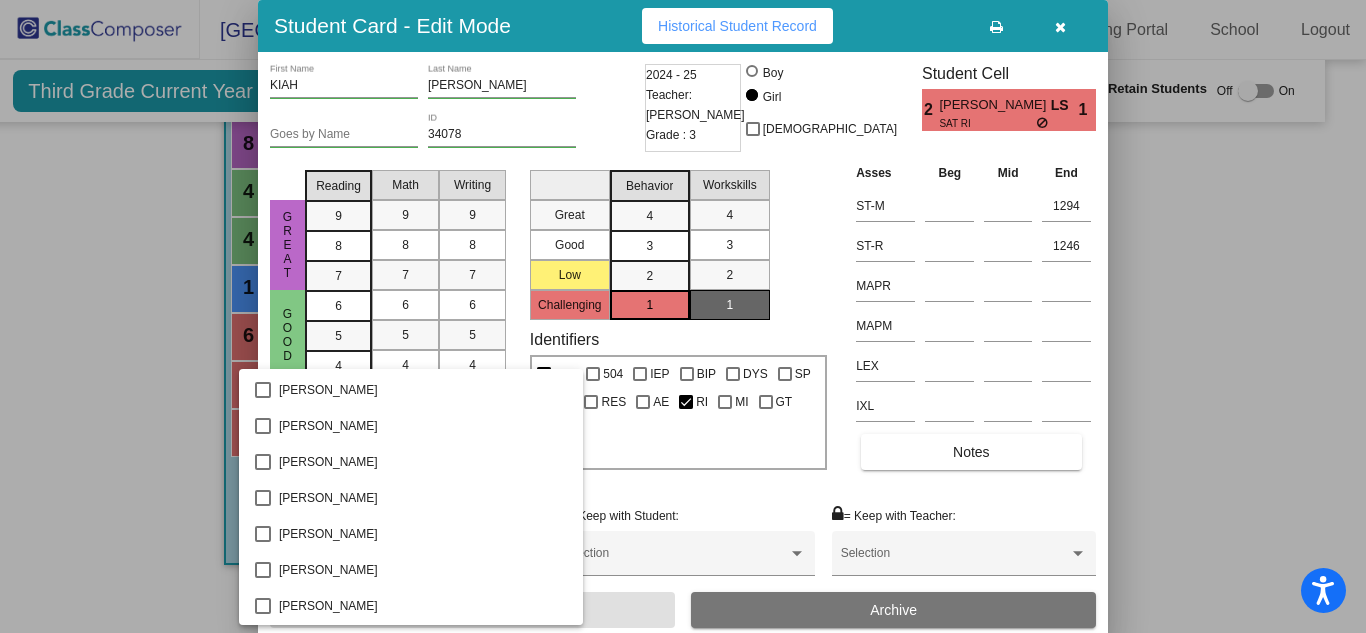 scroll, scrollTop: 5241, scrollLeft: 0, axis: vertical 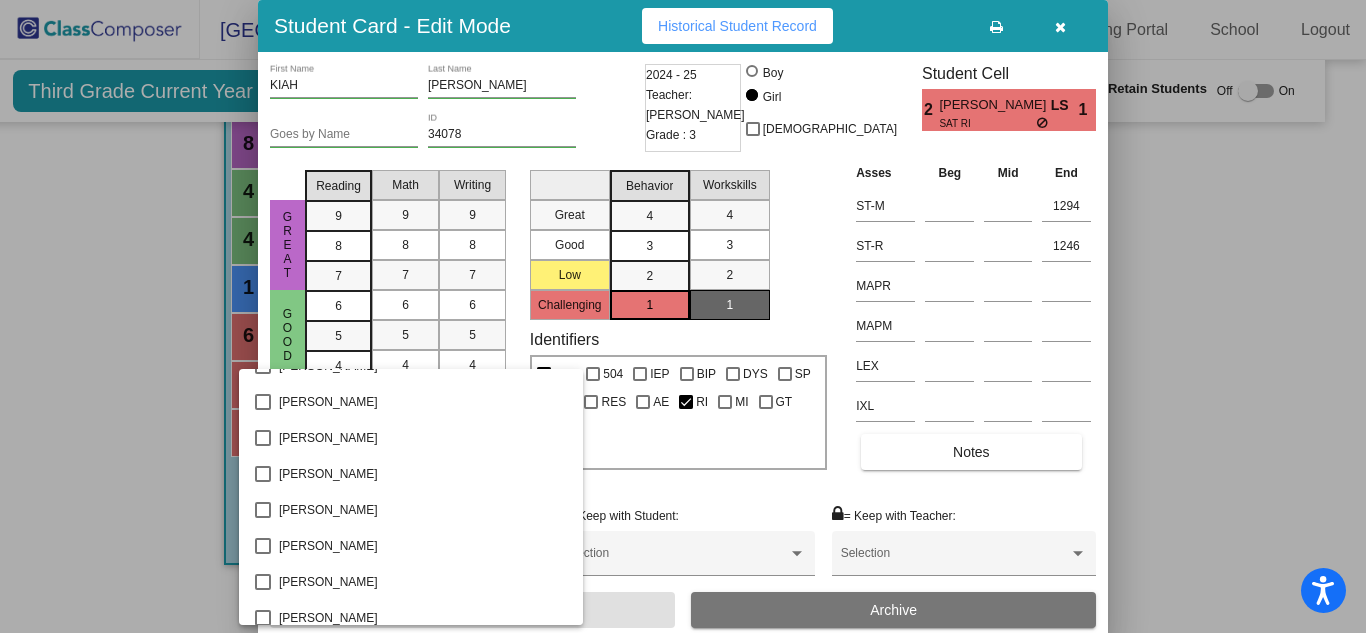 click at bounding box center (683, 316) 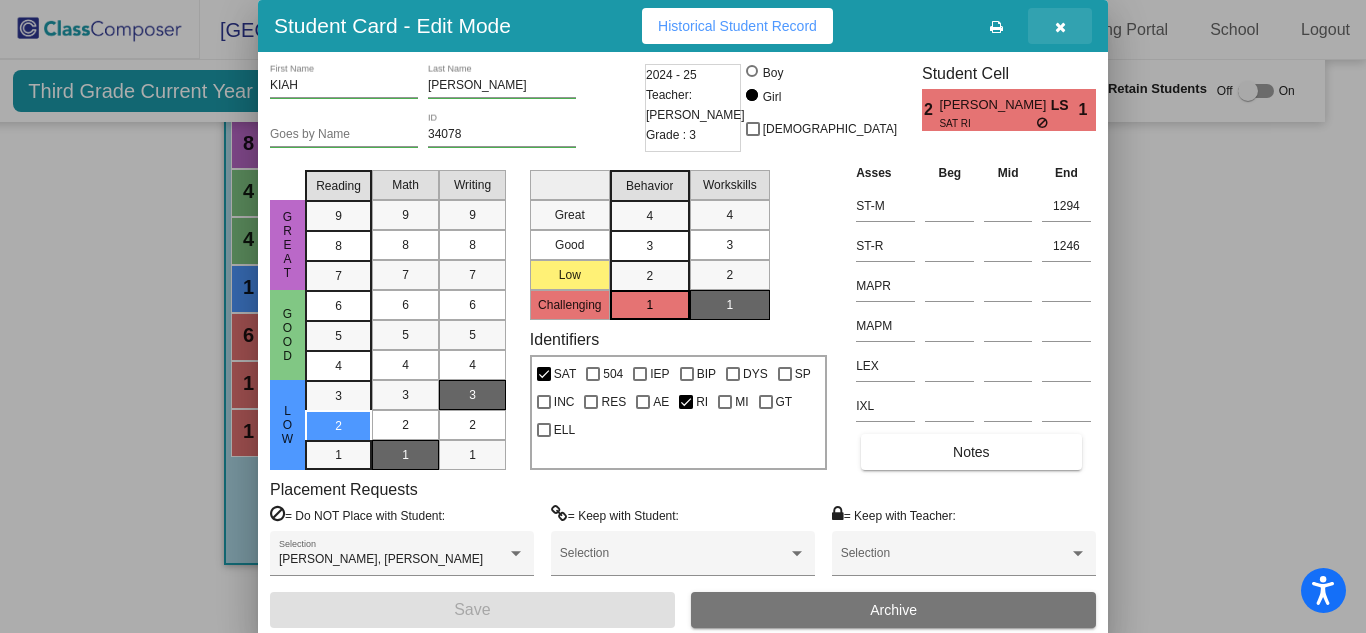 click at bounding box center (1060, 27) 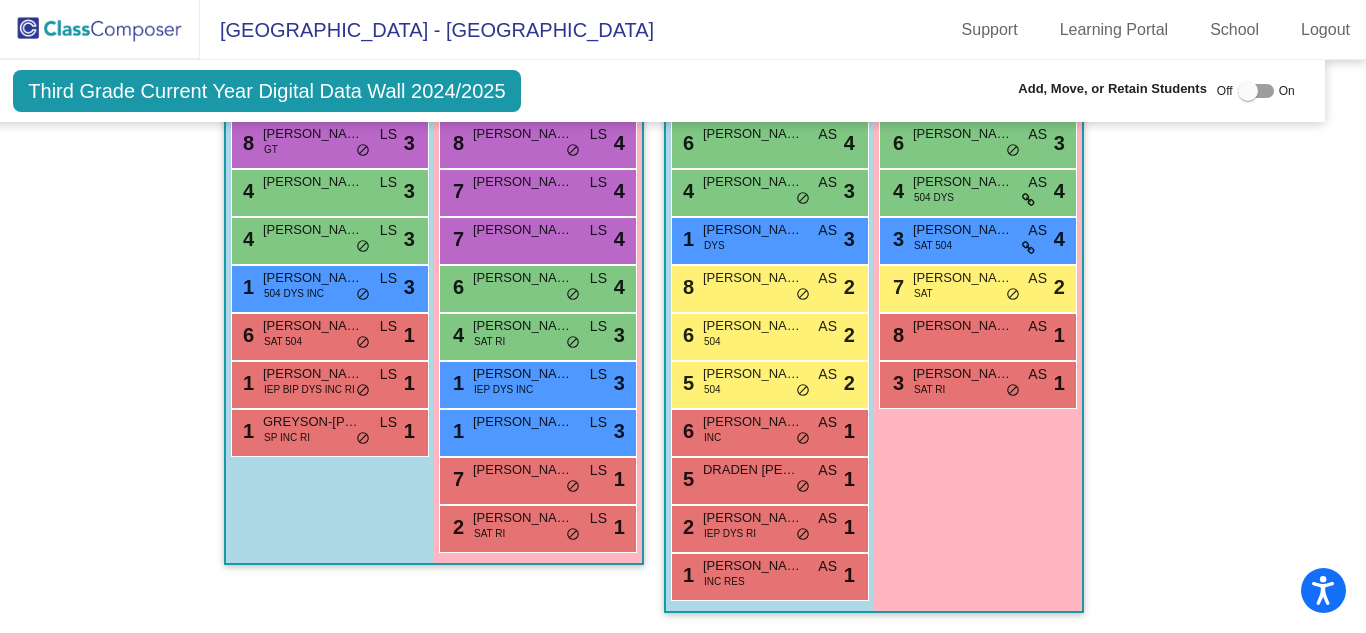 click 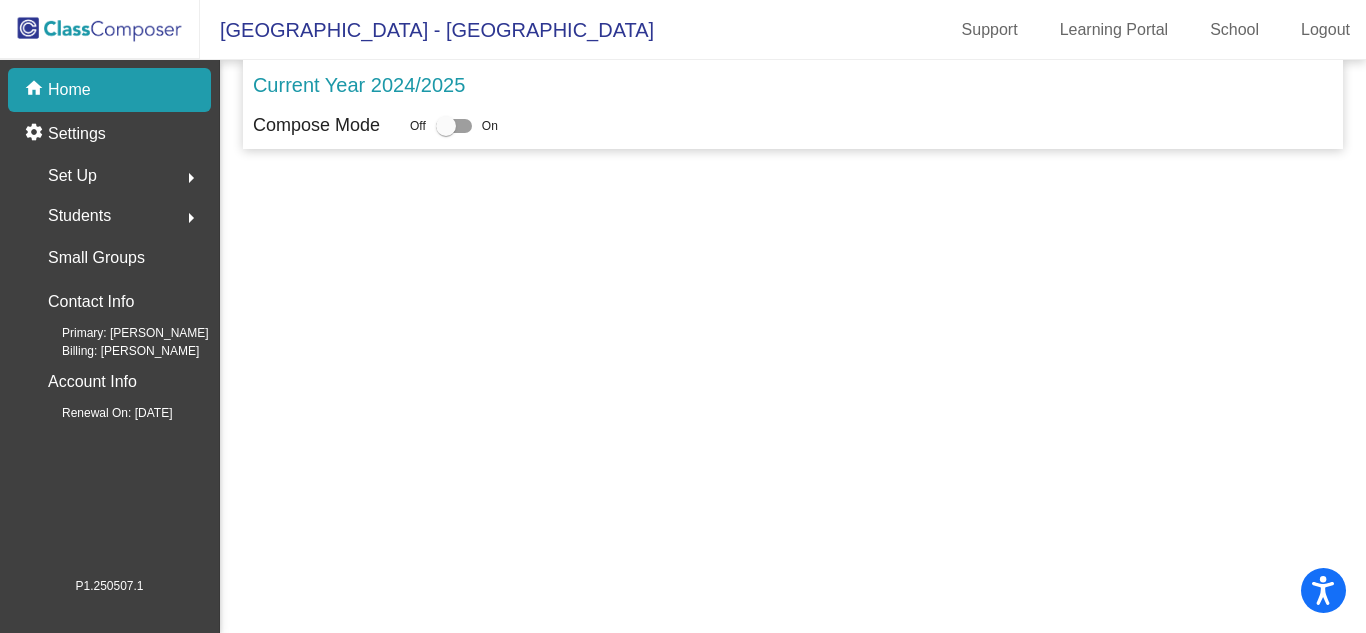 scroll, scrollTop: 0, scrollLeft: 0, axis: both 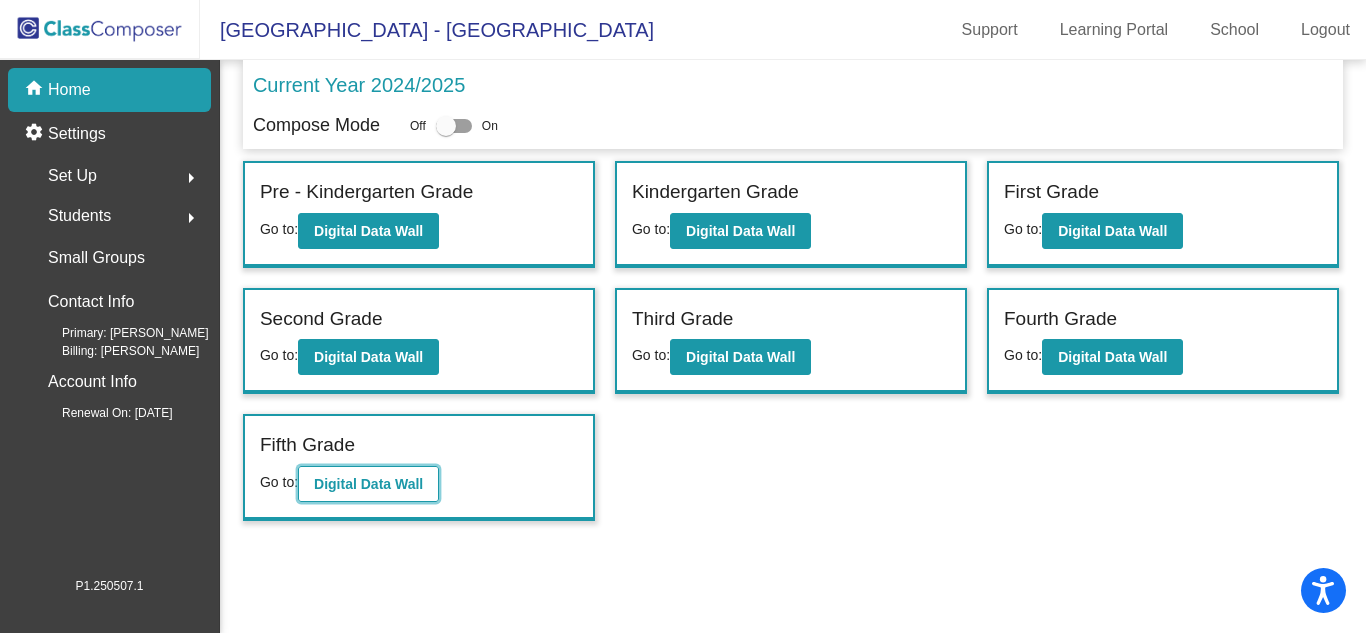 click on "Digital Data Wall" 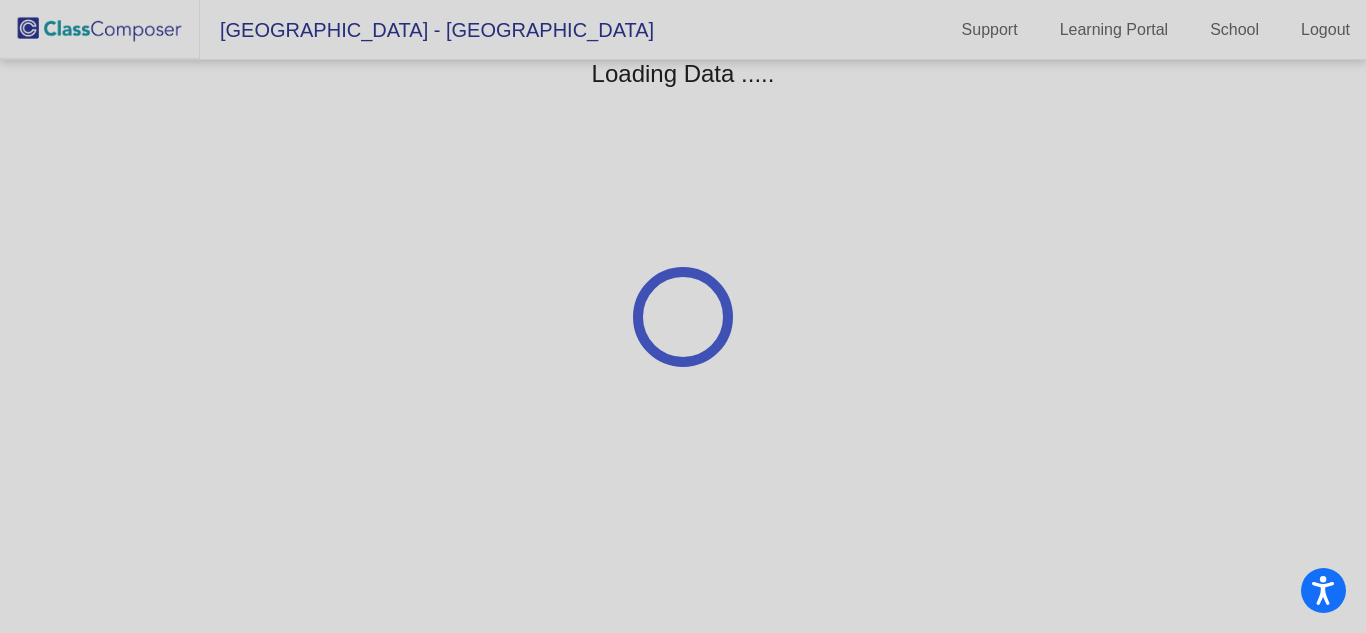 click 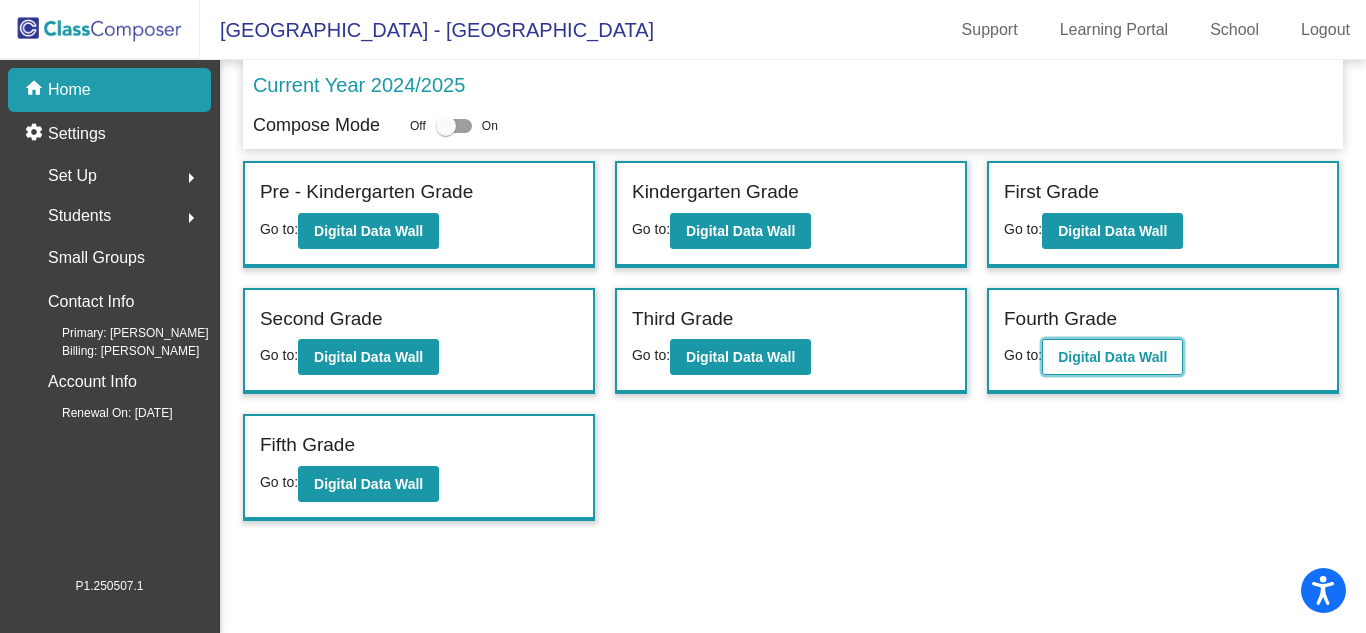 click on "Digital Data Wall" 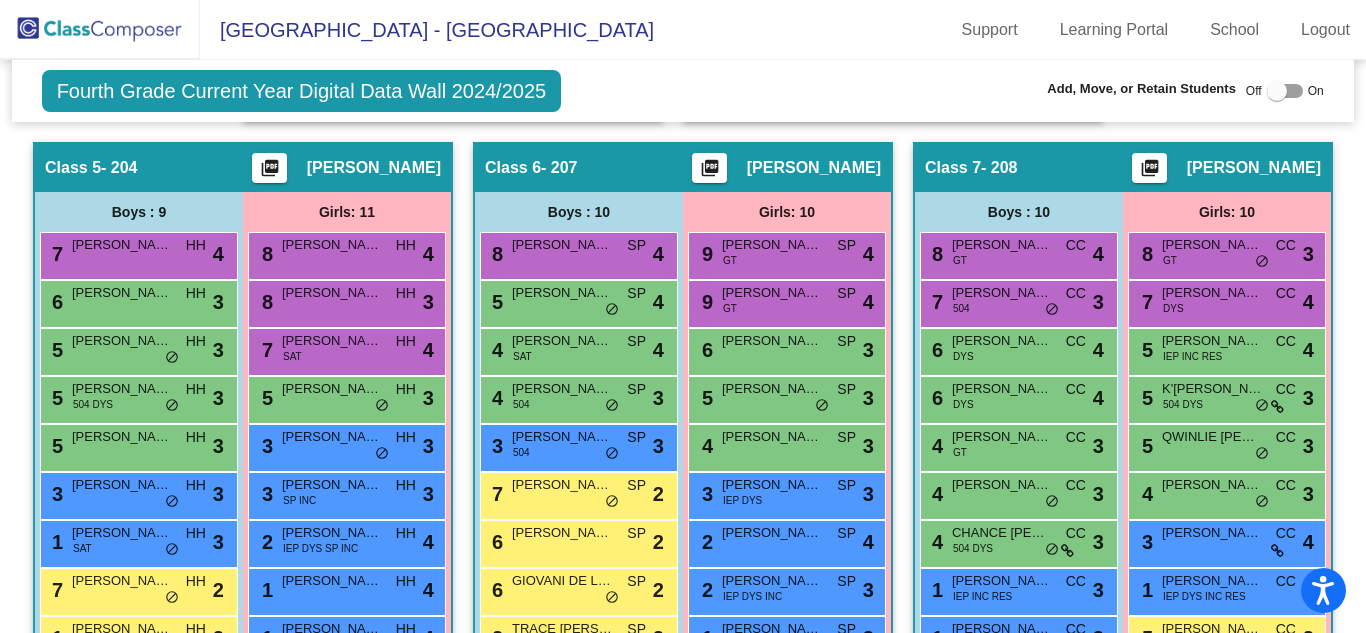 scroll, scrollTop: 2004, scrollLeft: 0, axis: vertical 